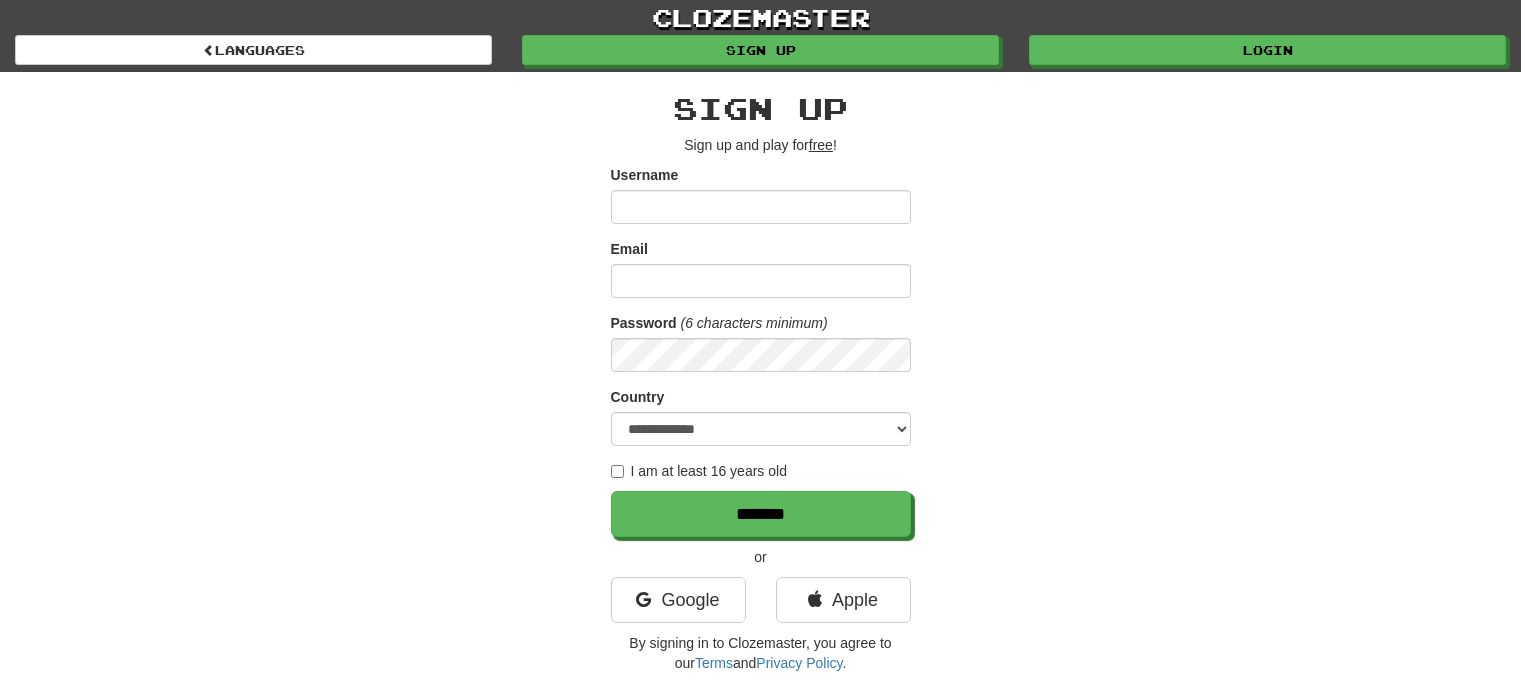 scroll, scrollTop: 0, scrollLeft: 0, axis: both 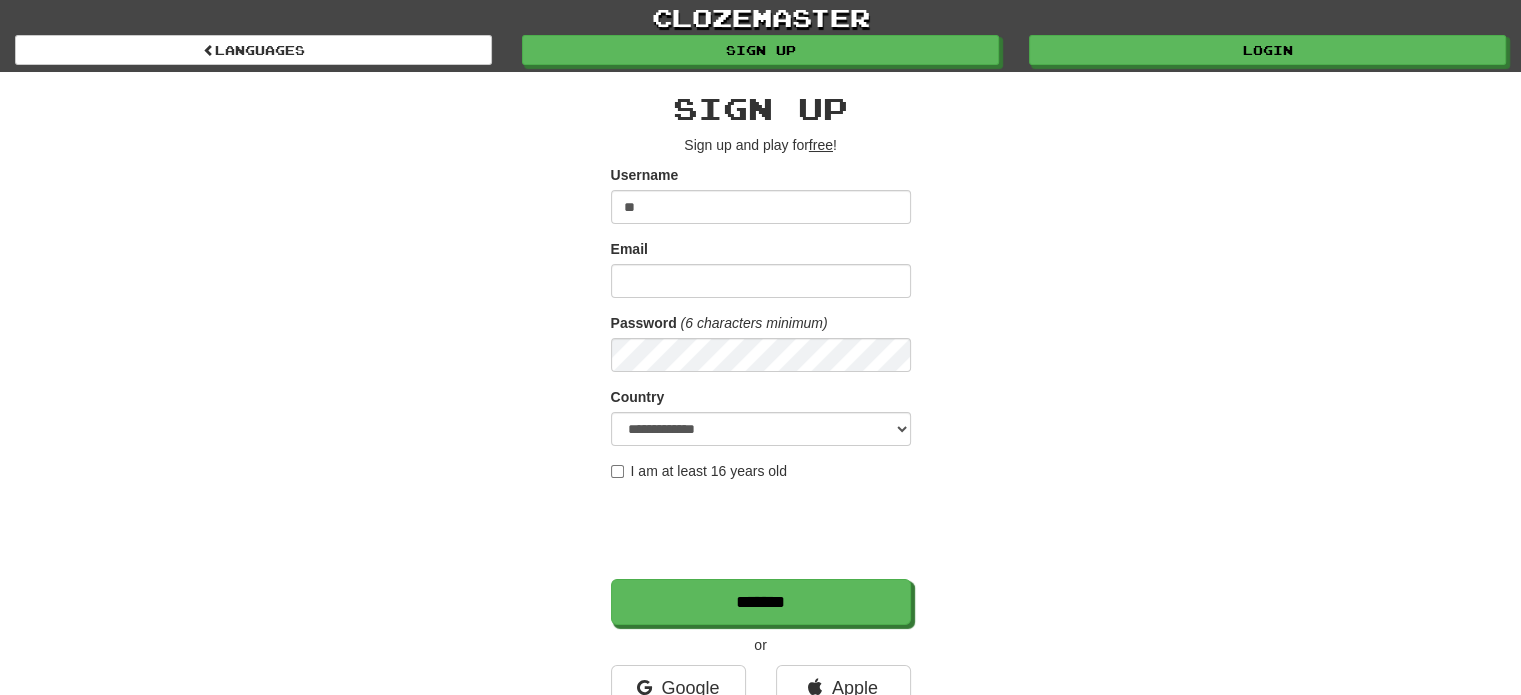 type on "*" 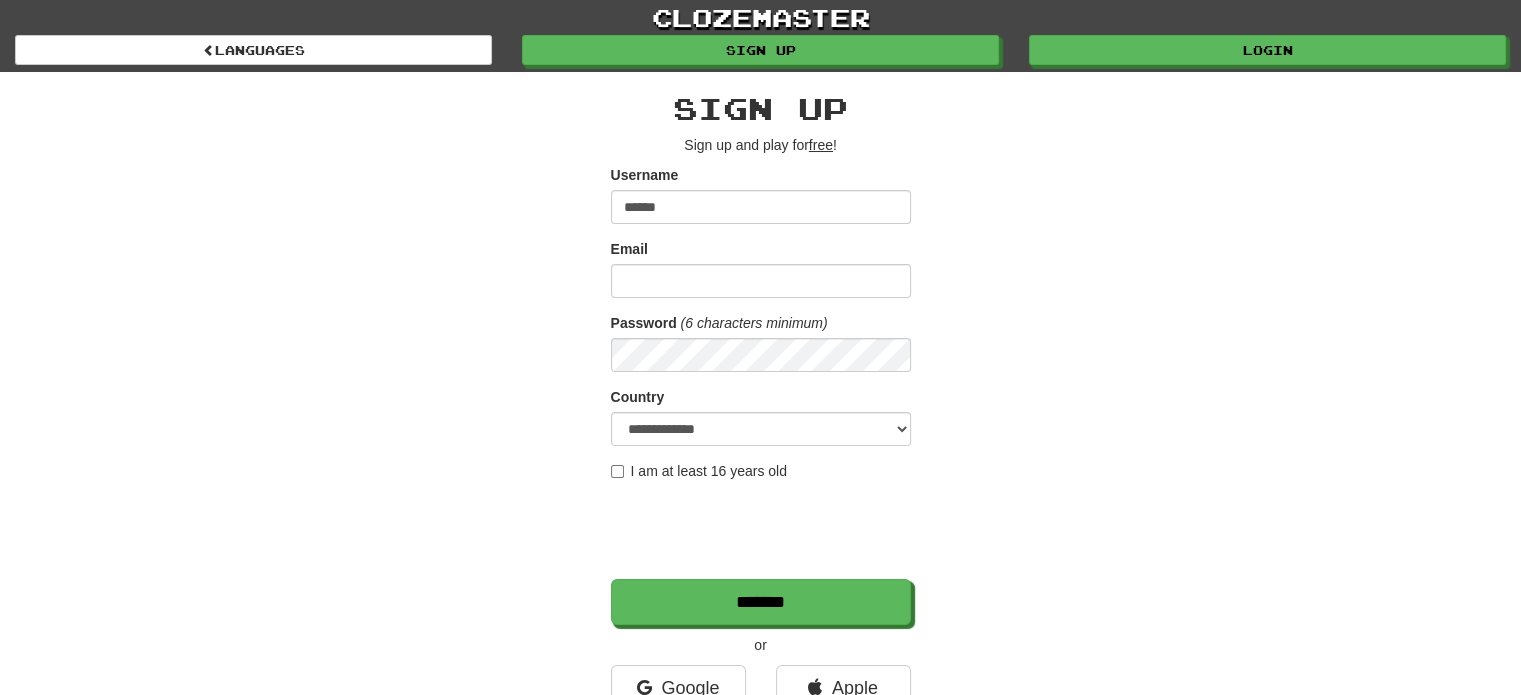 type on "******" 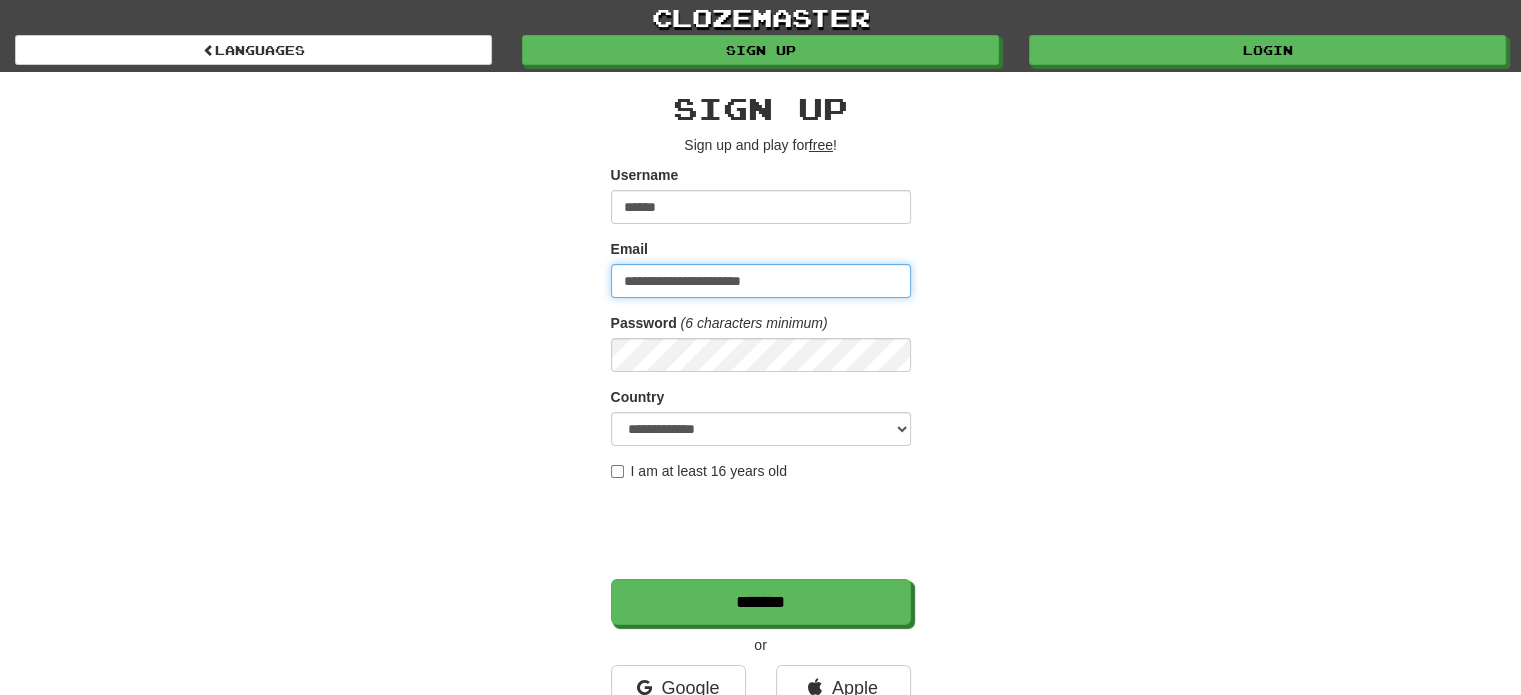 type on "**********" 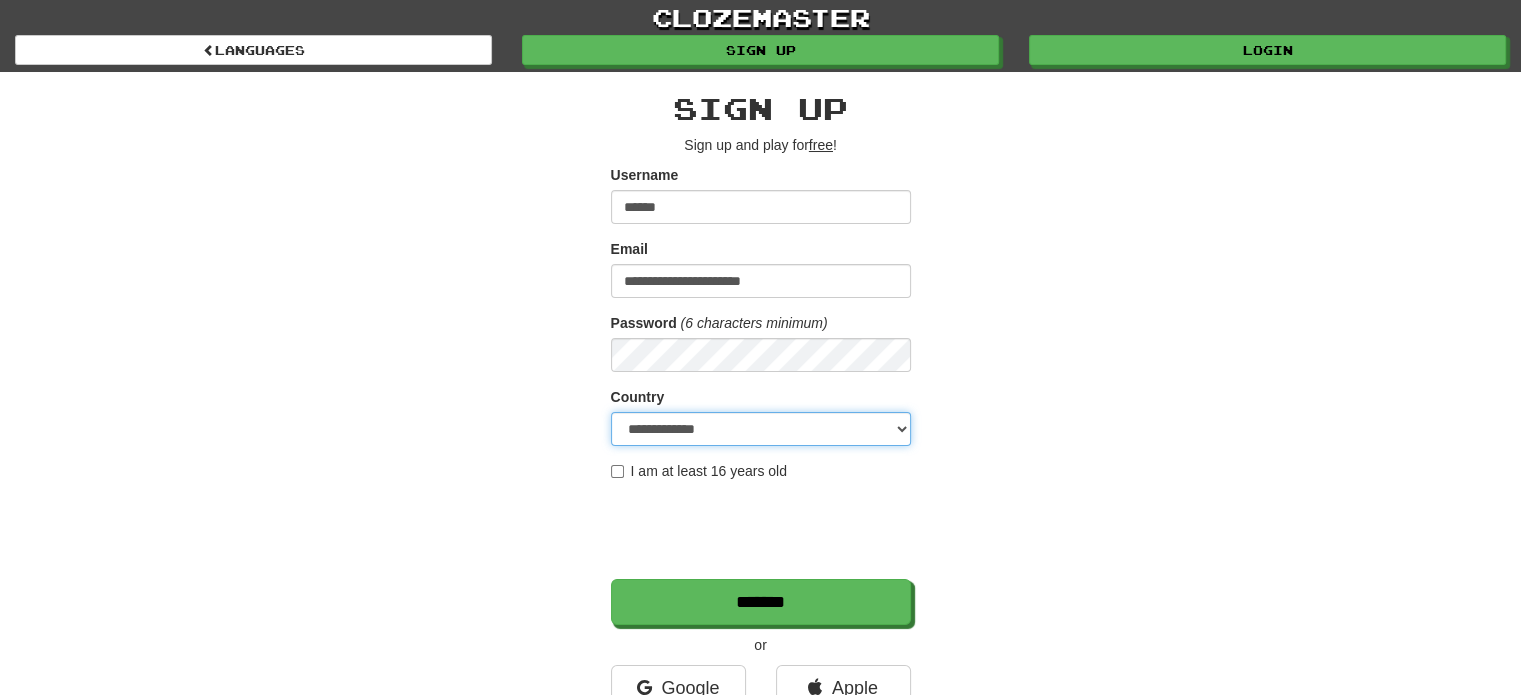 click on "**********" at bounding box center (761, 429) 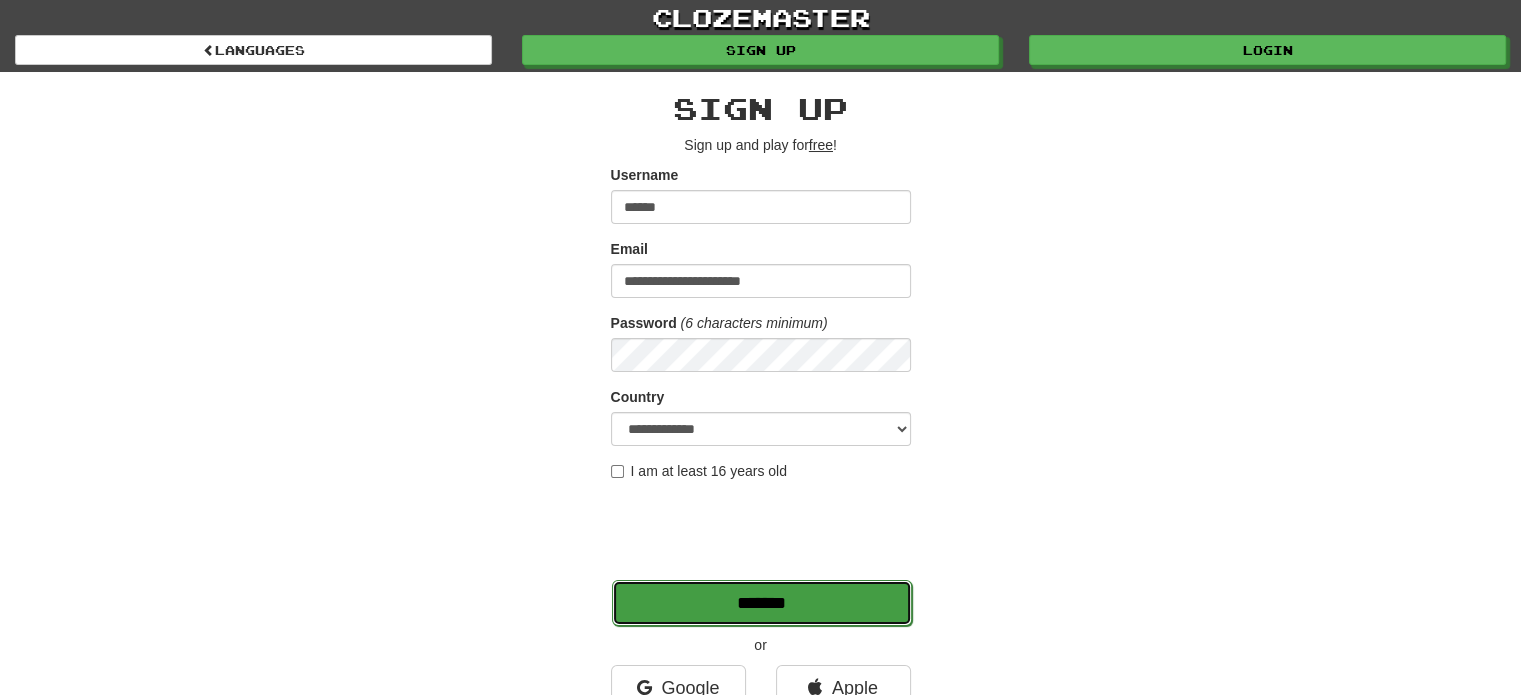 click on "*******" at bounding box center [762, 603] 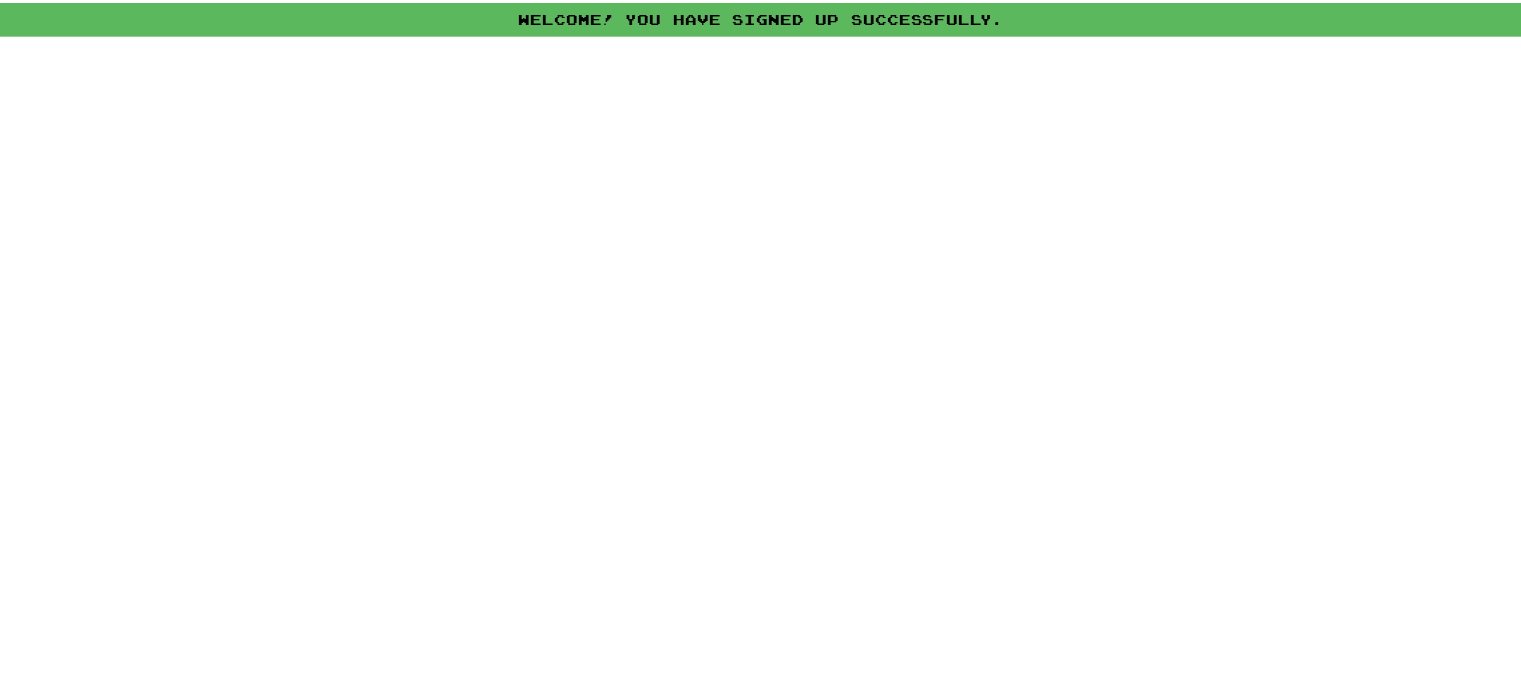 scroll, scrollTop: 0, scrollLeft: 0, axis: both 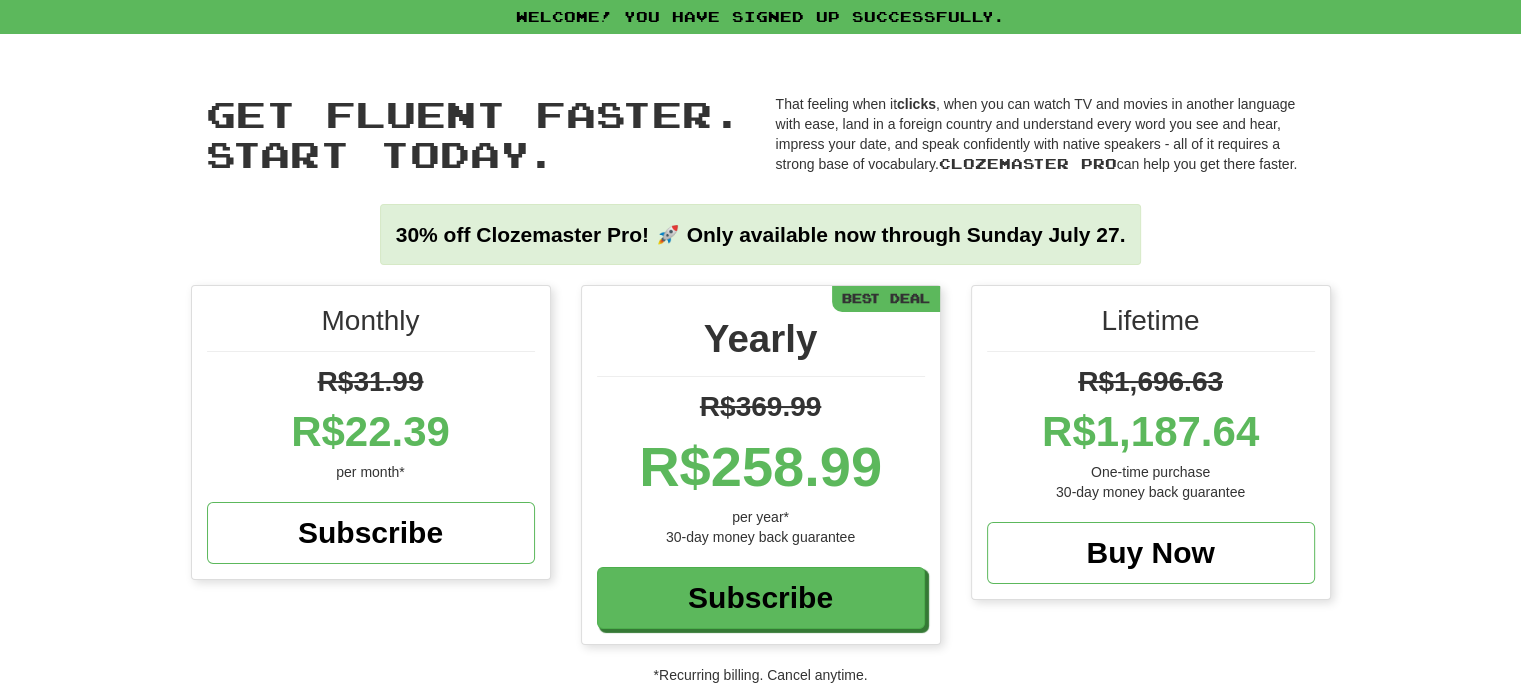 click on "Get fluent faster. Start today.
Get fluent faster. Start today." at bounding box center [476, 133] 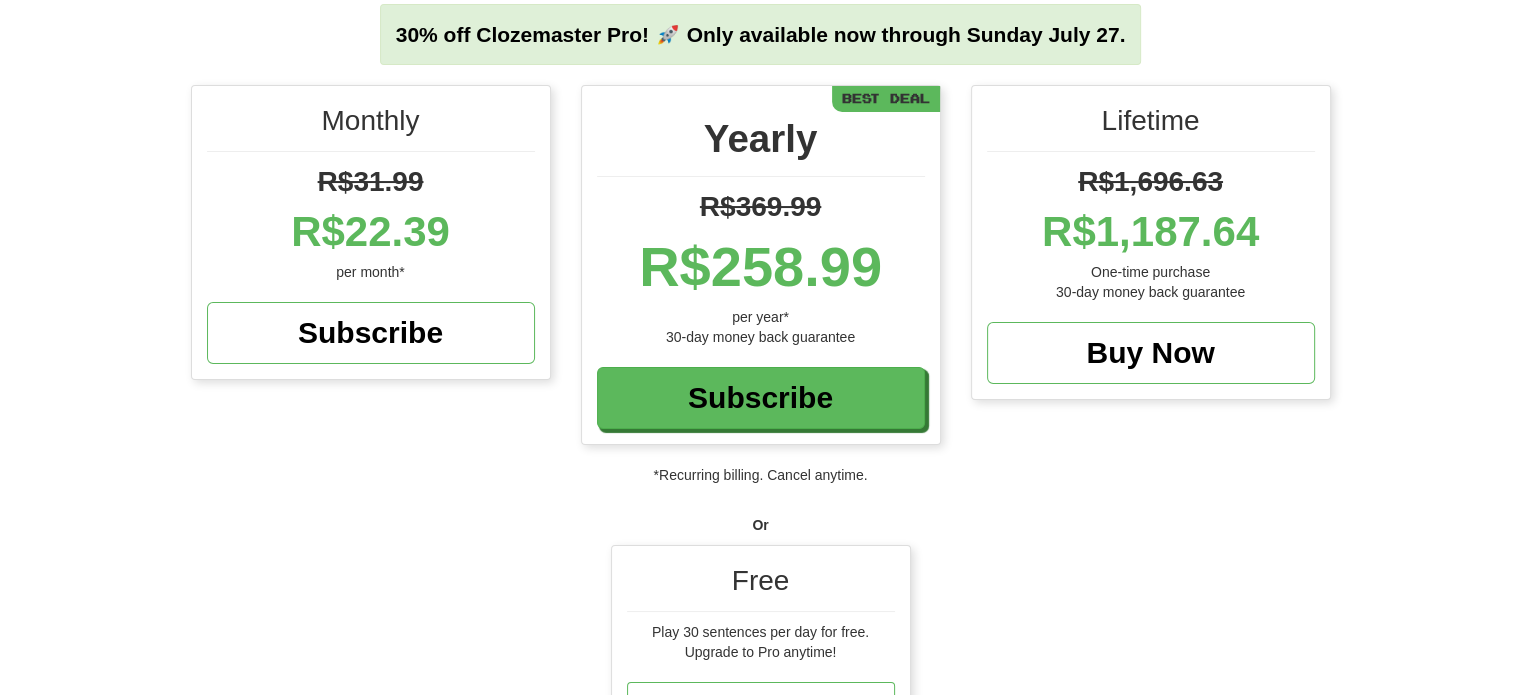 scroll, scrollTop: 300, scrollLeft: 0, axis: vertical 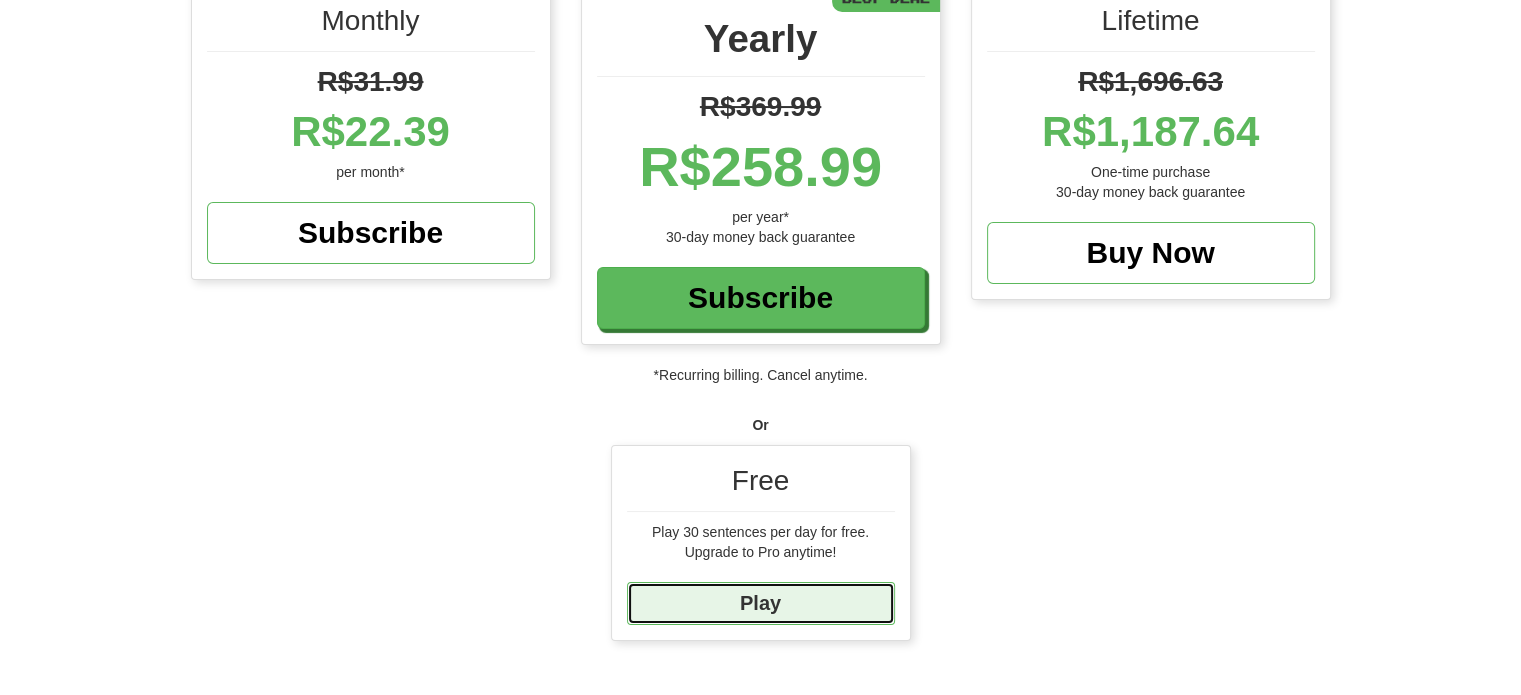 click on "Play" at bounding box center (761, 603) 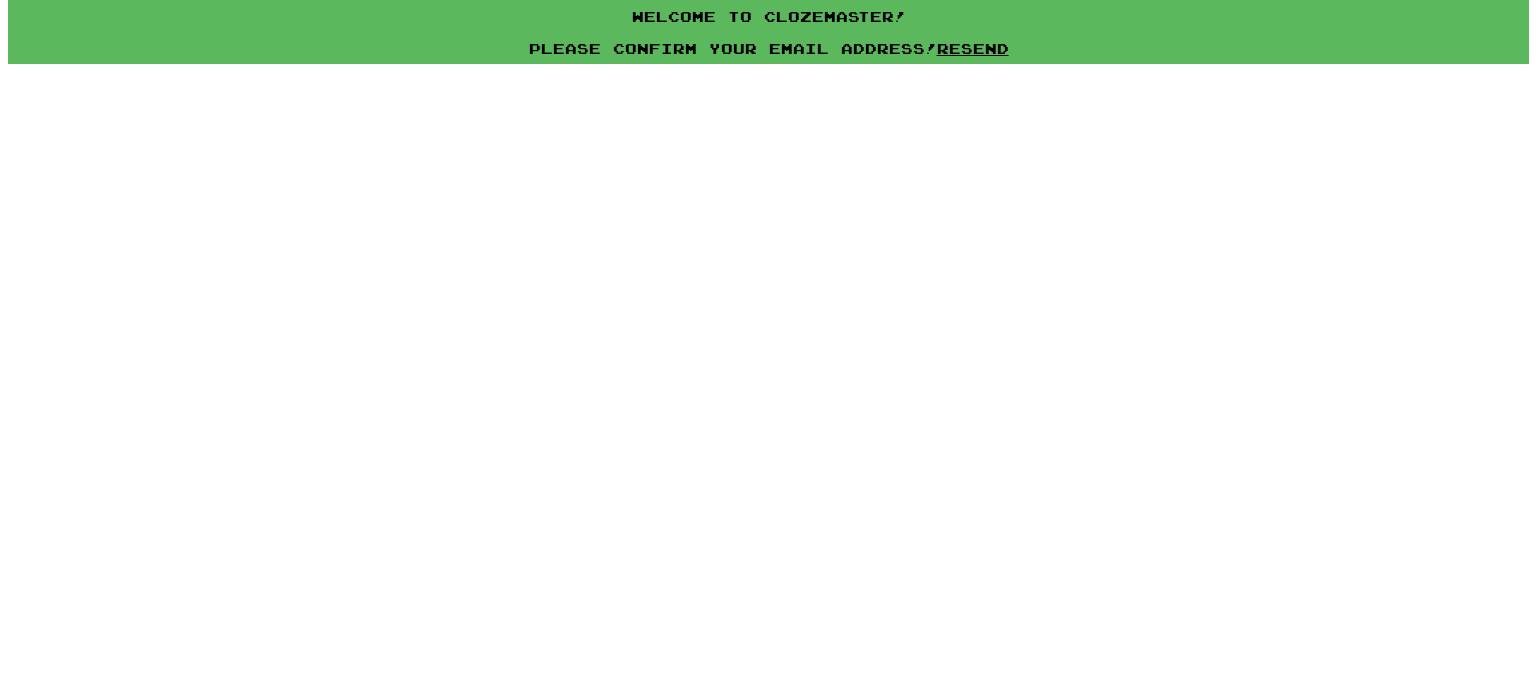 scroll, scrollTop: 0, scrollLeft: 0, axis: both 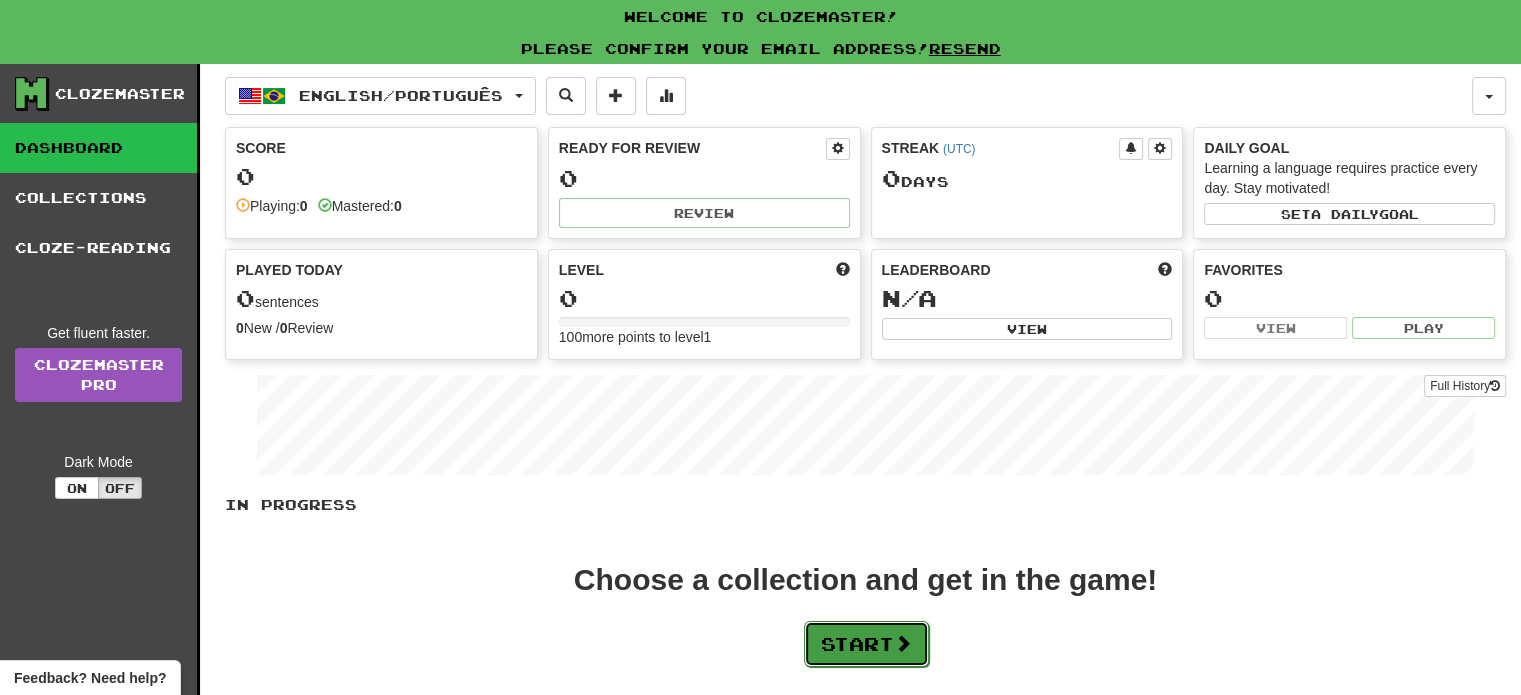 click on "Start" at bounding box center [866, 644] 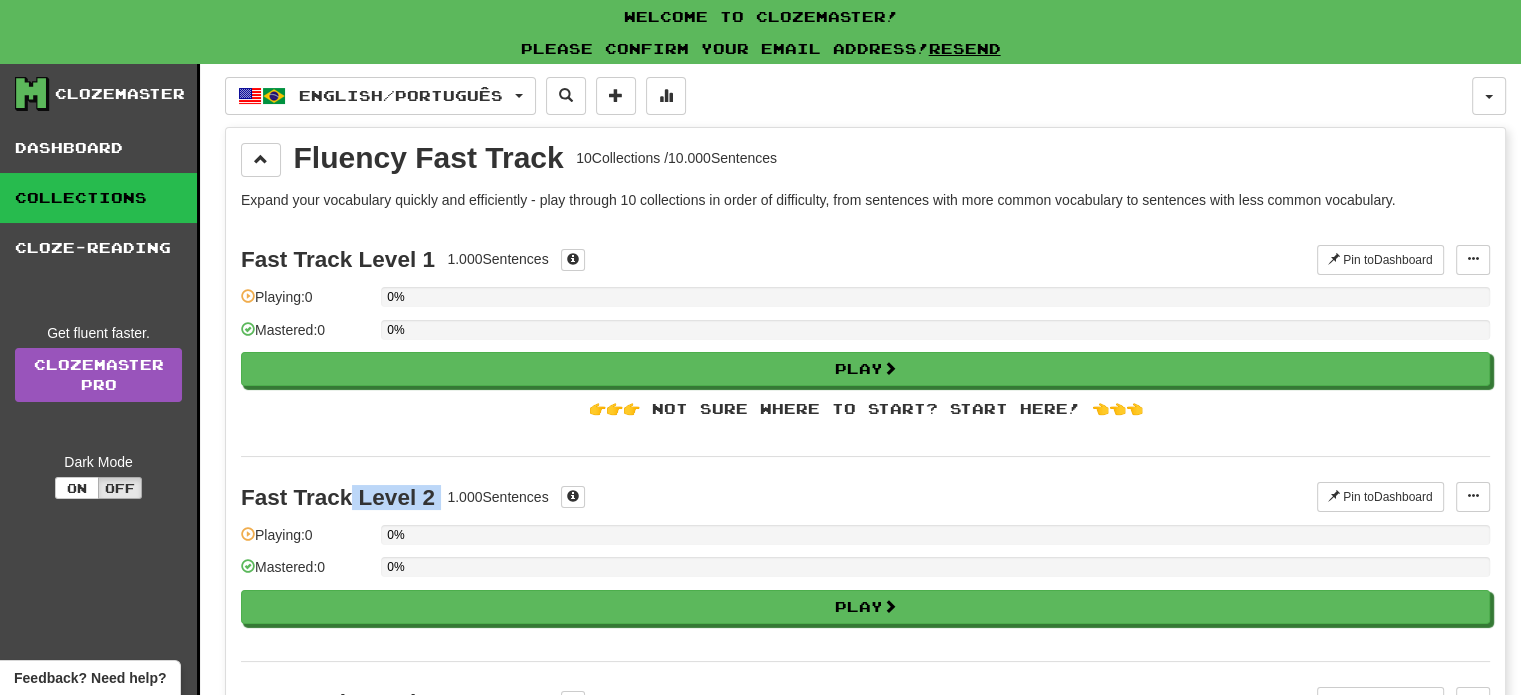 drag, startPoint x: 346, startPoint y: 498, endPoint x: 445, endPoint y: 497, distance: 99.00505 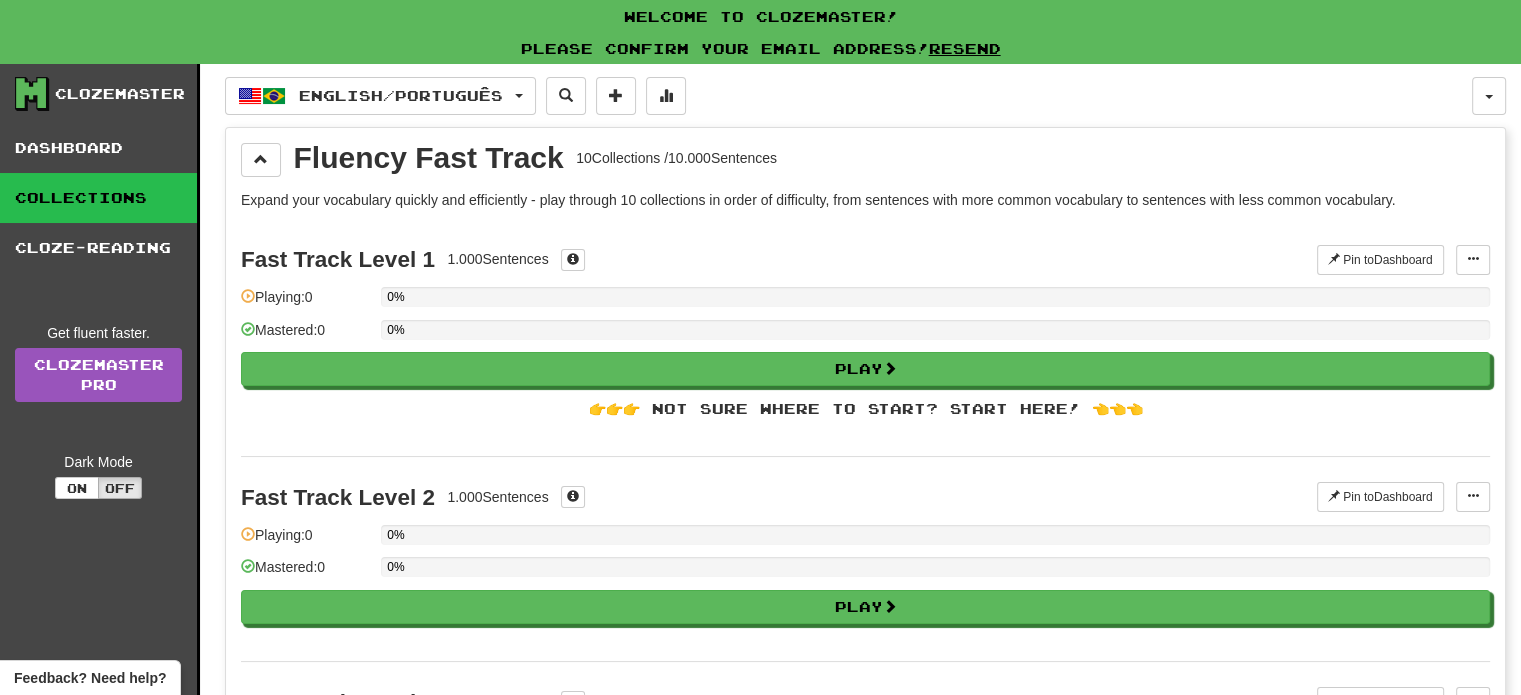 click on "Fast Track Level 2 1.000  Sentences" at bounding box center (779, 497) 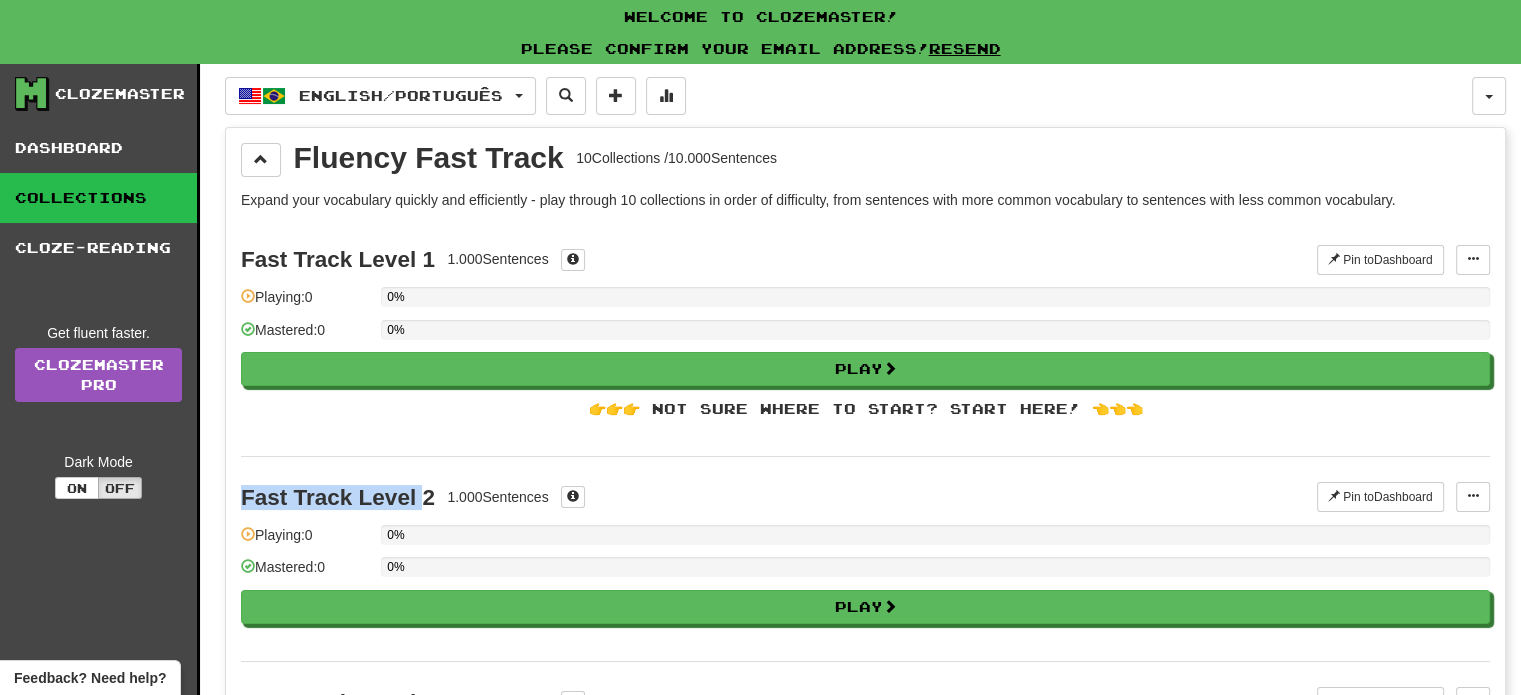 drag, startPoint x: 246, startPoint y: 497, endPoint x: 419, endPoint y: 494, distance: 173.02602 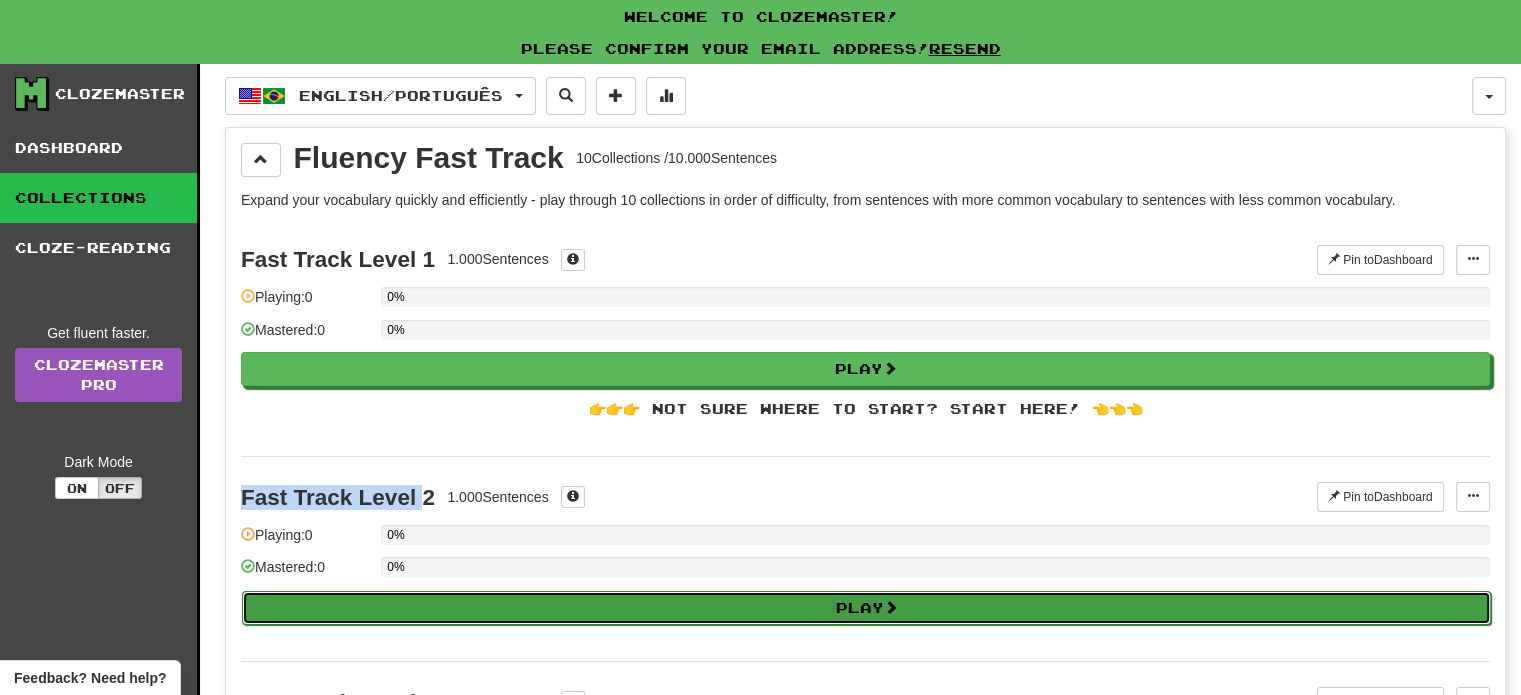 click on "Play" at bounding box center (866, 608) 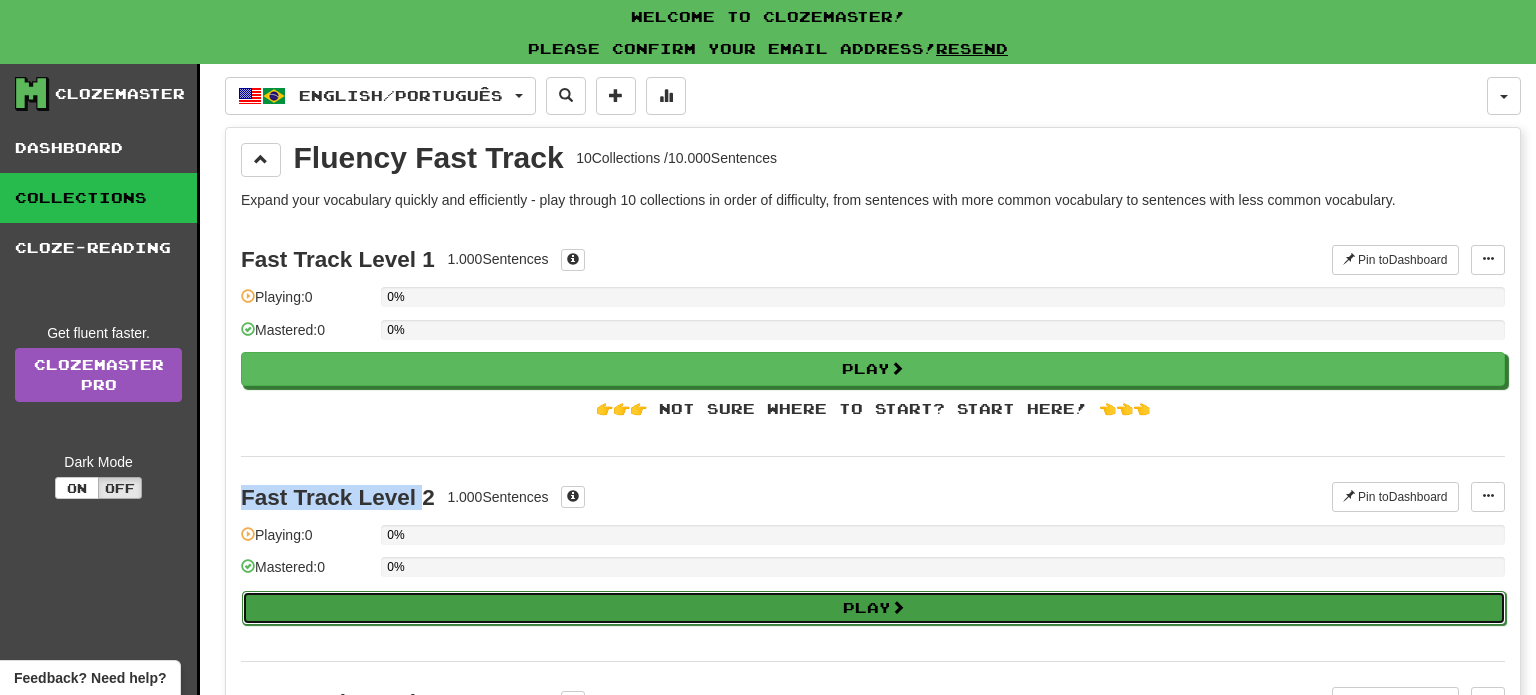 select on "**" 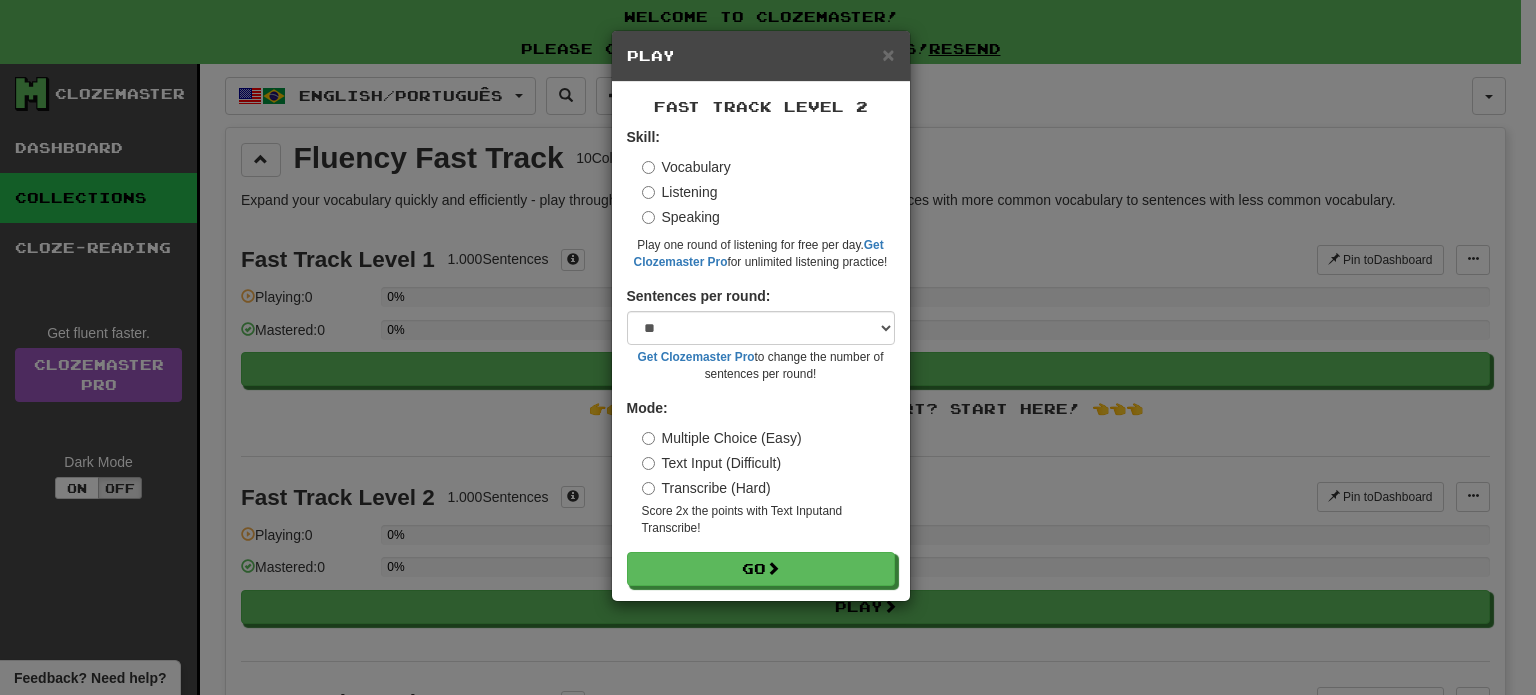 click on "Text Input (Difficult)" at bounding box center [768, 463] 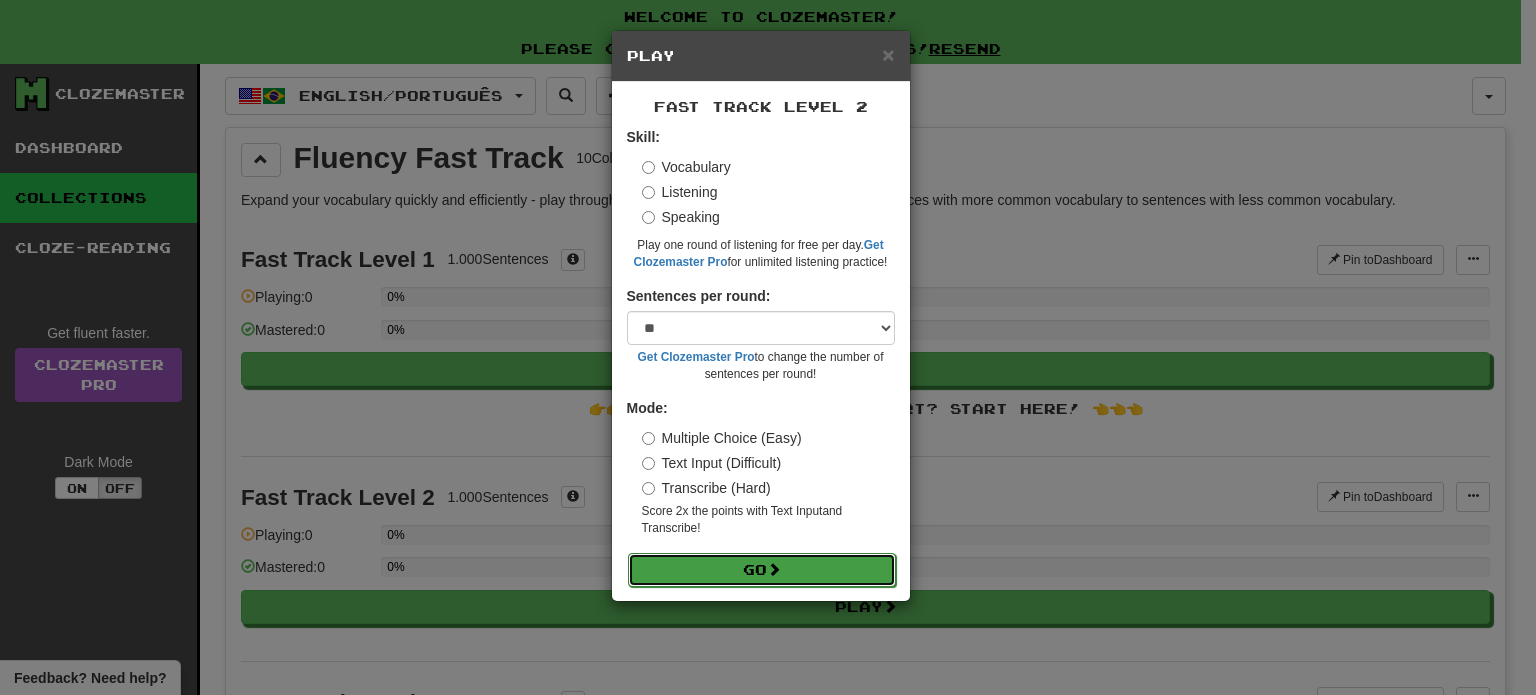 click on "Go" at bounding box center (762, 570) 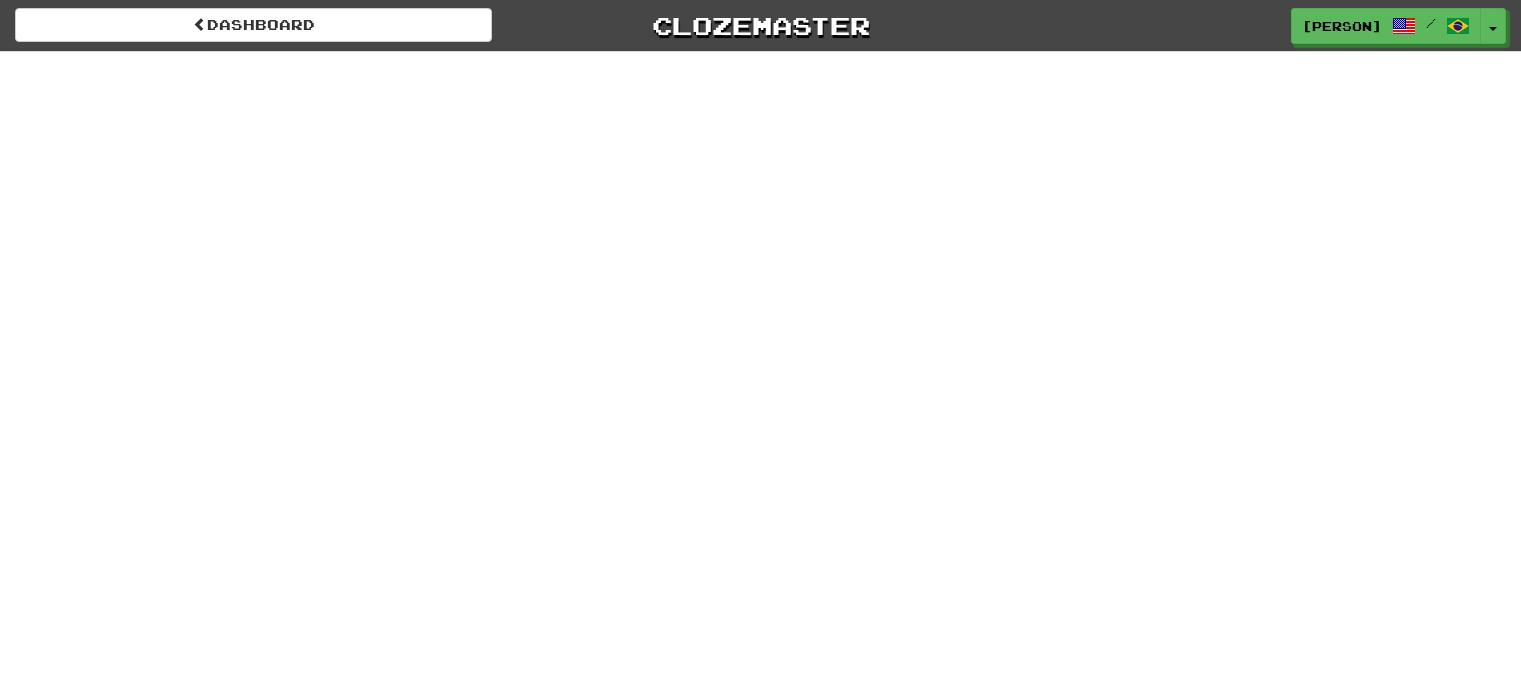 scroll, scrollTop: 0, scrollLeft: 0, axis: both 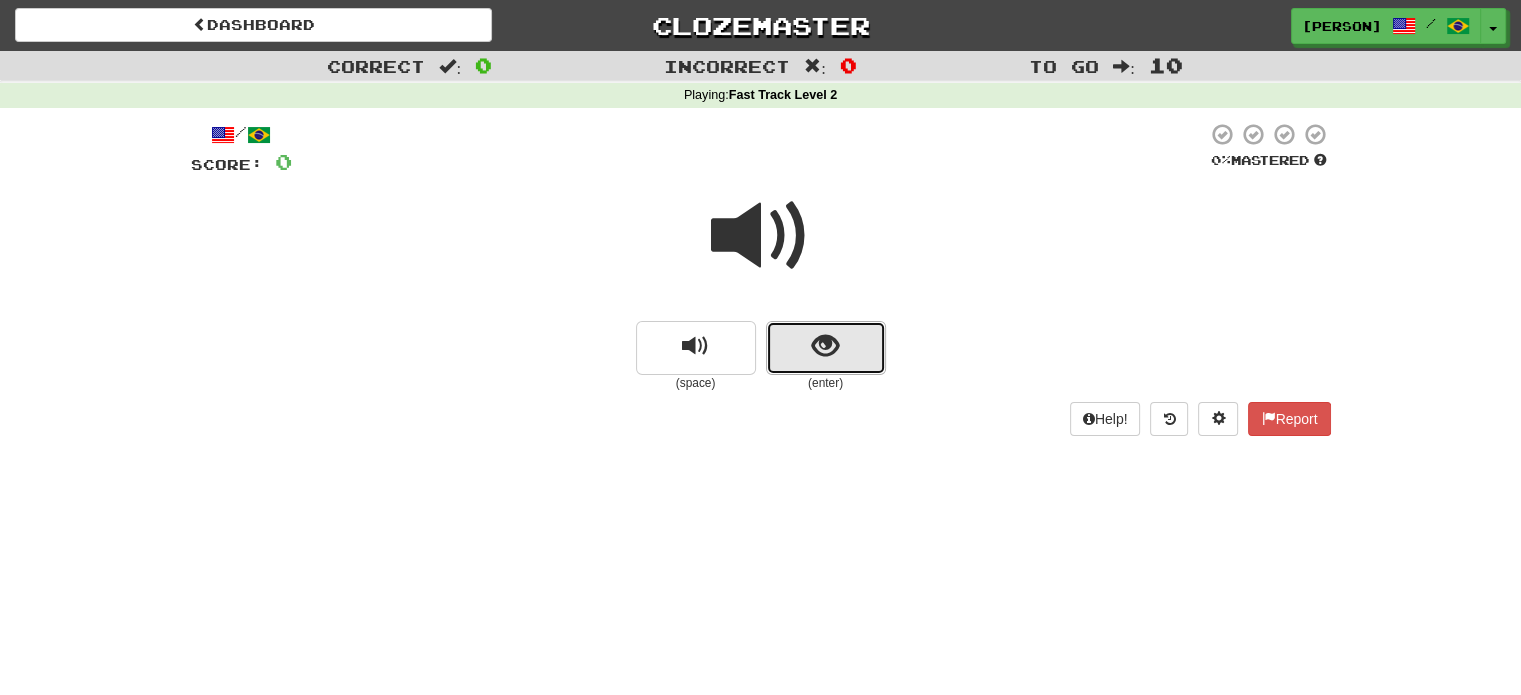 click at bounding box center [825, 346] 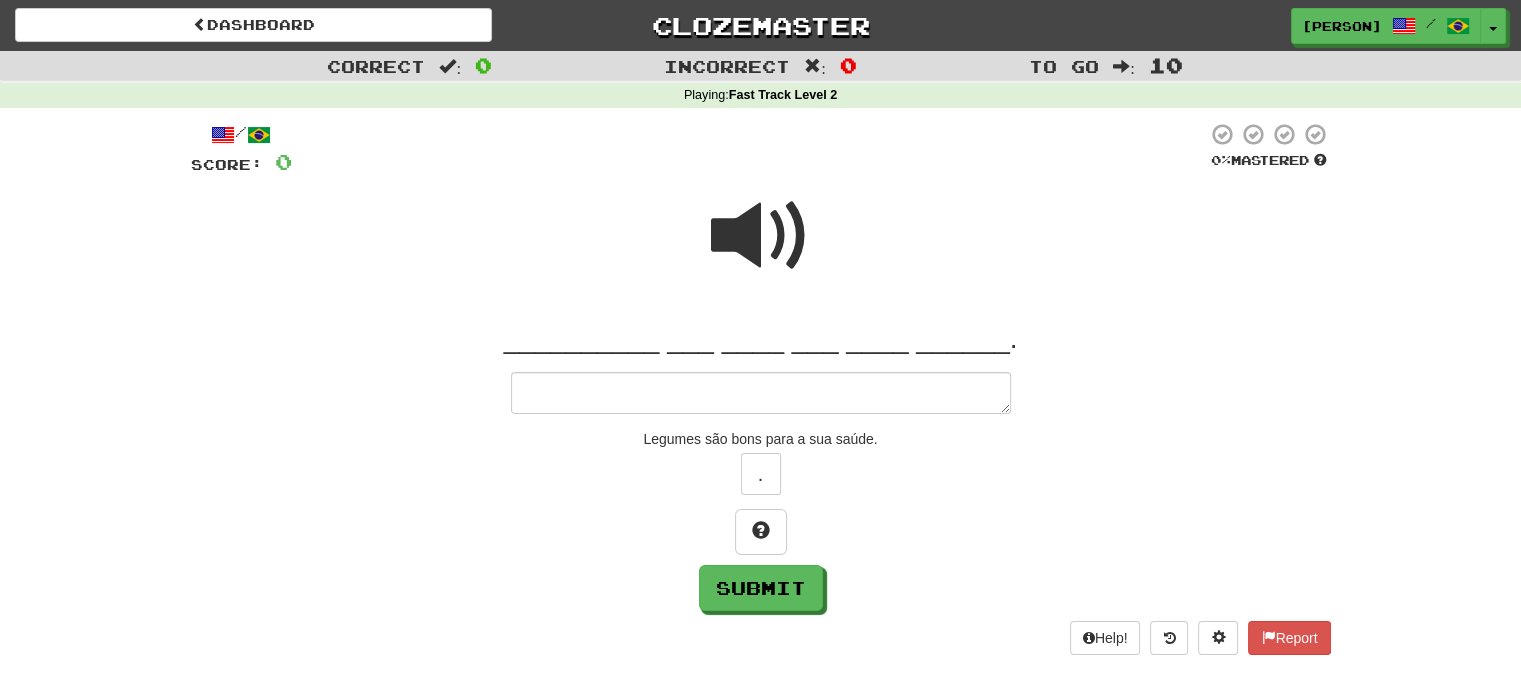 click at bounding box center (761, 393) 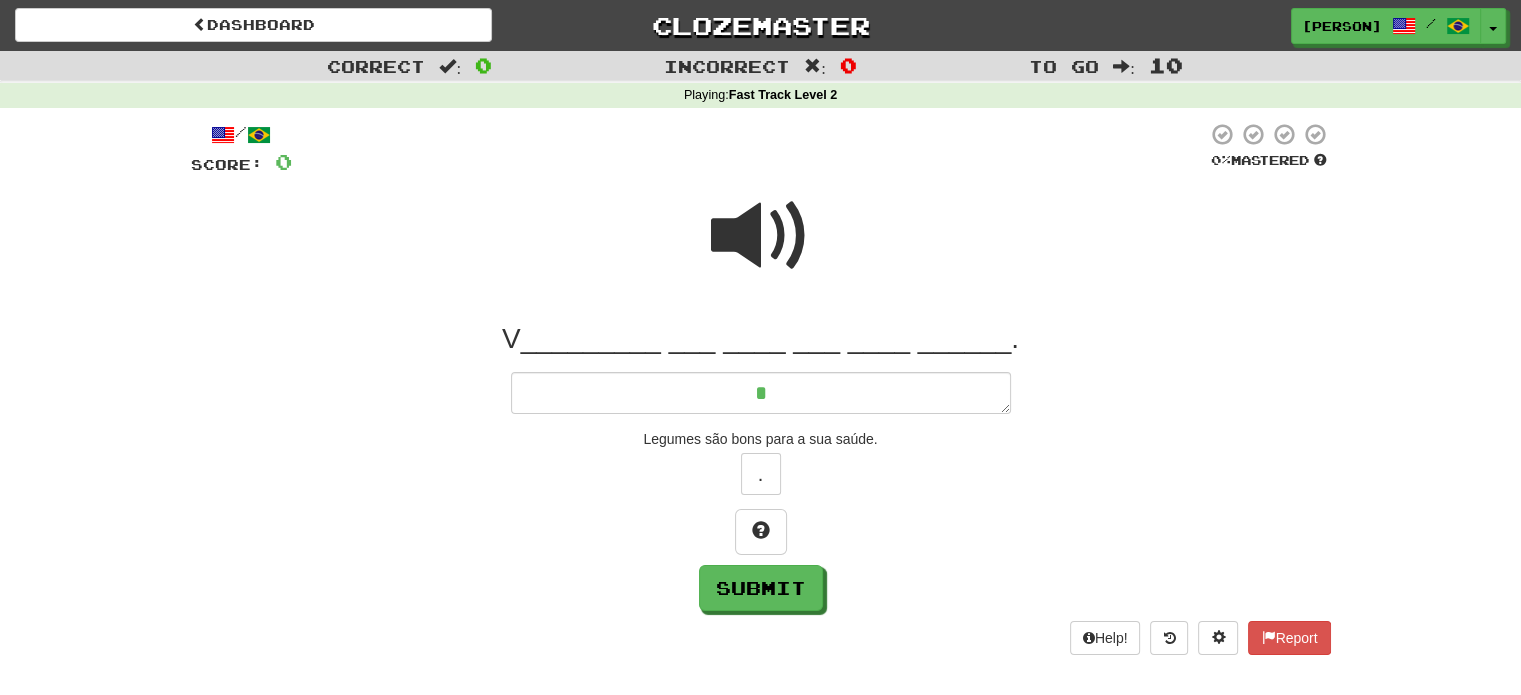 type on "*" 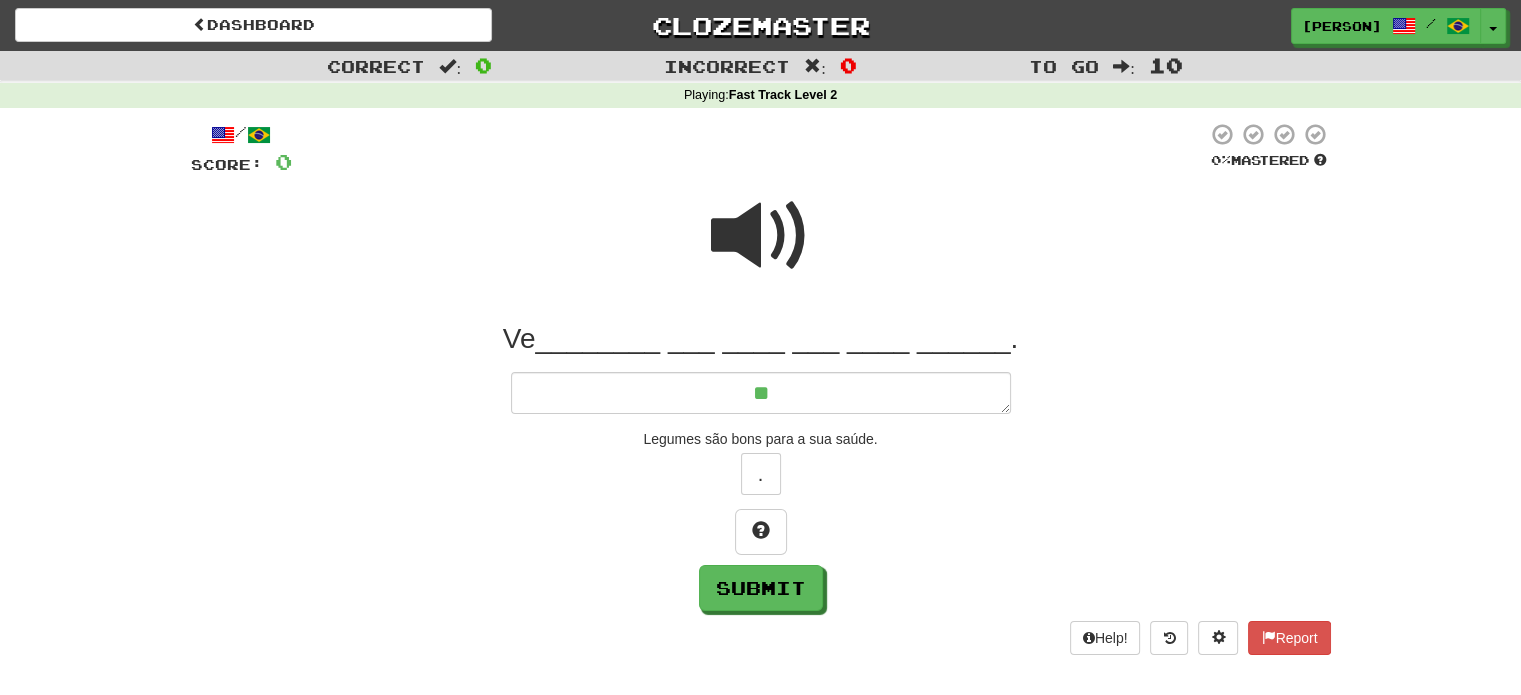 type on "*" 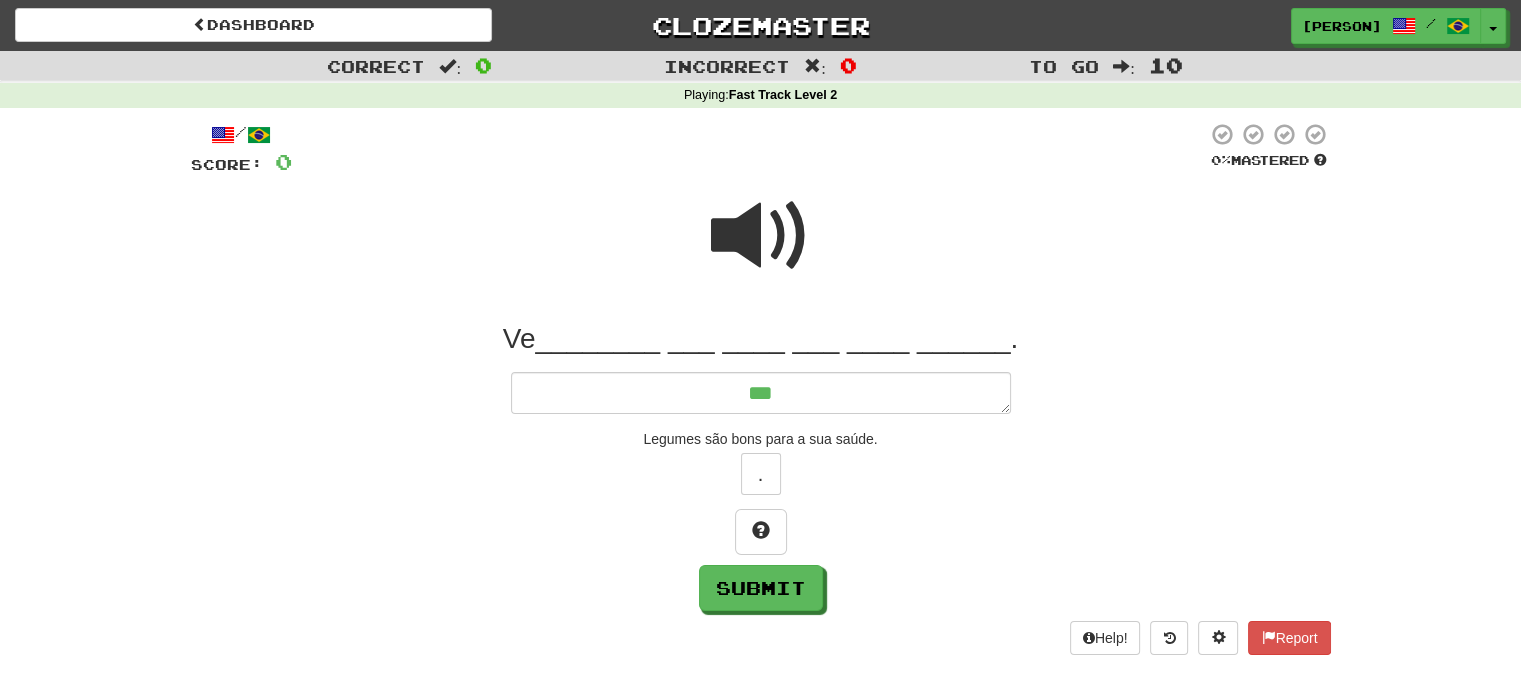 type on "*" 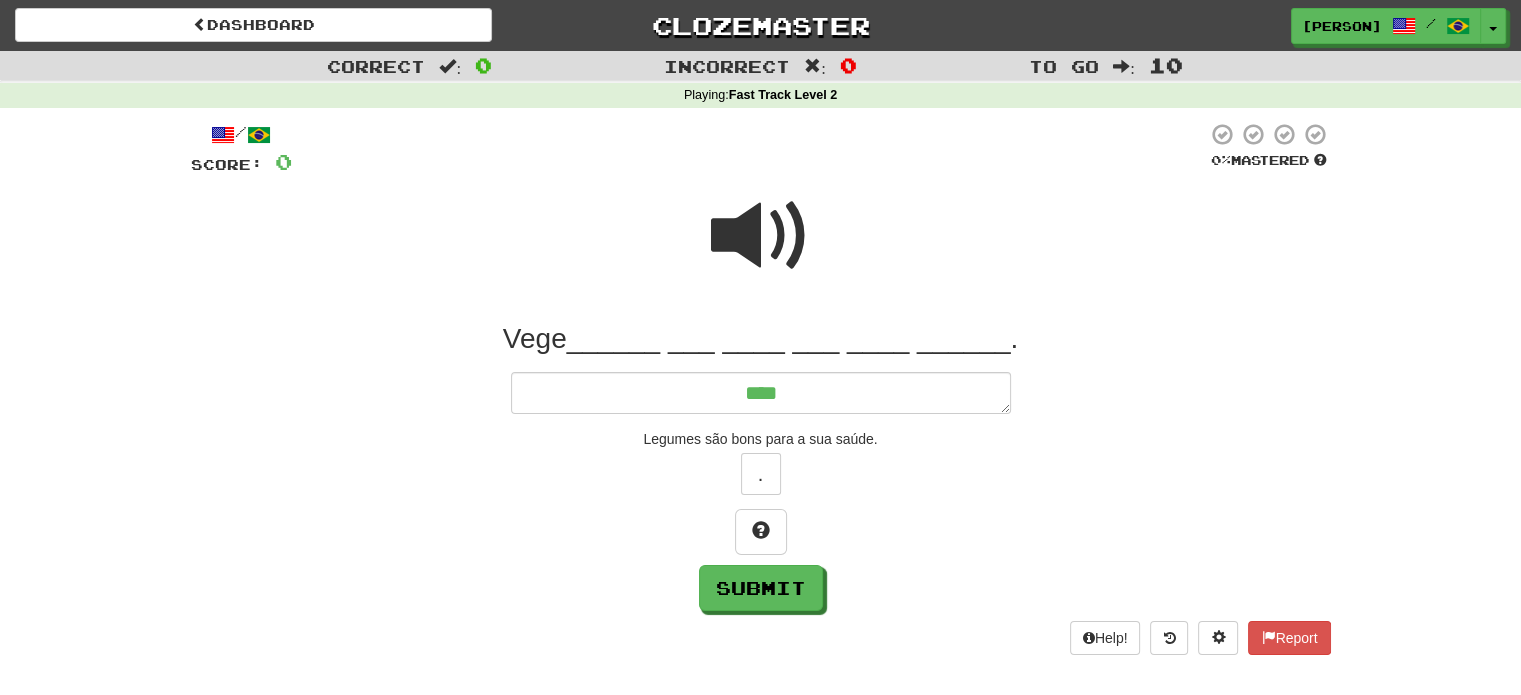 type on "*" 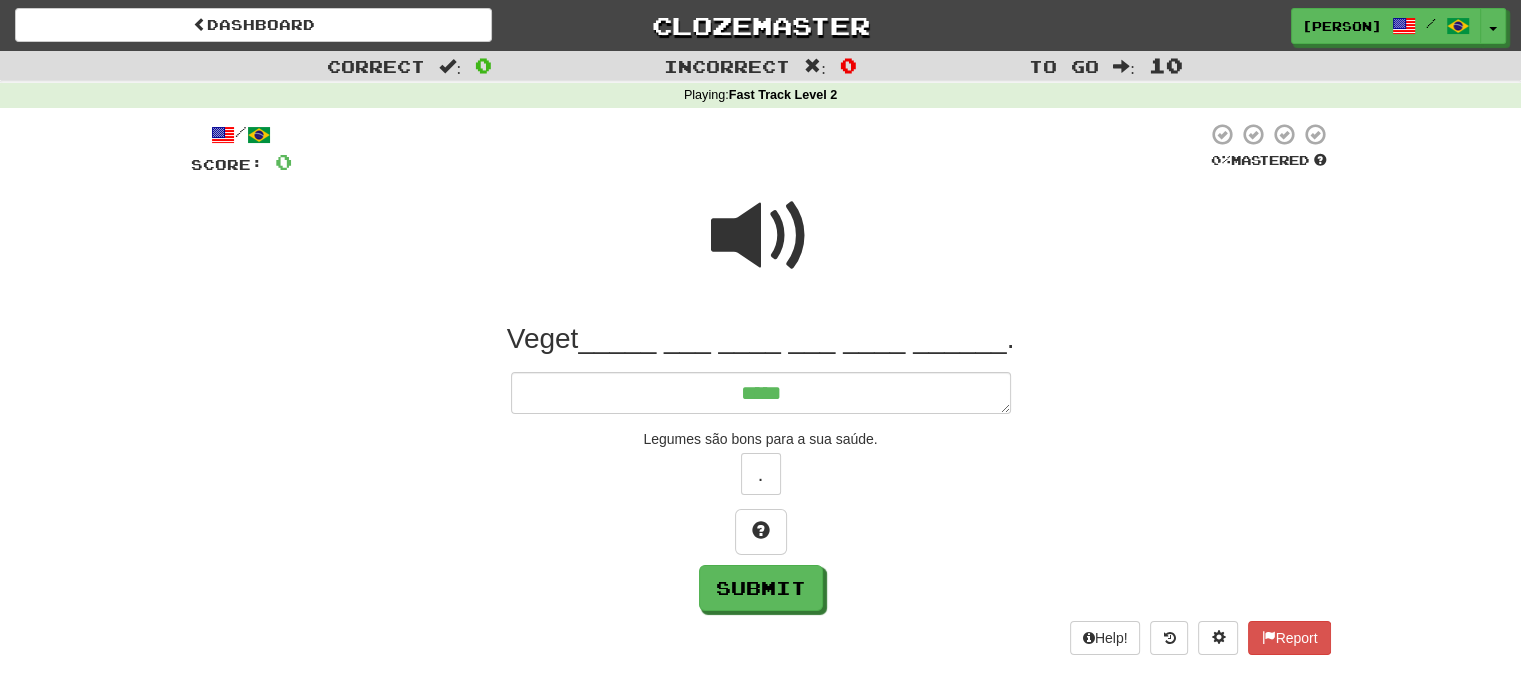 type on "*" 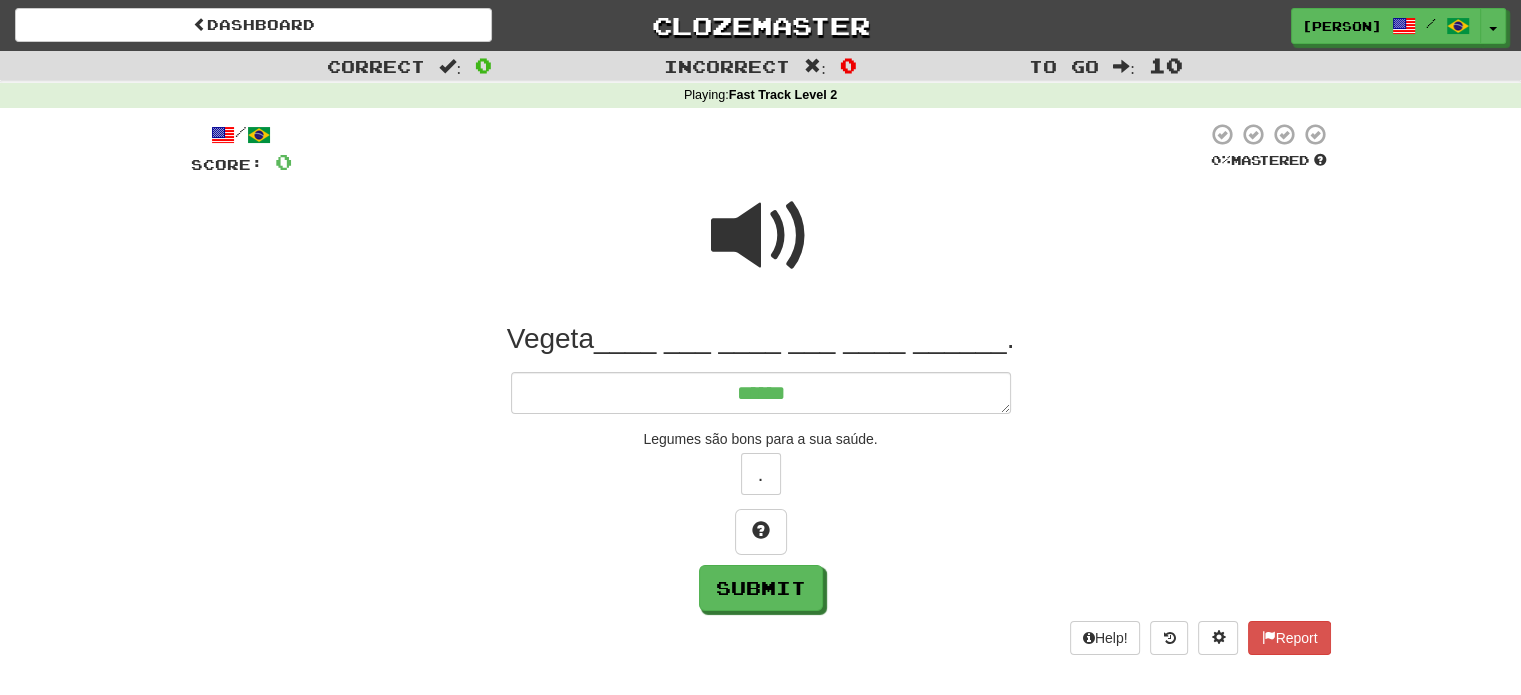 type on "*" 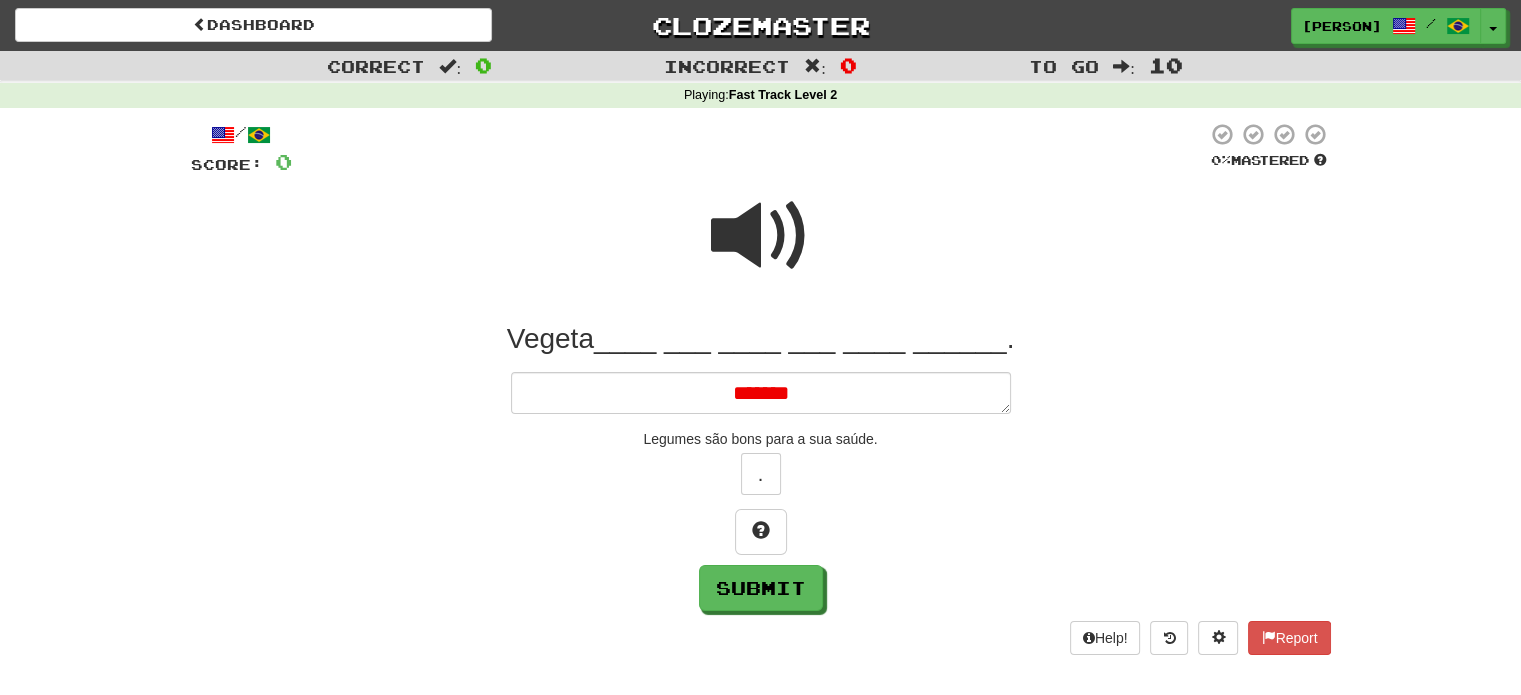 type on "*" 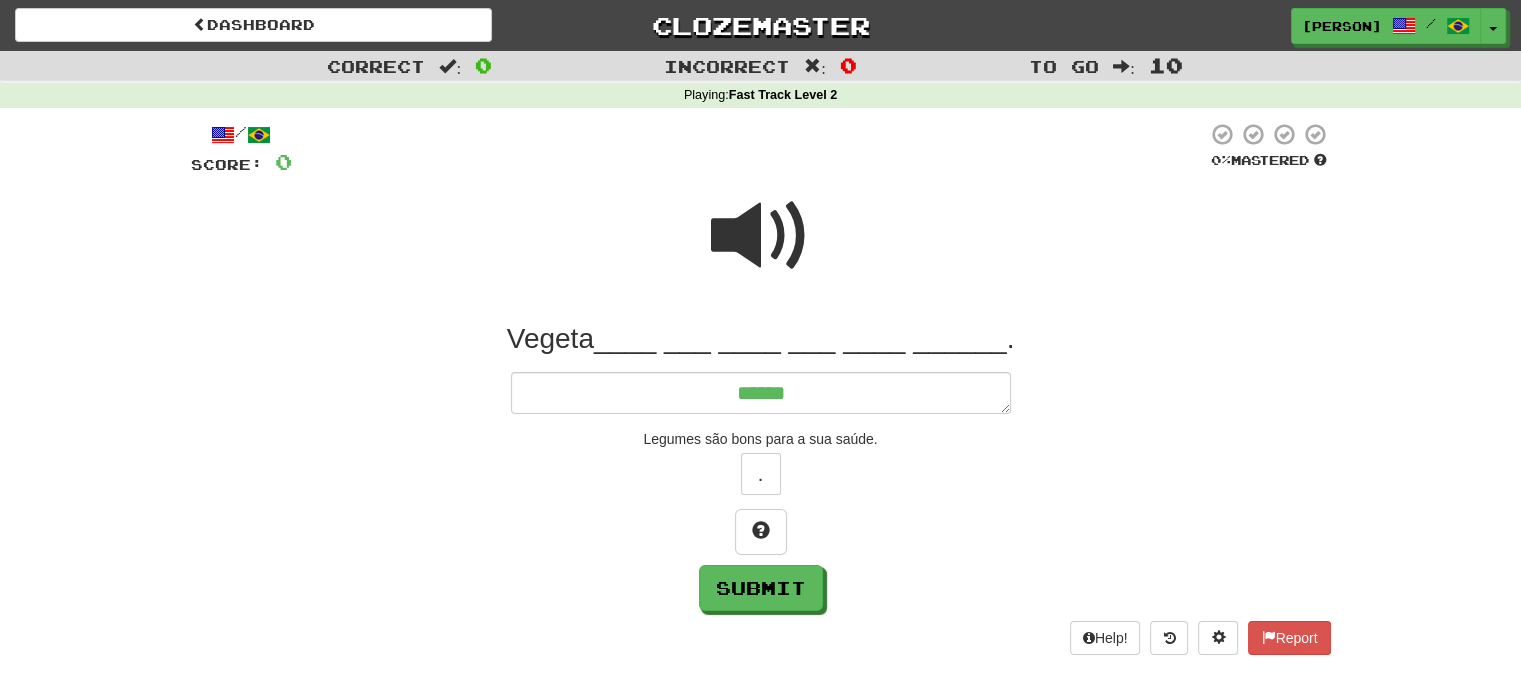 type on "*" 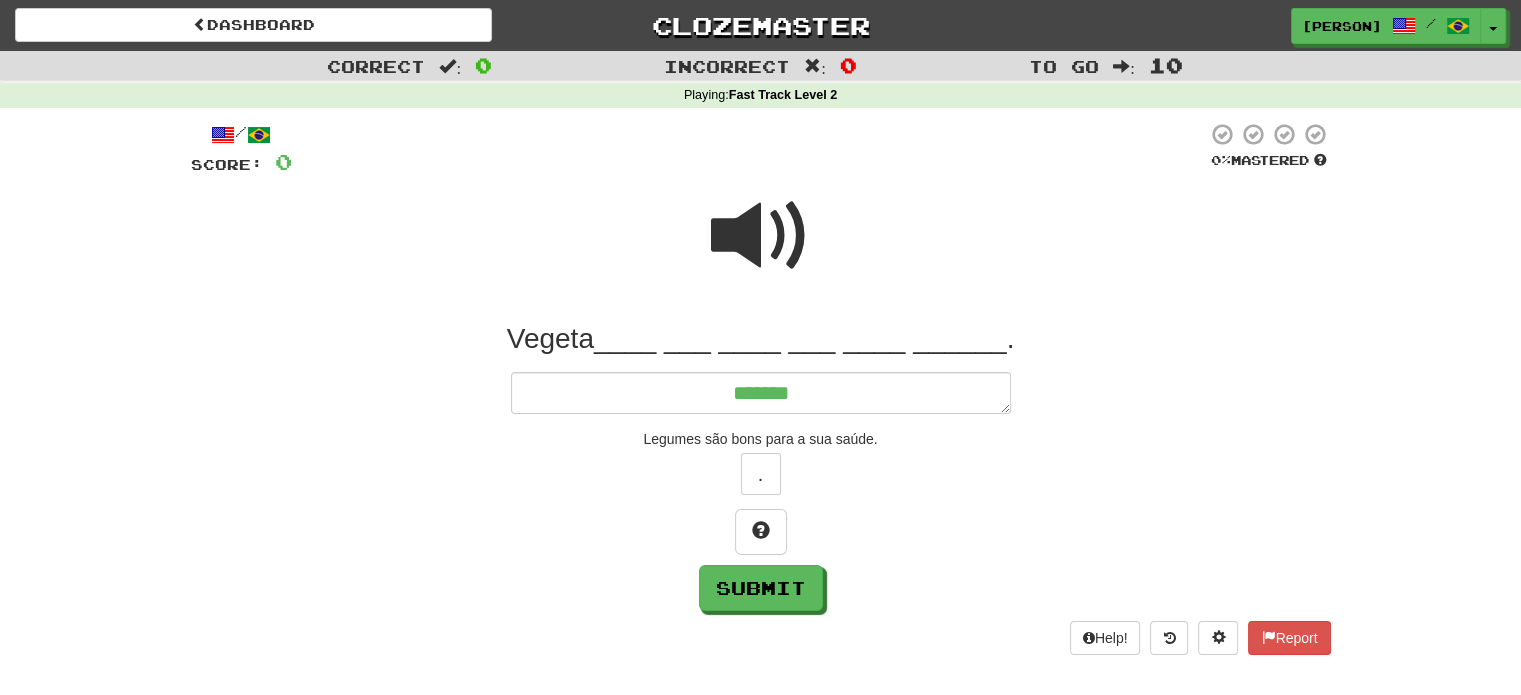 type on "*" 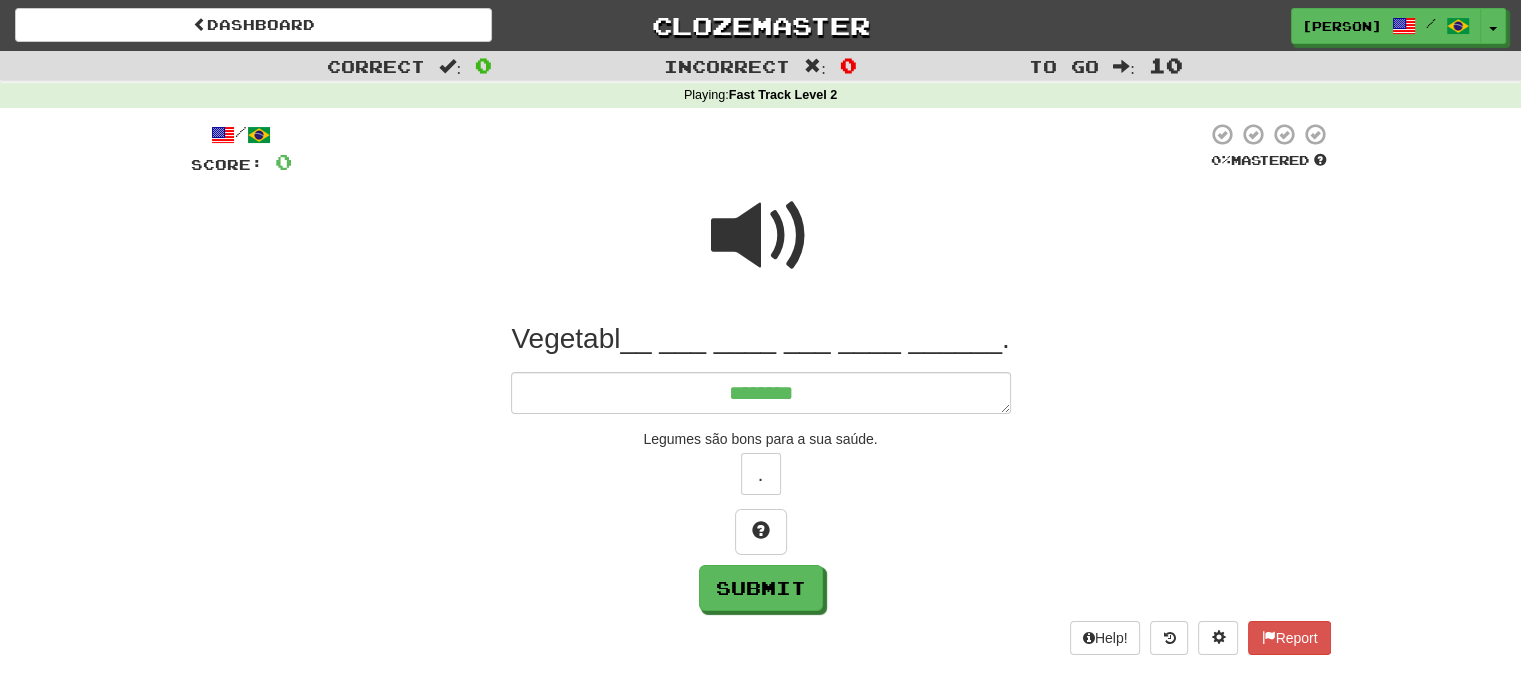 type on "*" 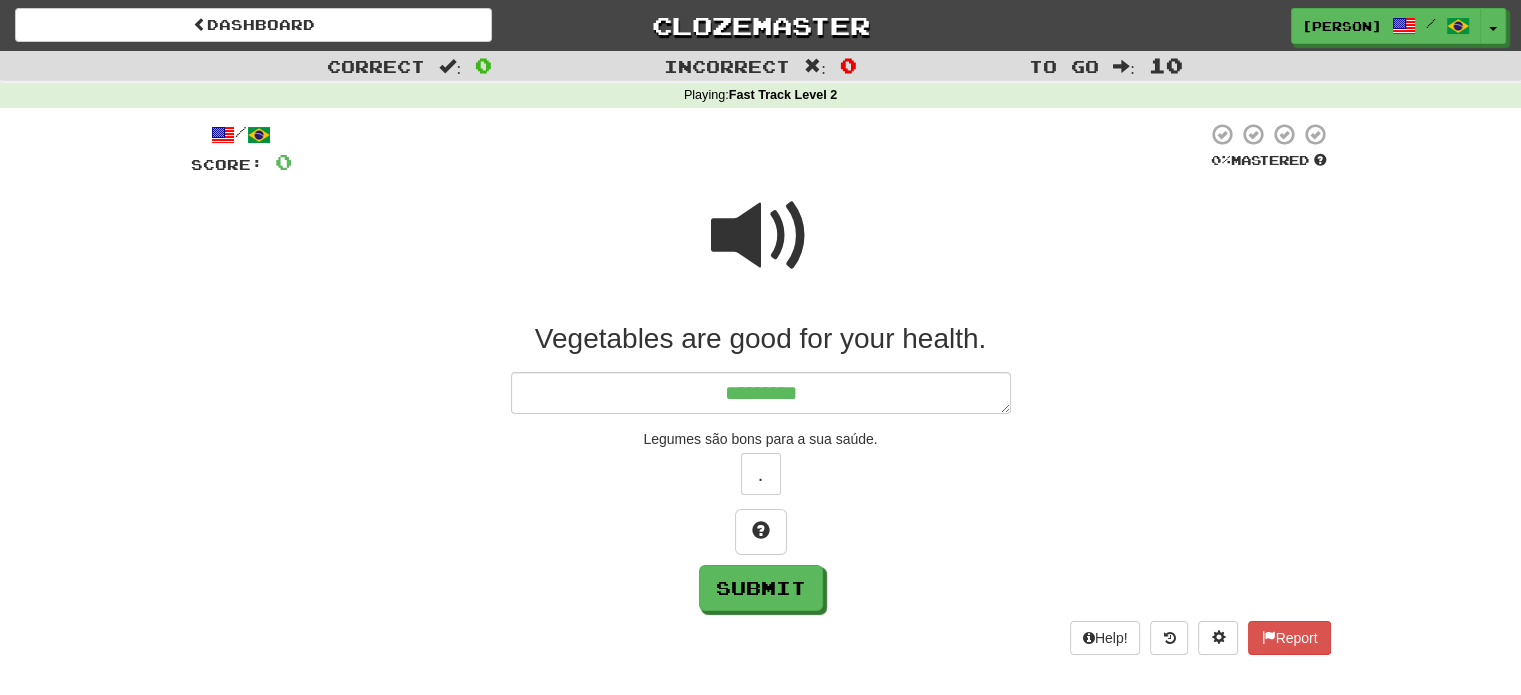 type on "*" 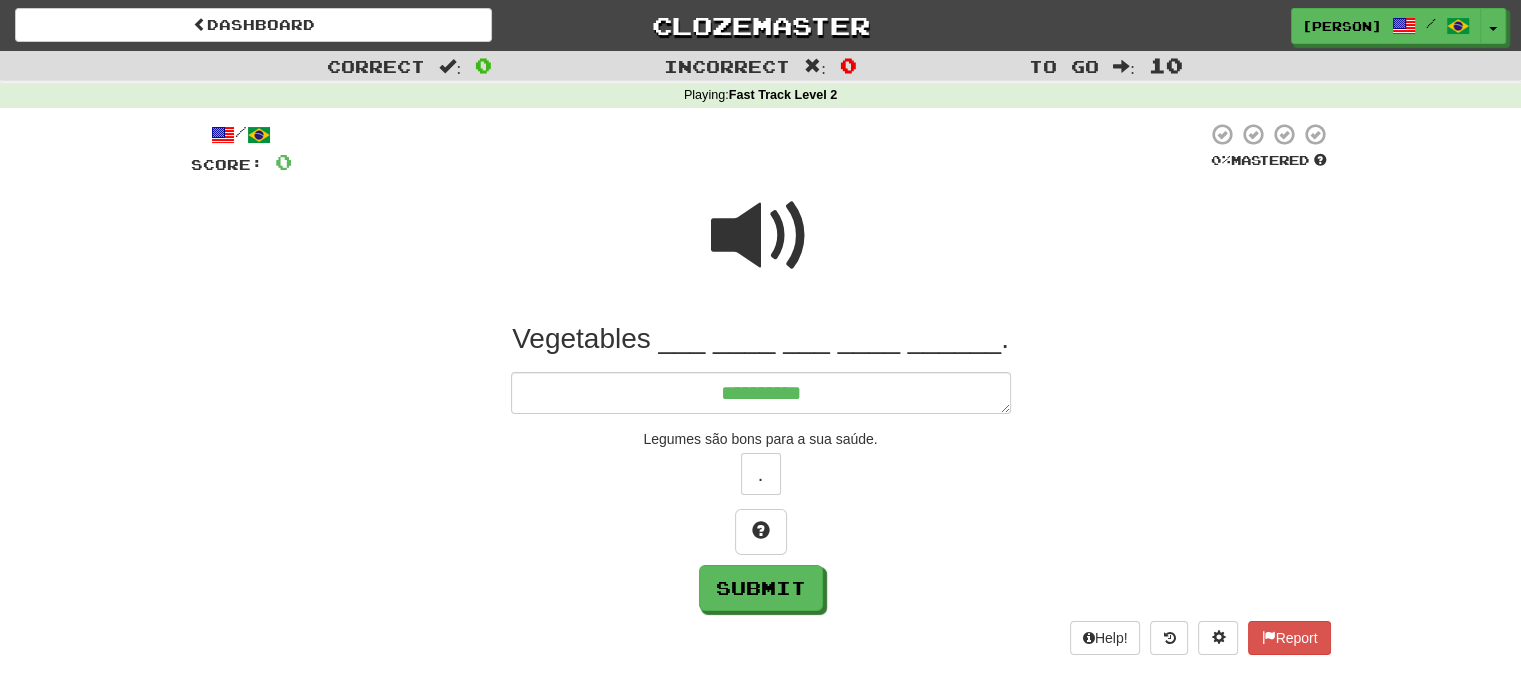 type on "*" 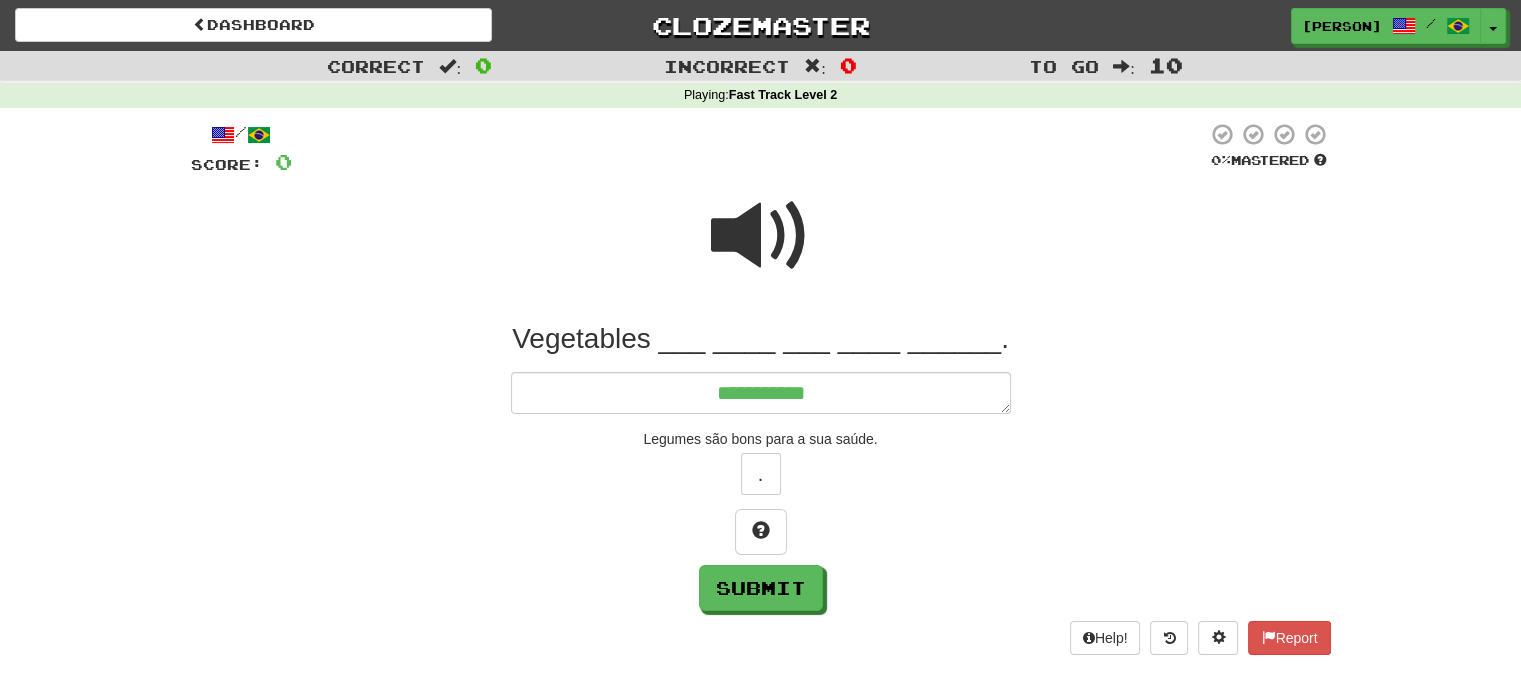 type on "*" 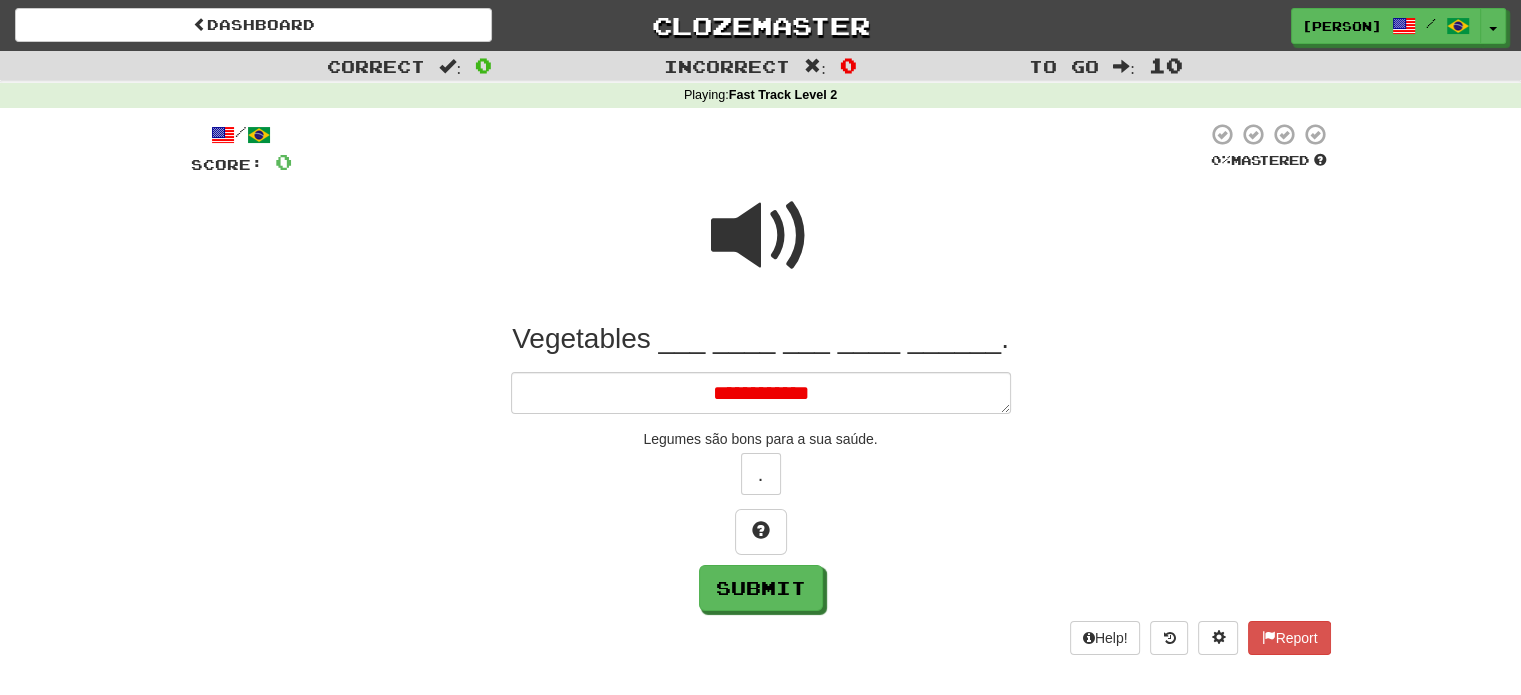 type on "*" 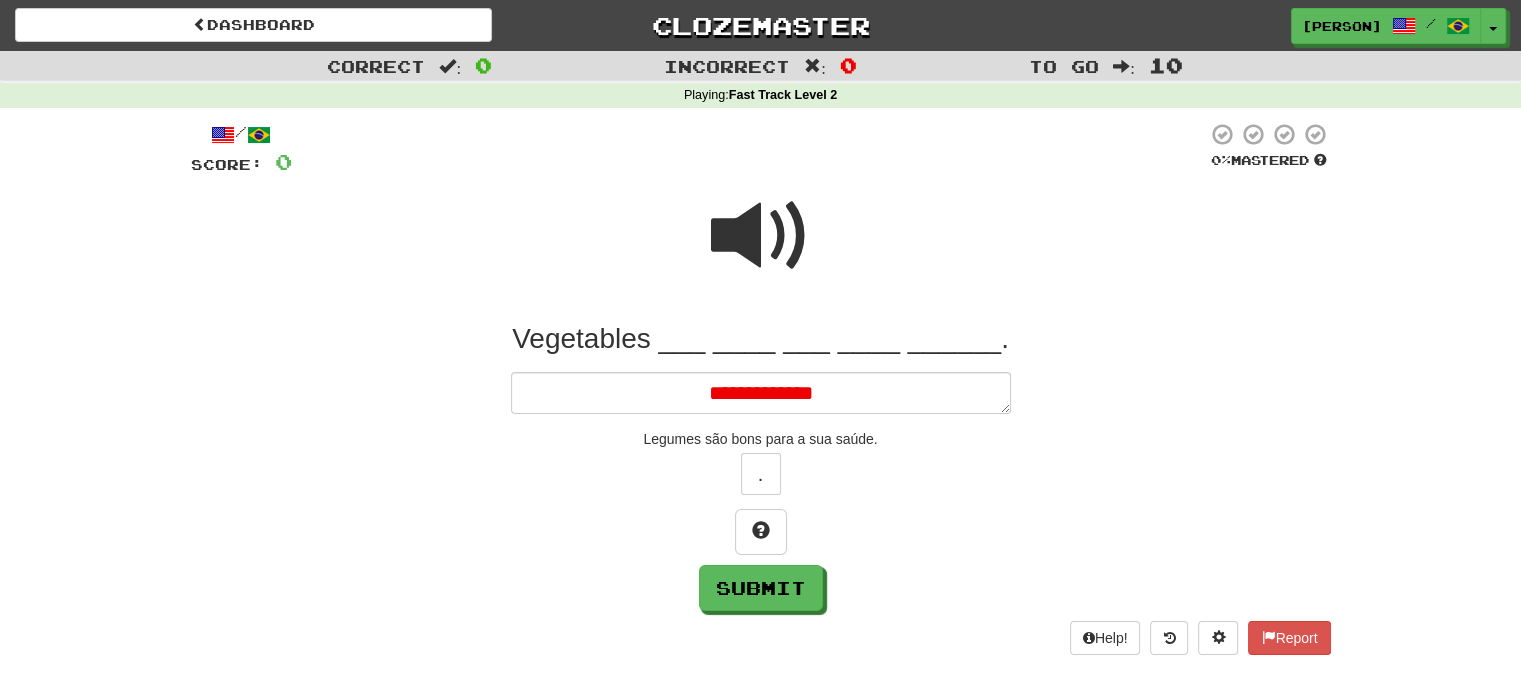 type on "*" 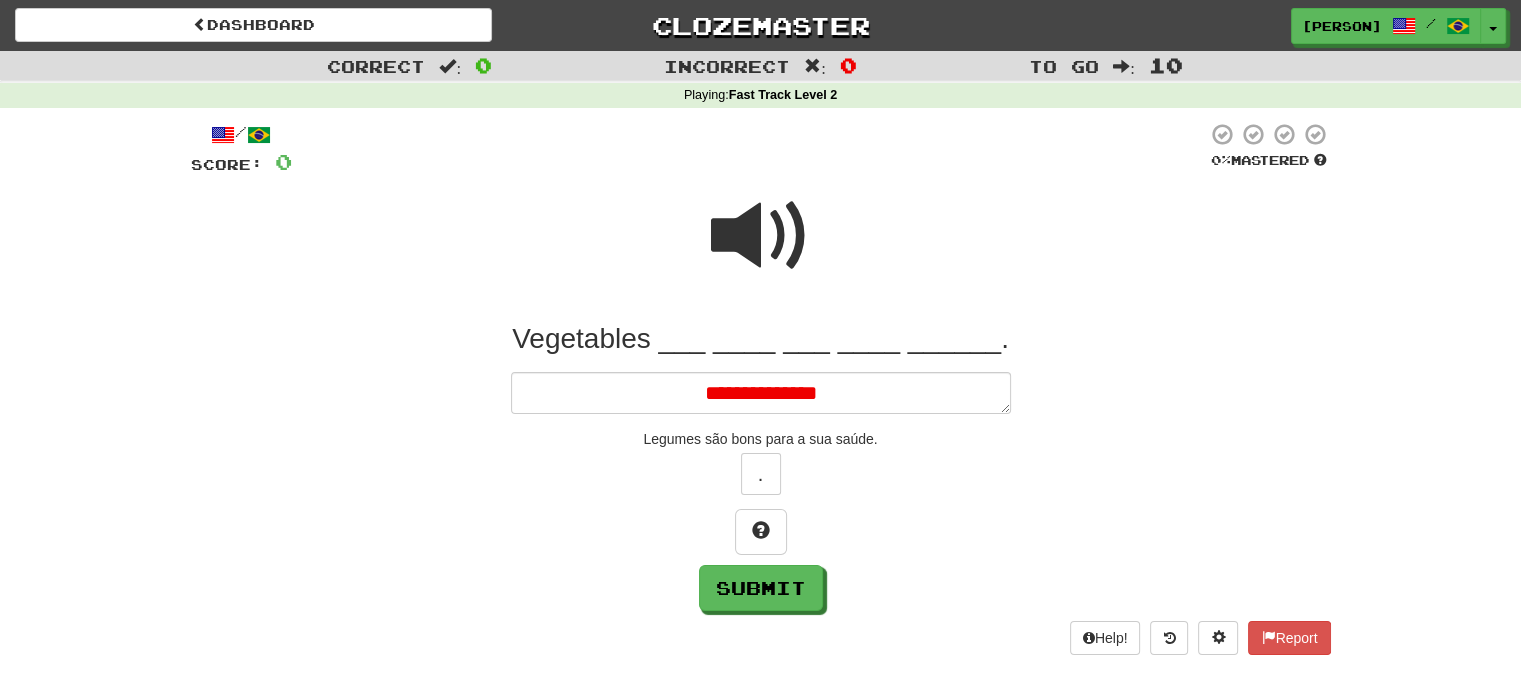 type on "*" 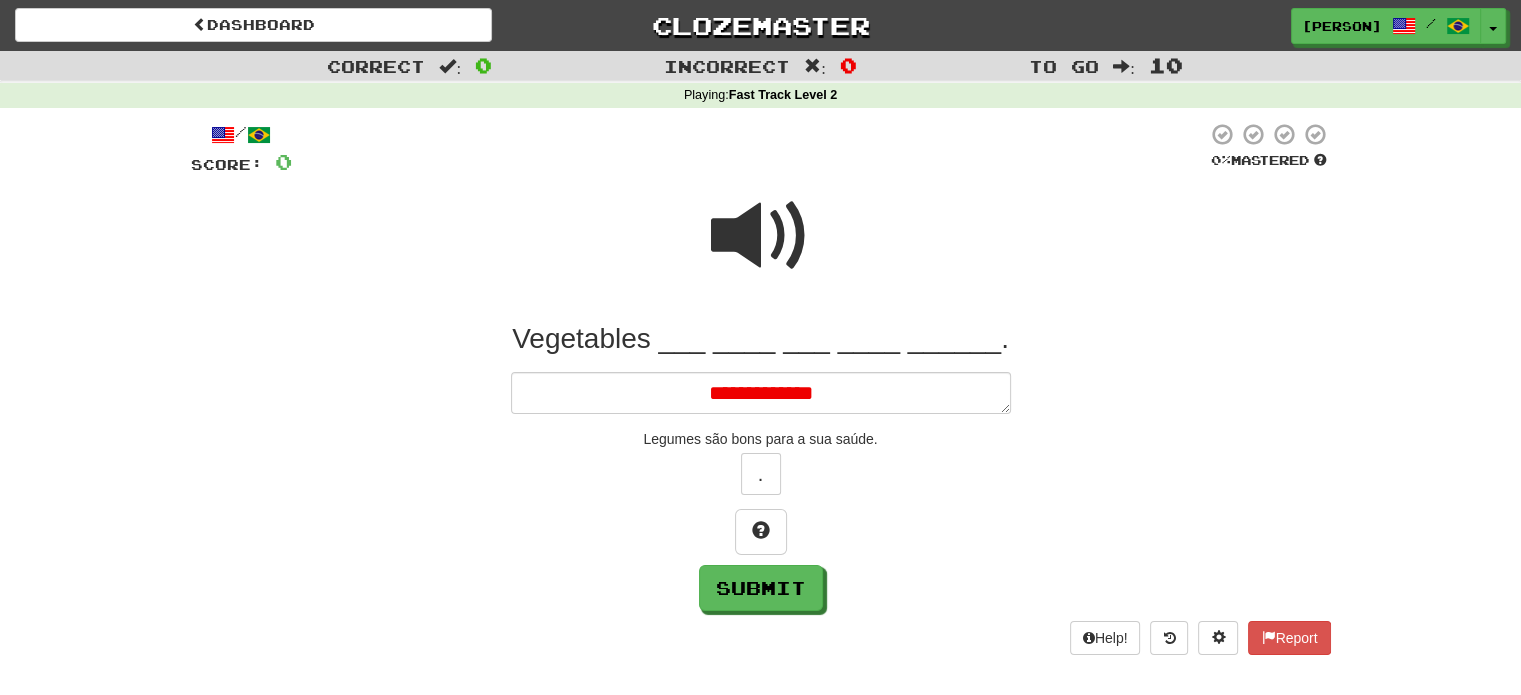 type on "*" 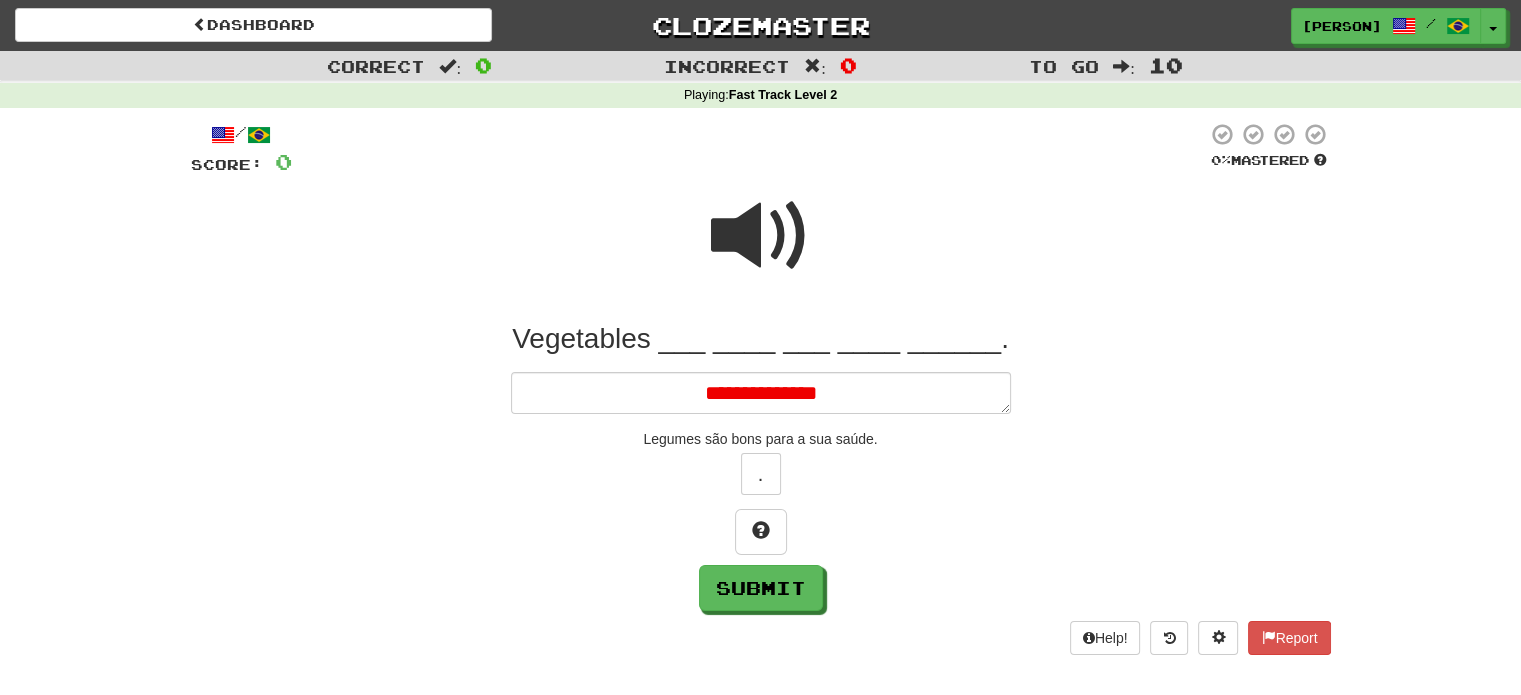 type on "*" 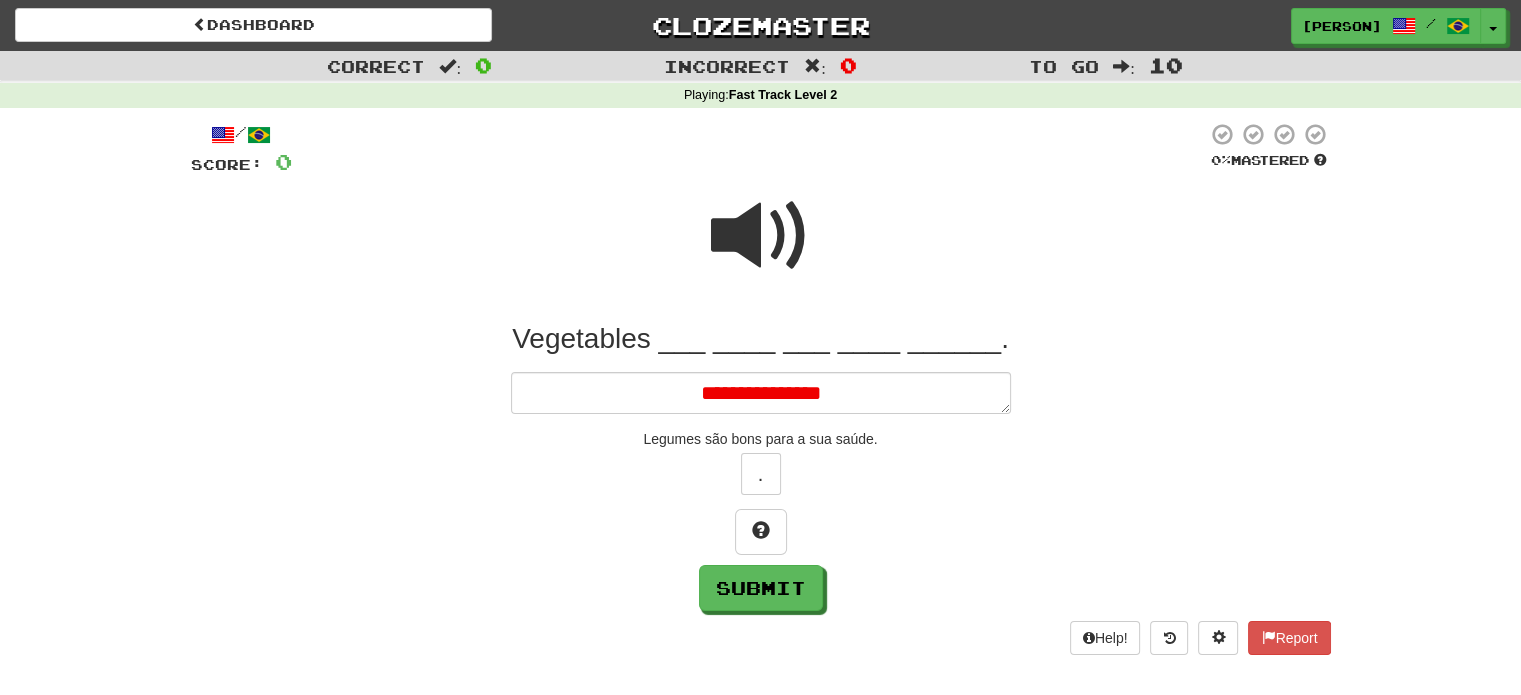 type on "*" 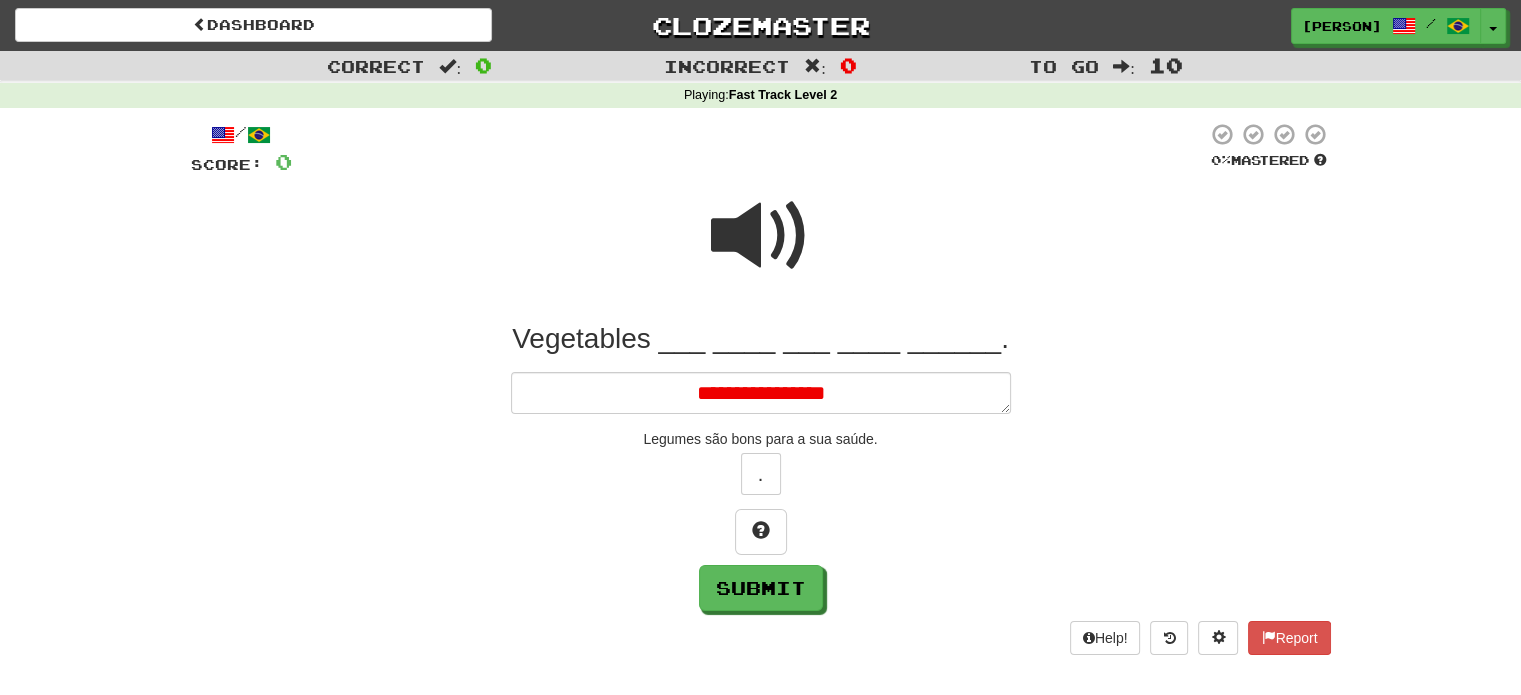type on "*" 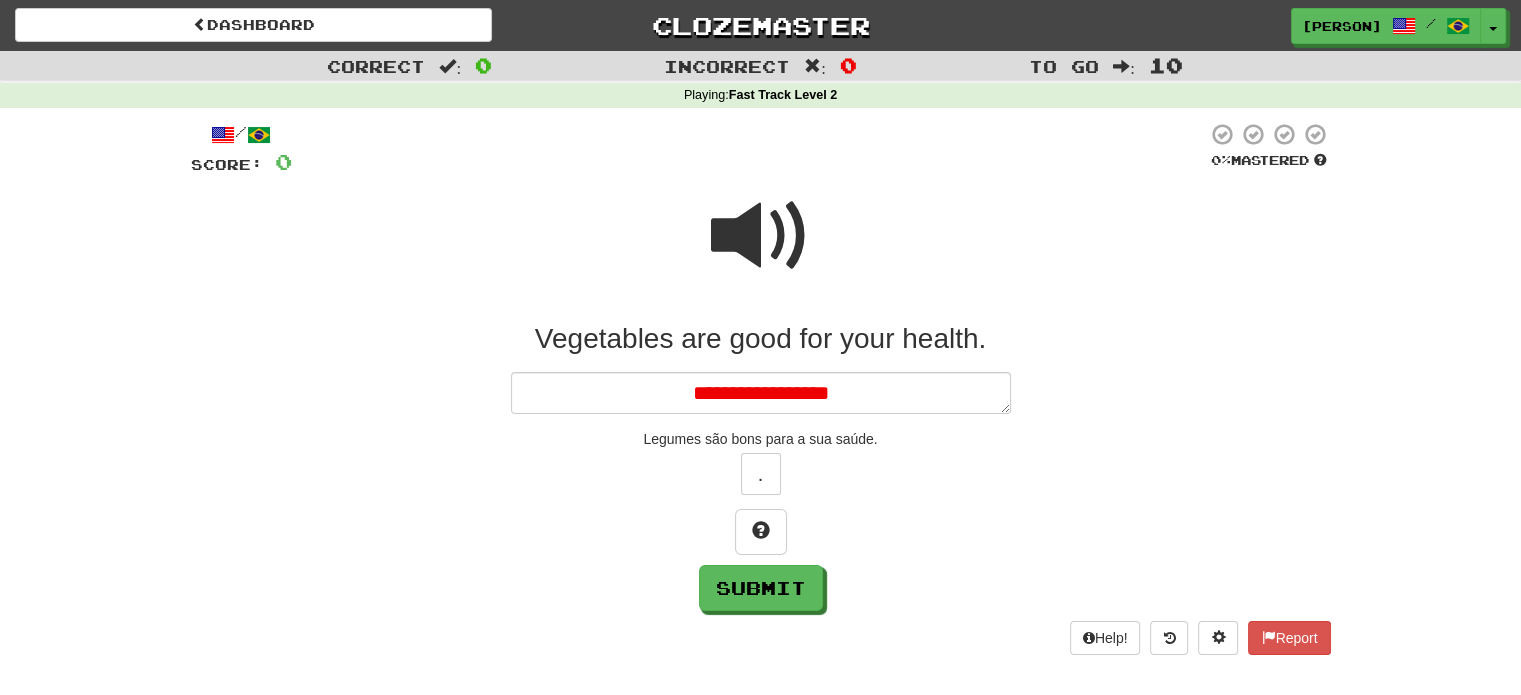 type on "*" 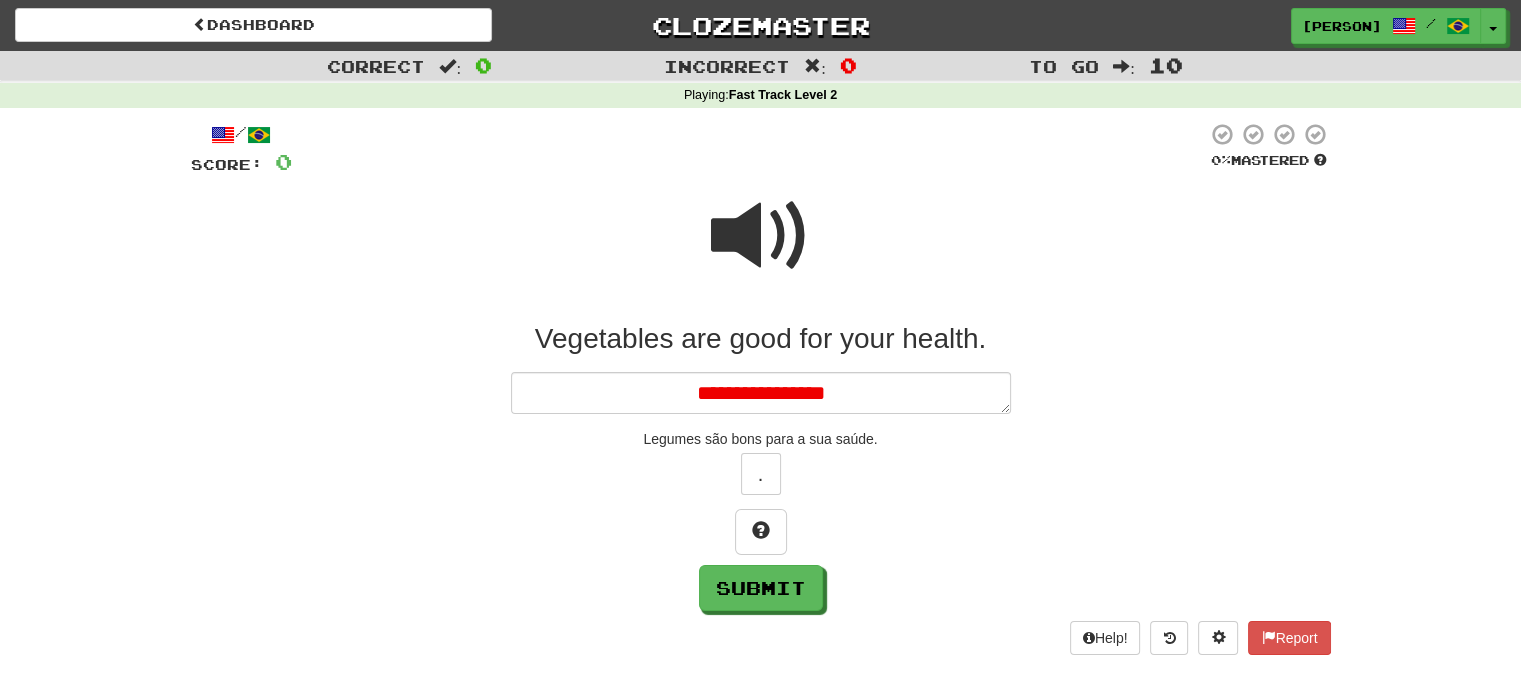 type on "*" 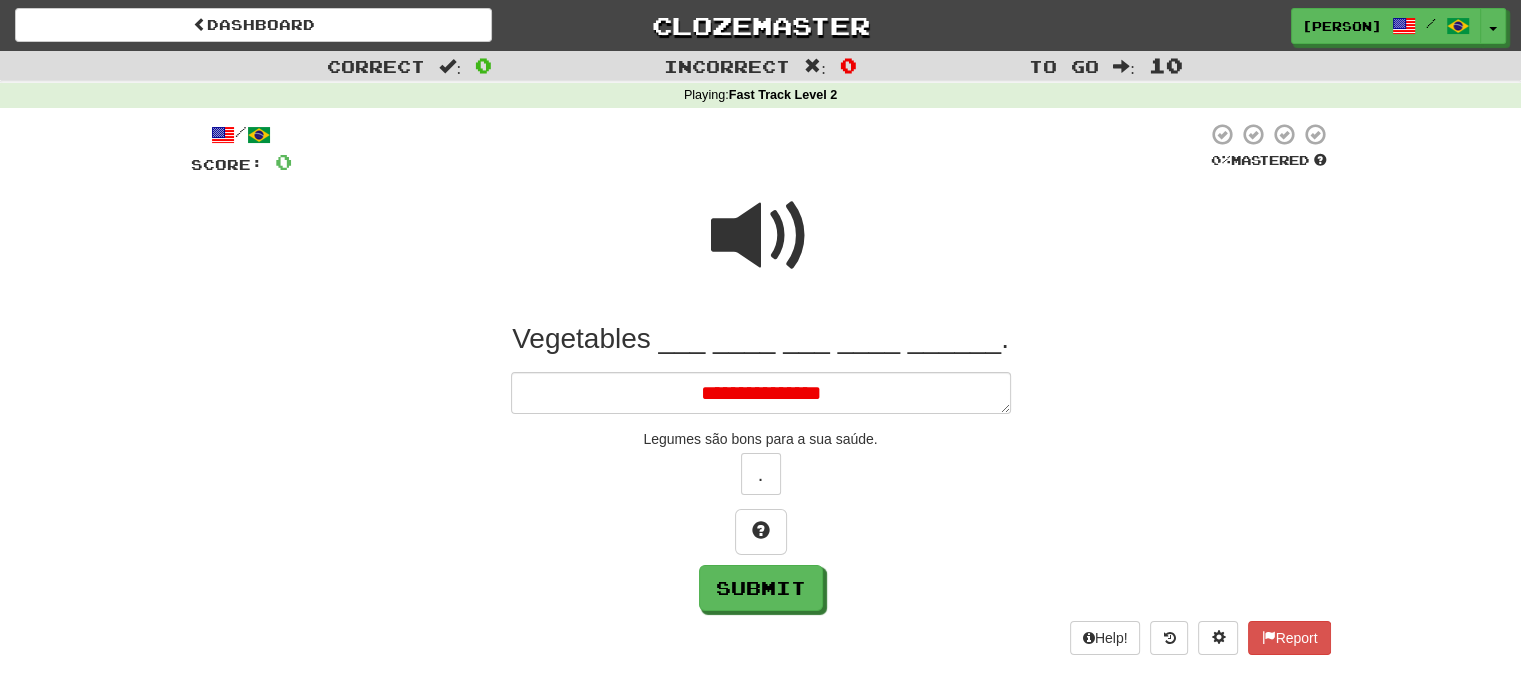 type on "*" 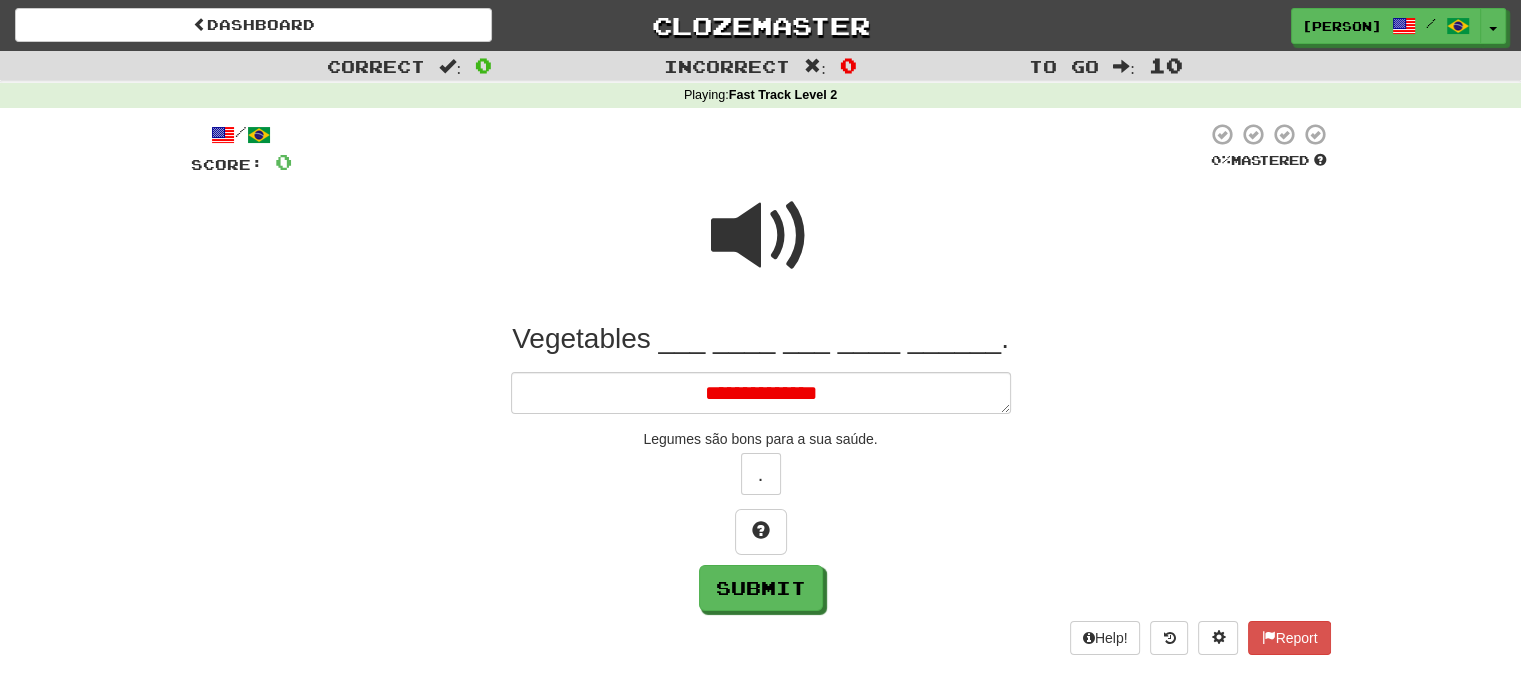 type on "*" 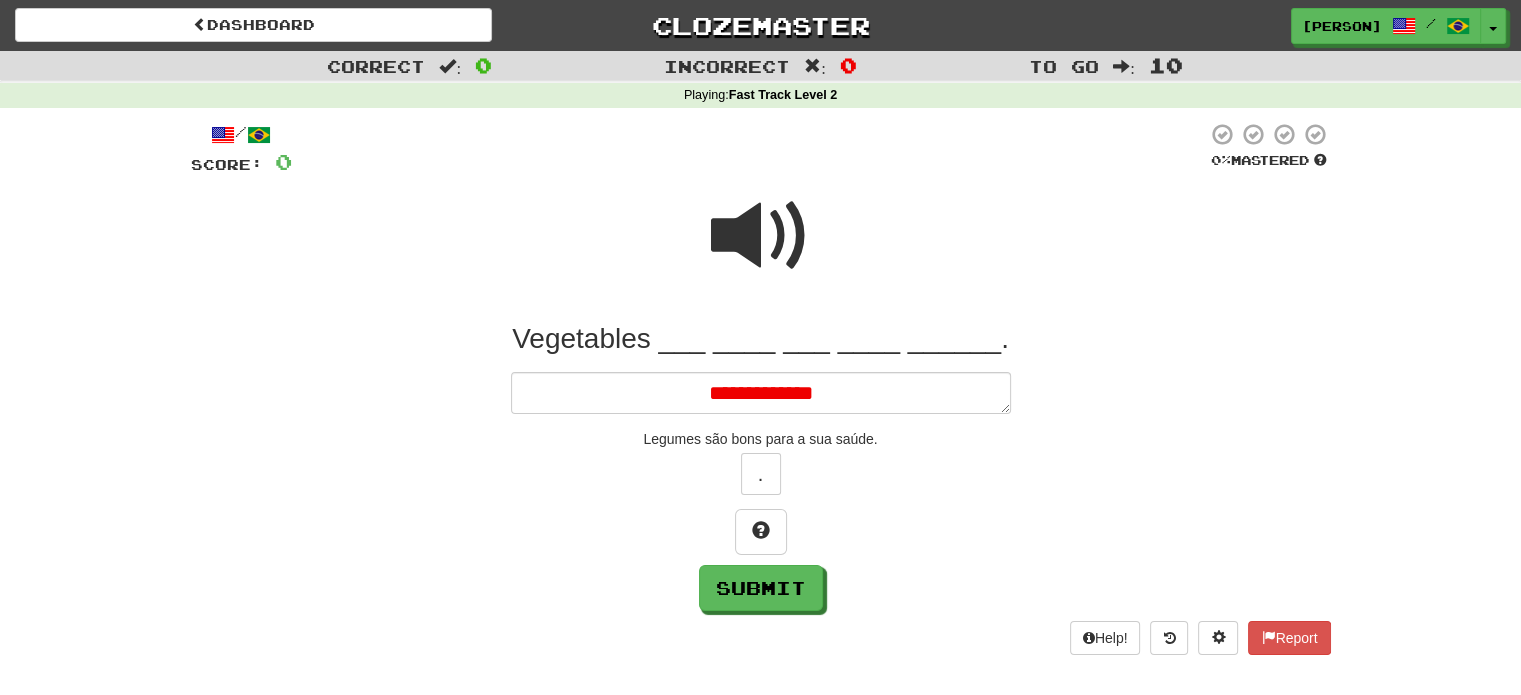 type on "*" 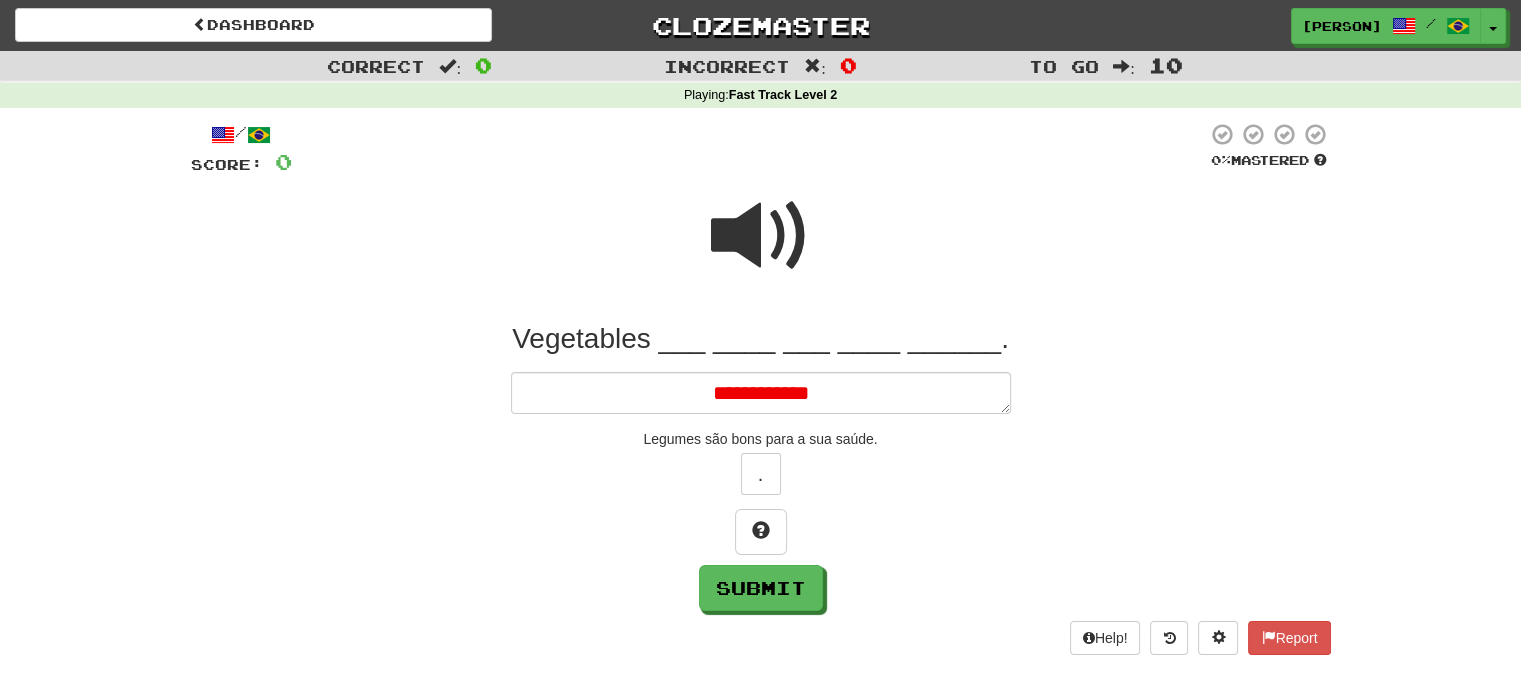 type on "*" 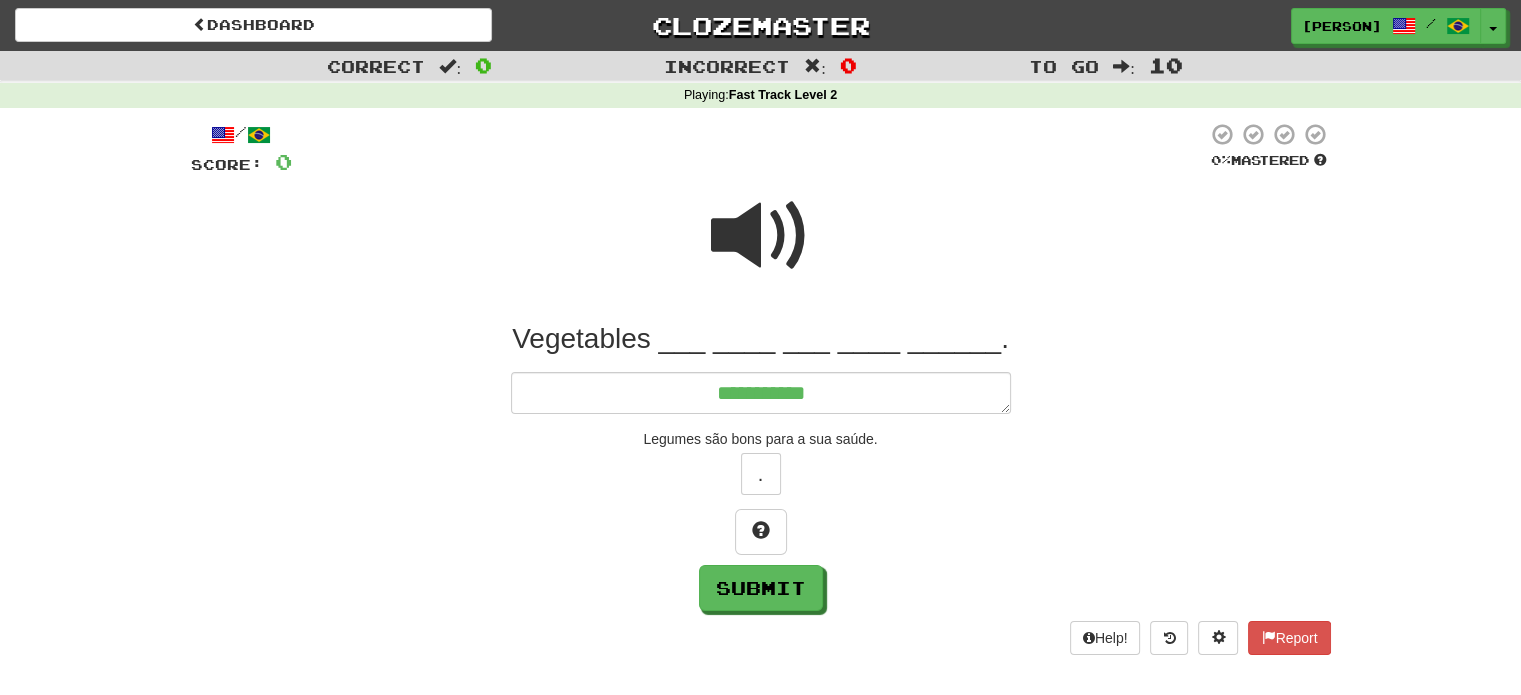 type on "*" 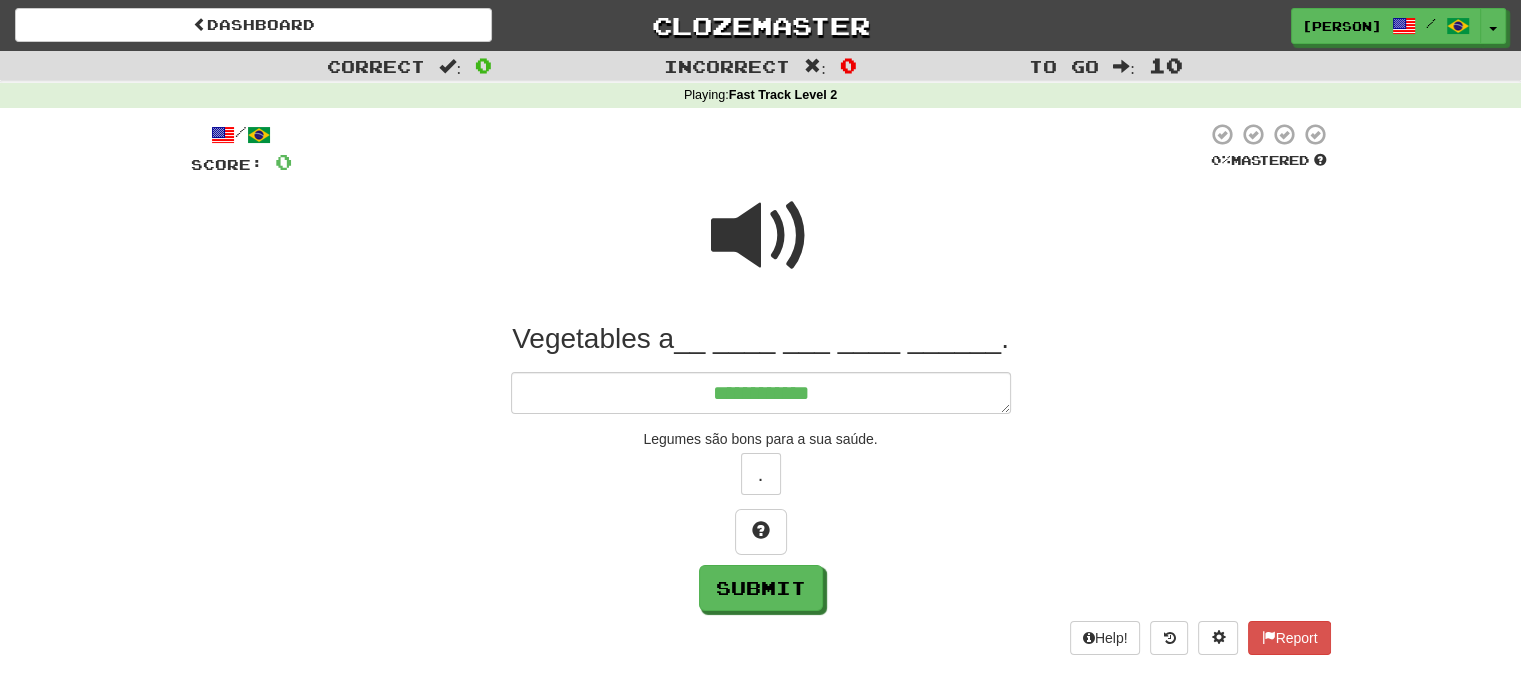 type on "*" 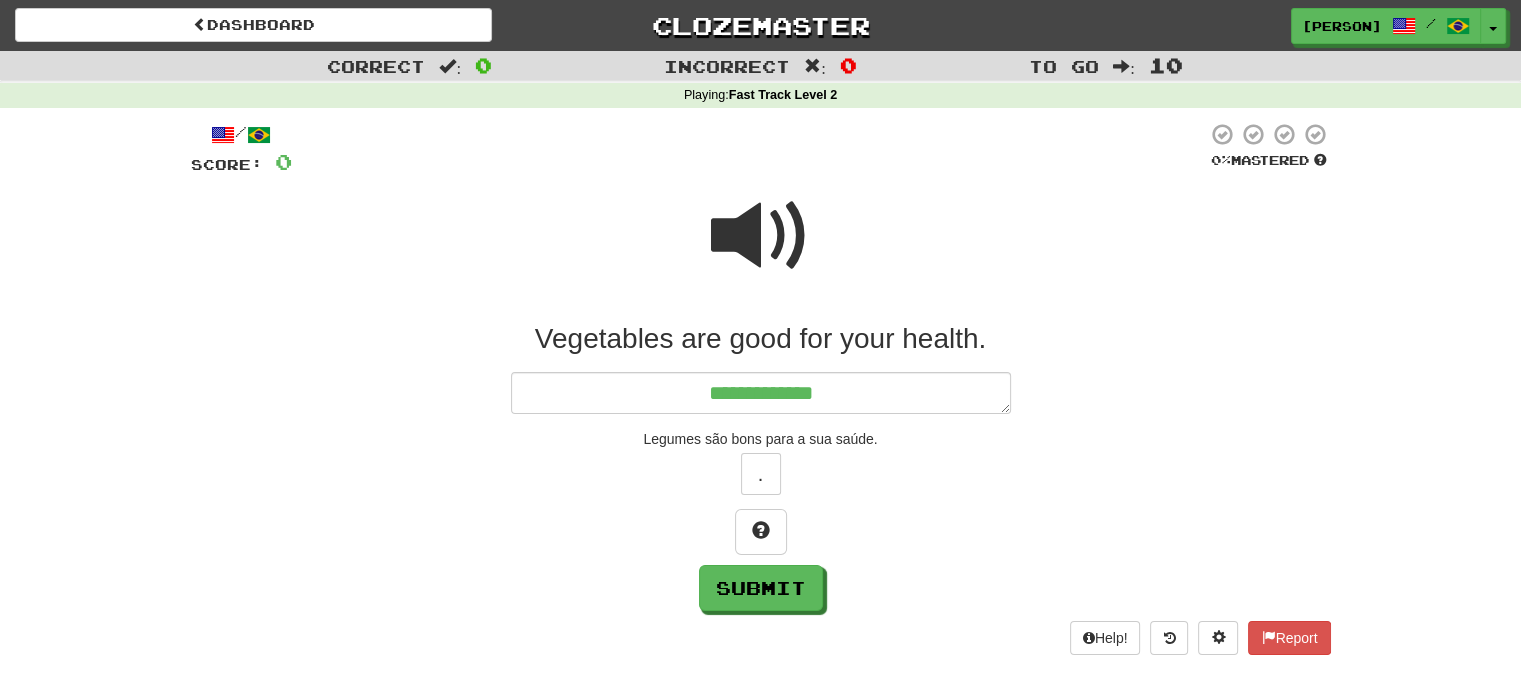 type on "*" 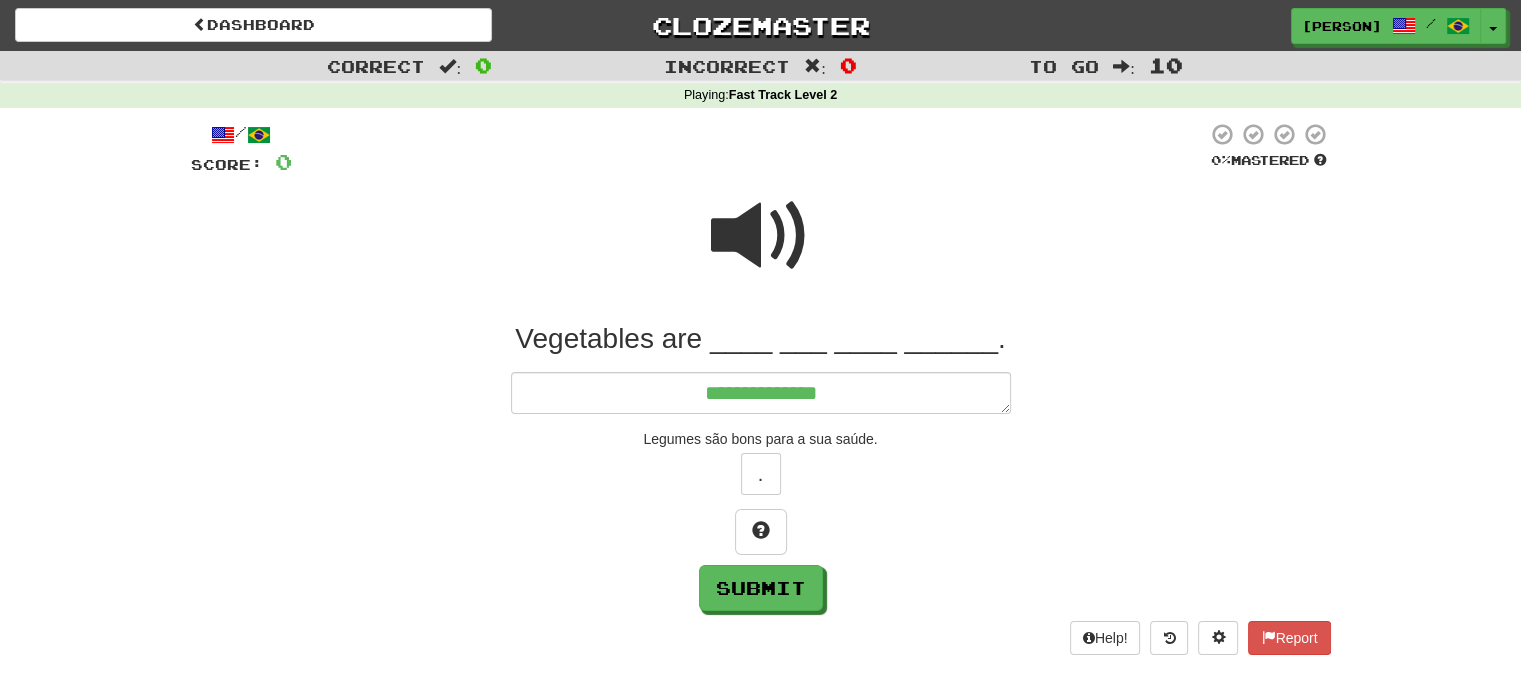 type on "*" 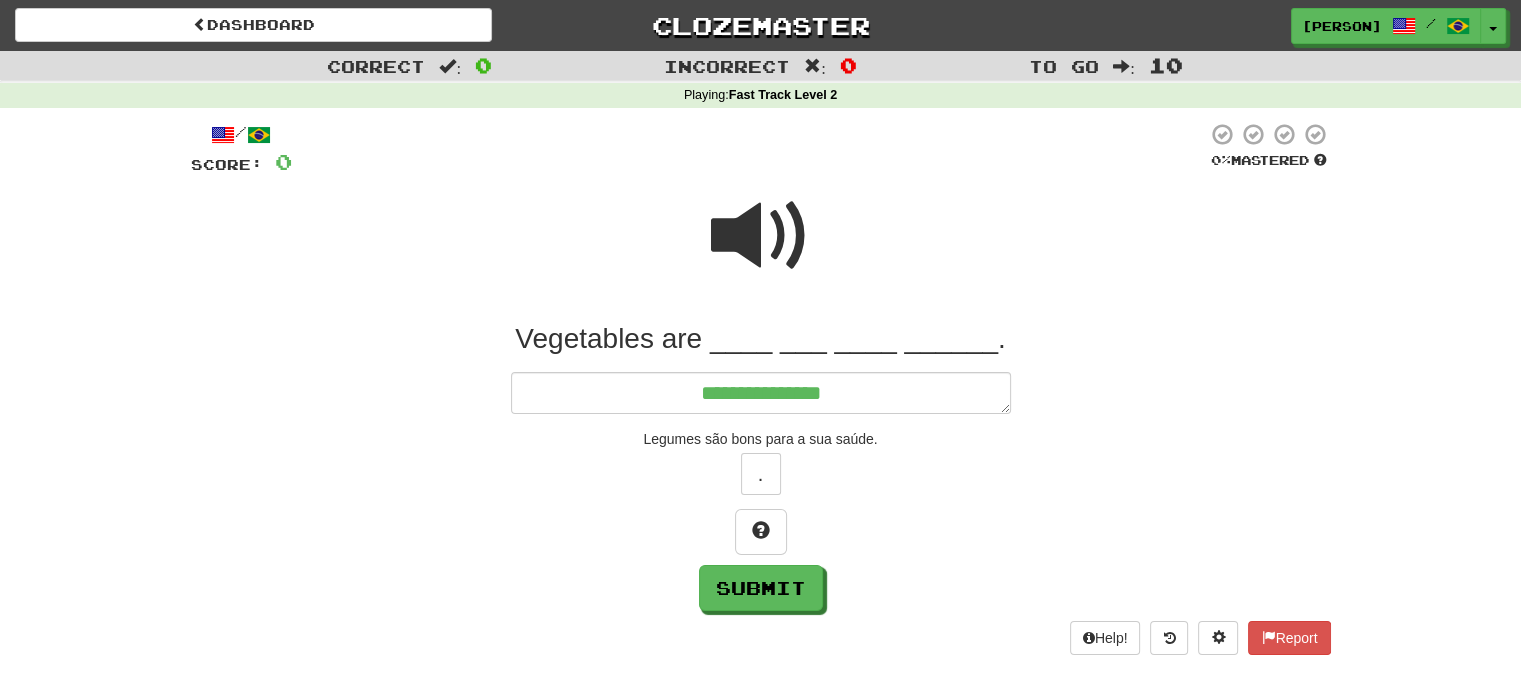 type on "*" 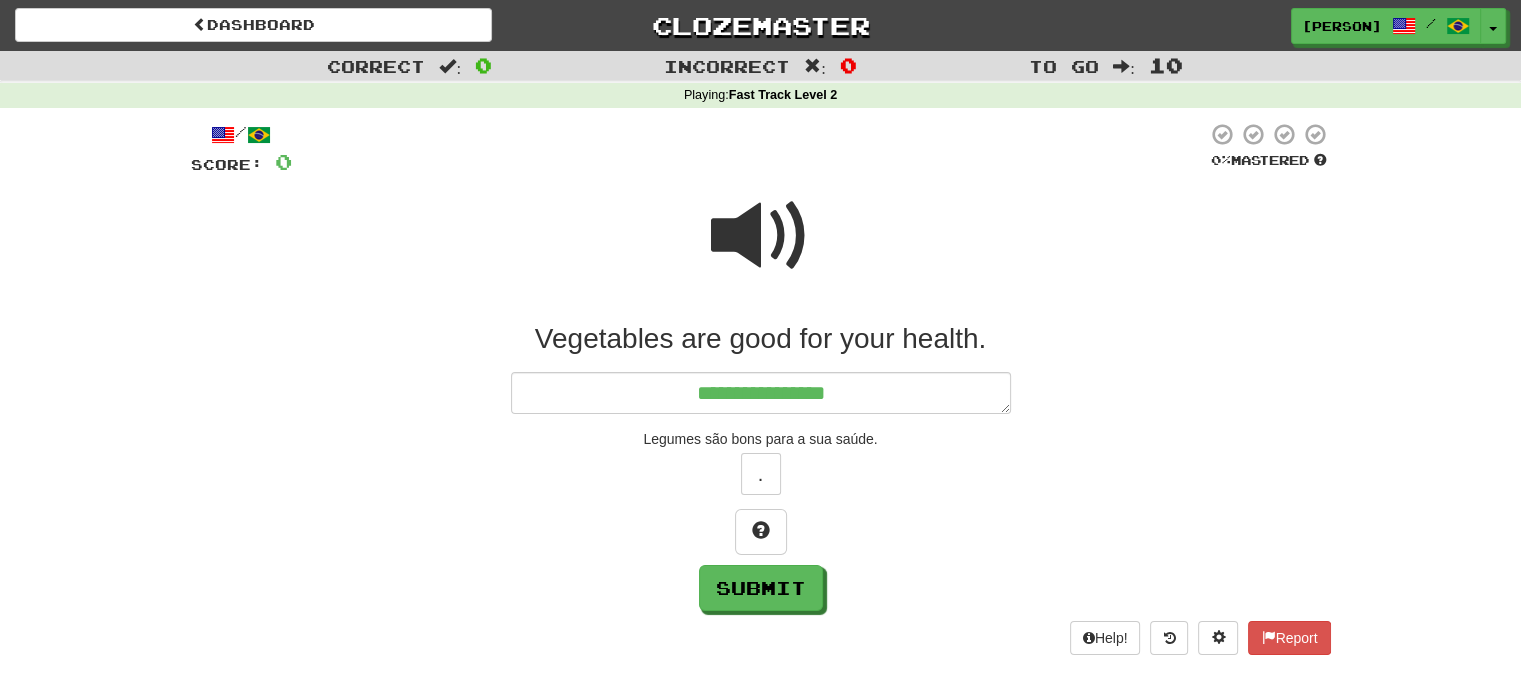 type on "*" 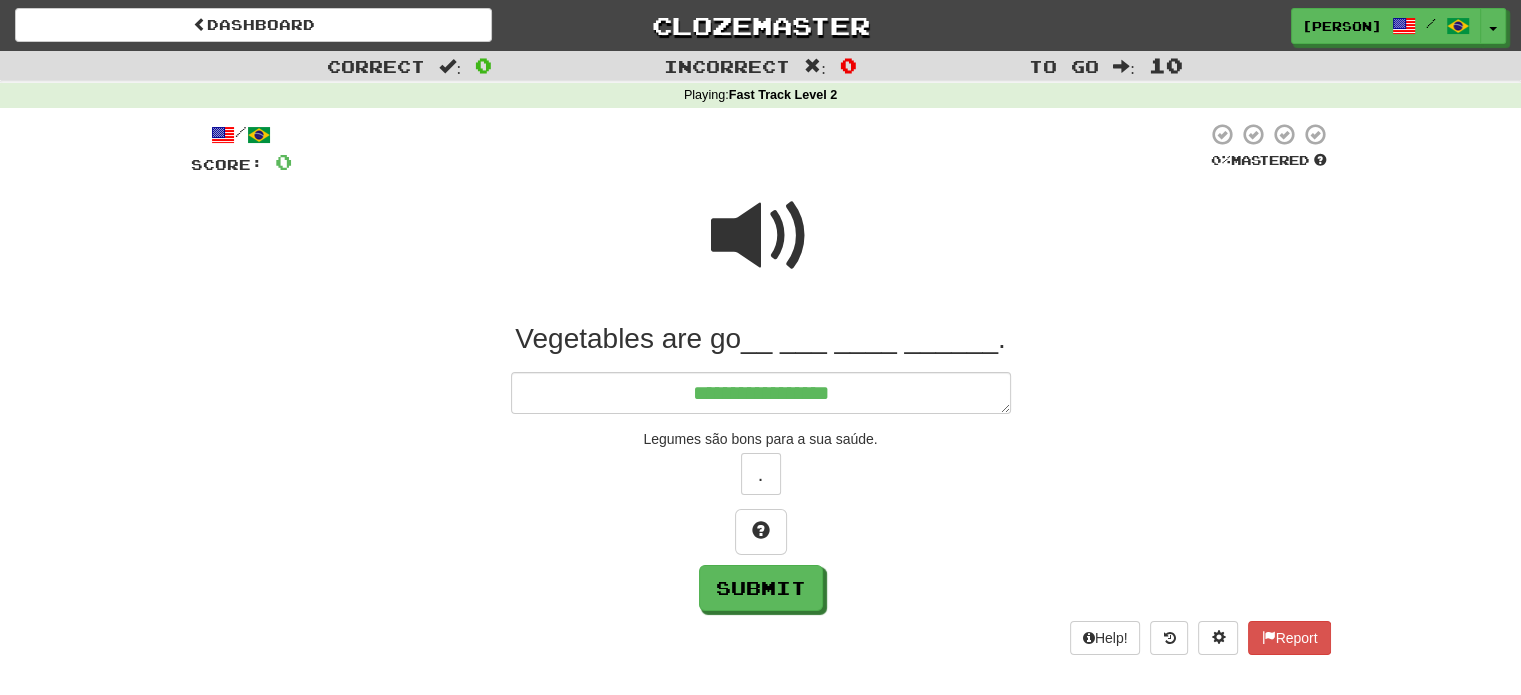 type on "*" 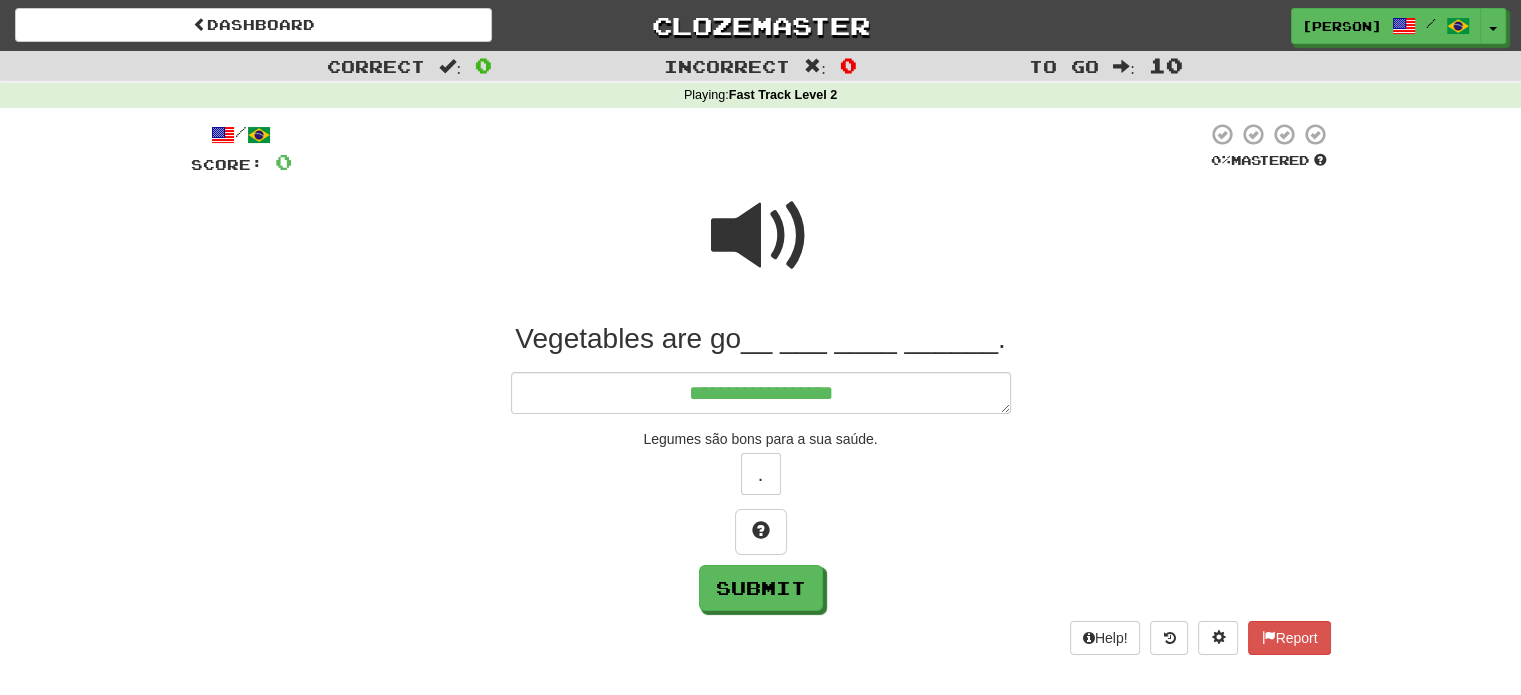 type on "*" 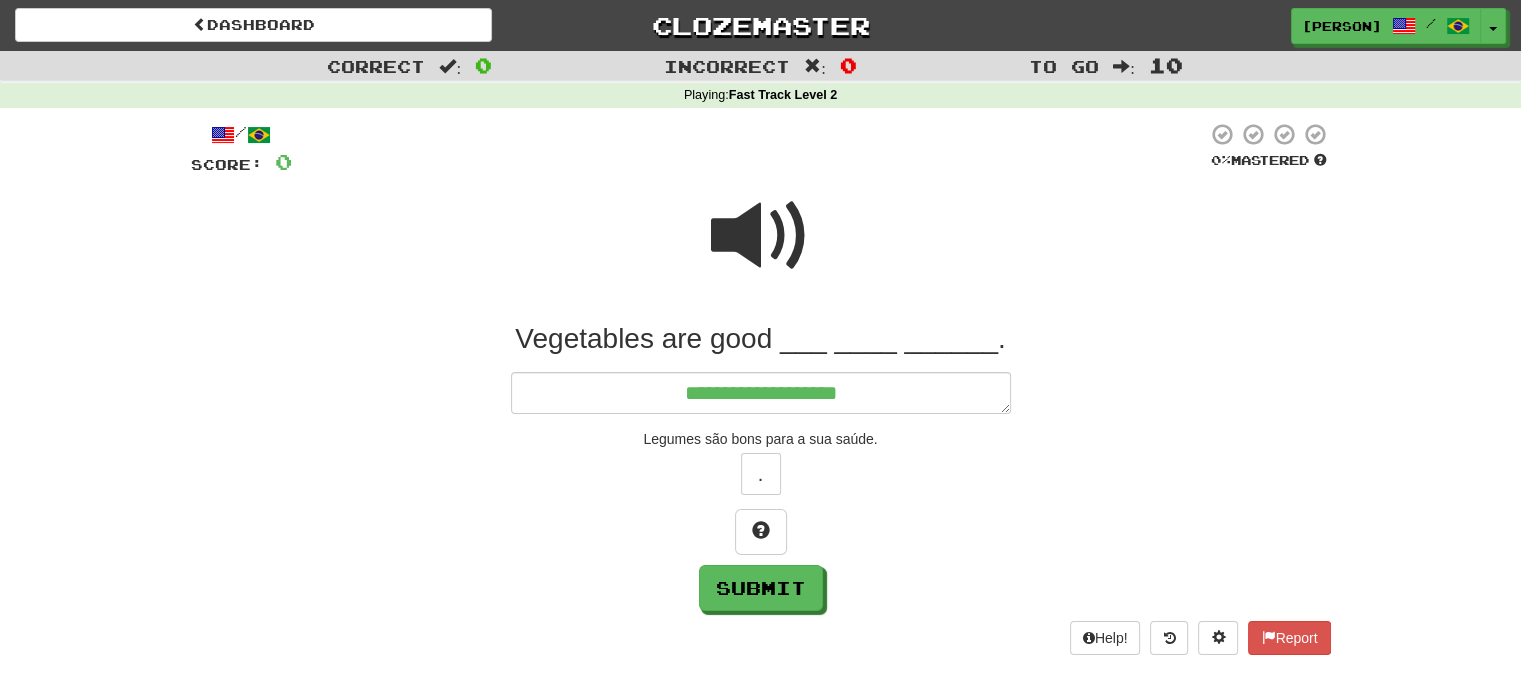 type on "*" 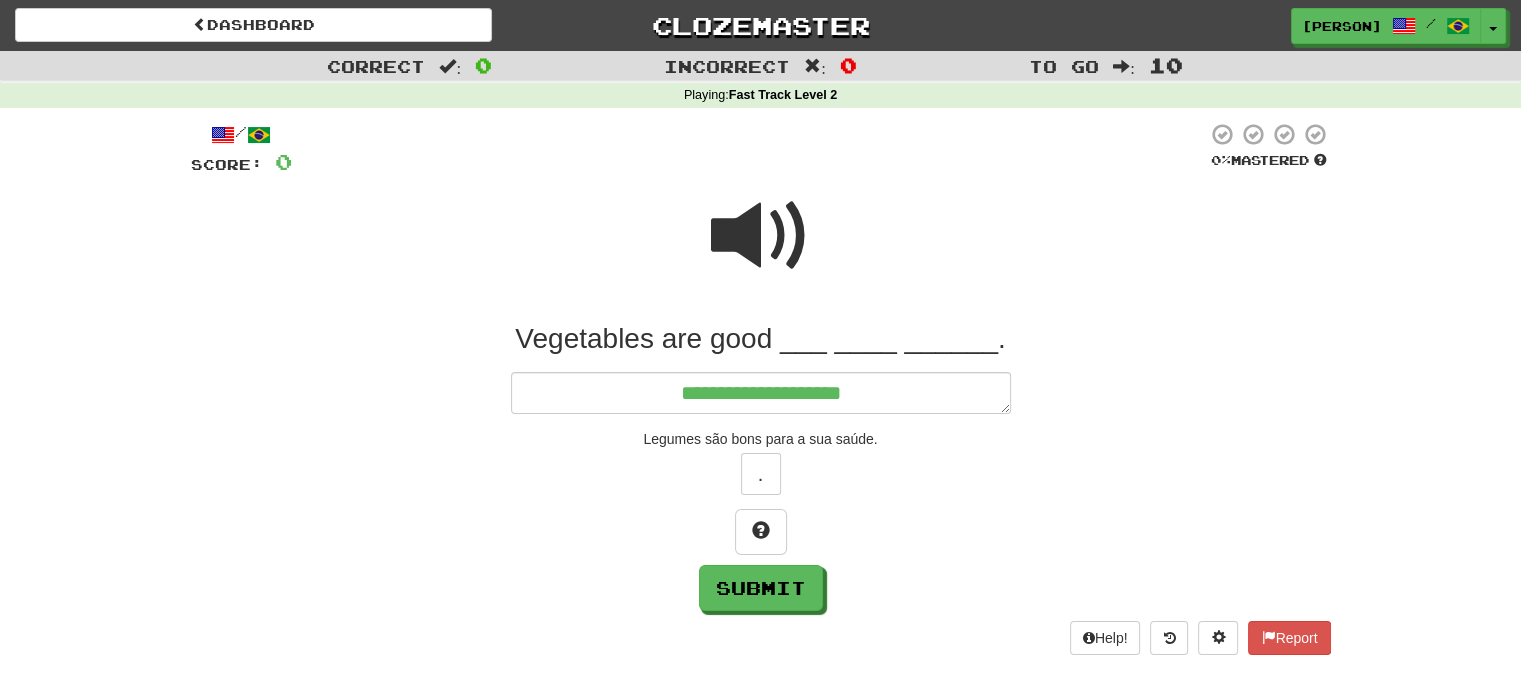 type on "*" 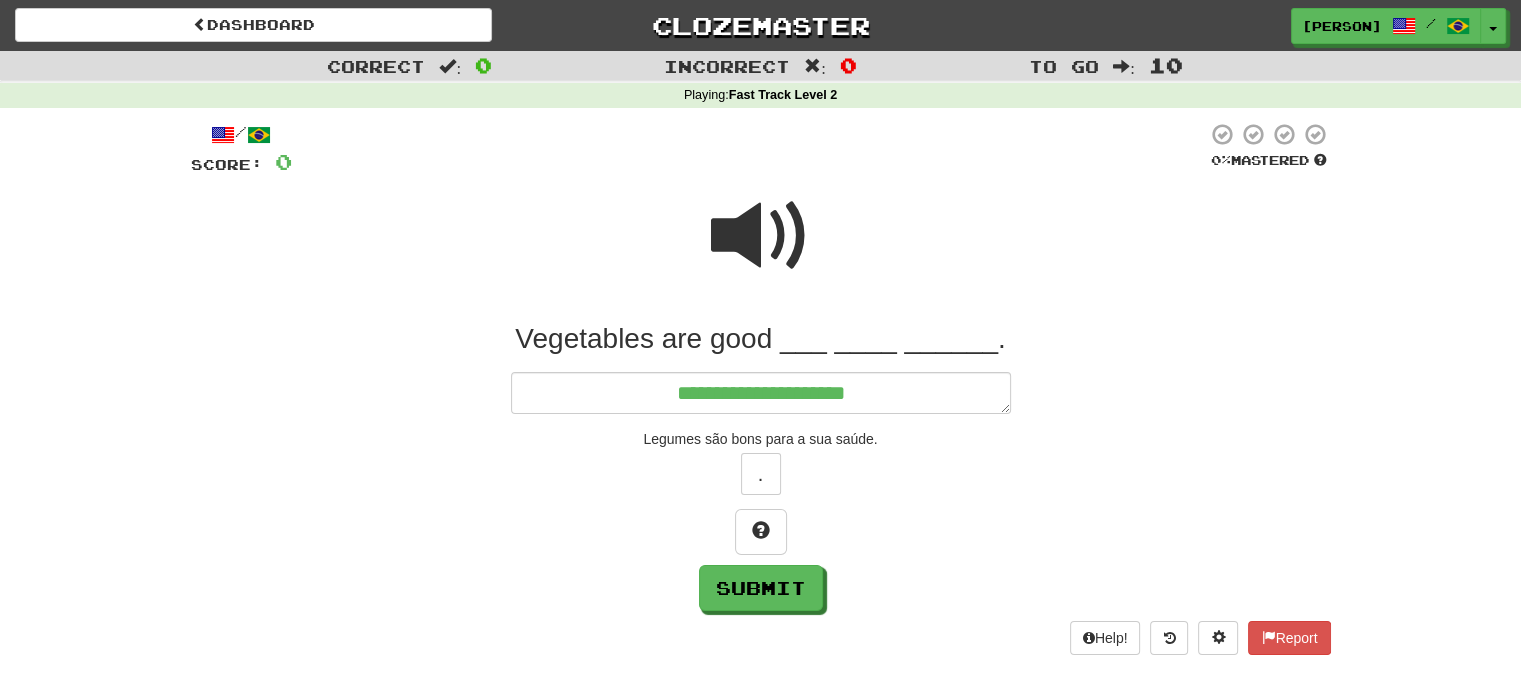 type on "*" 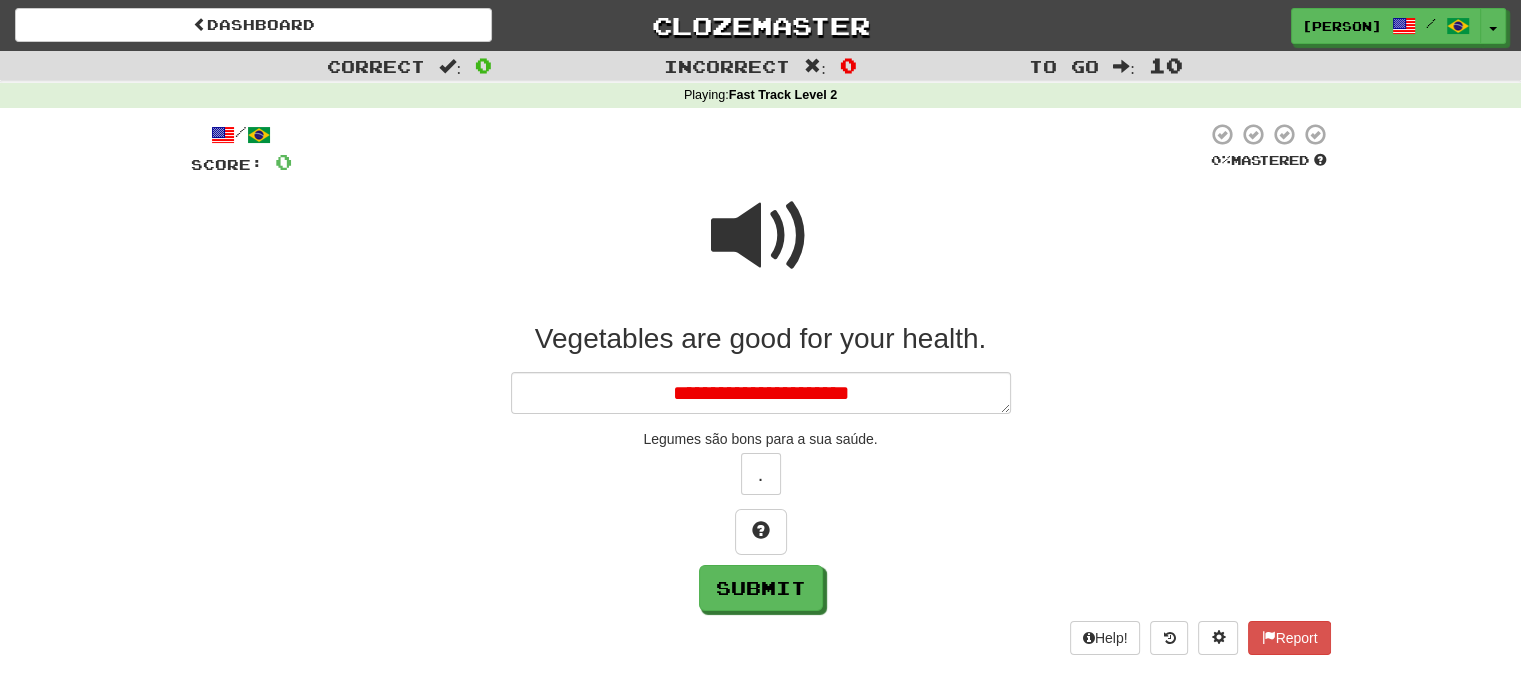 type on "*" 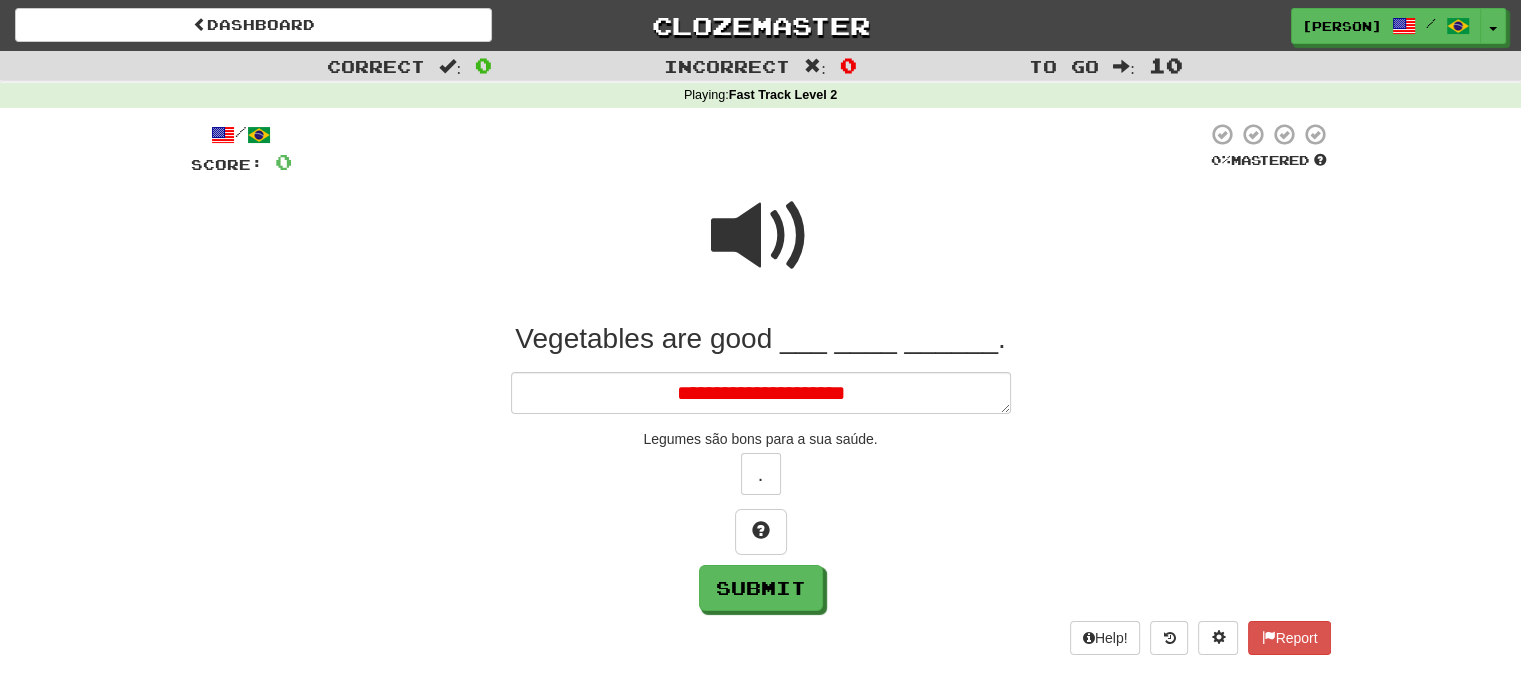 type on "*" 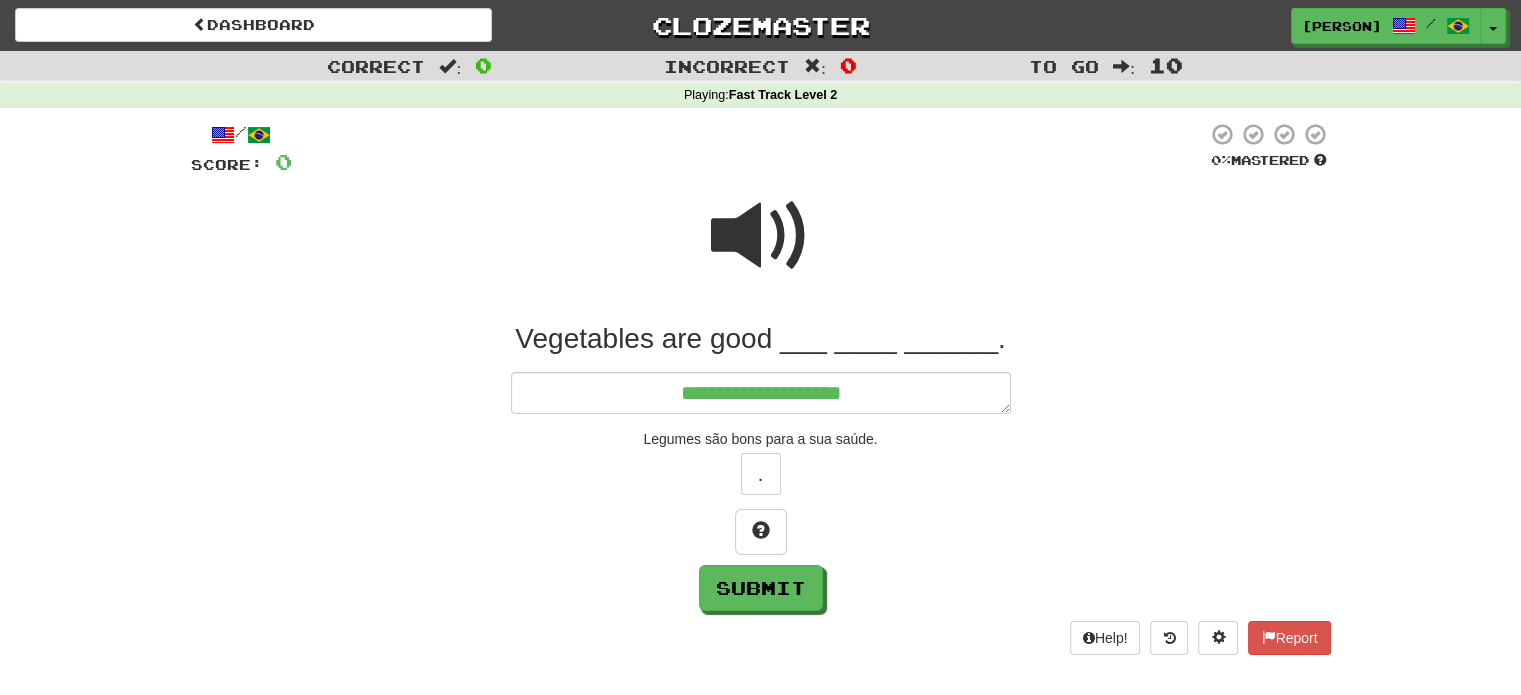 type on "**********" 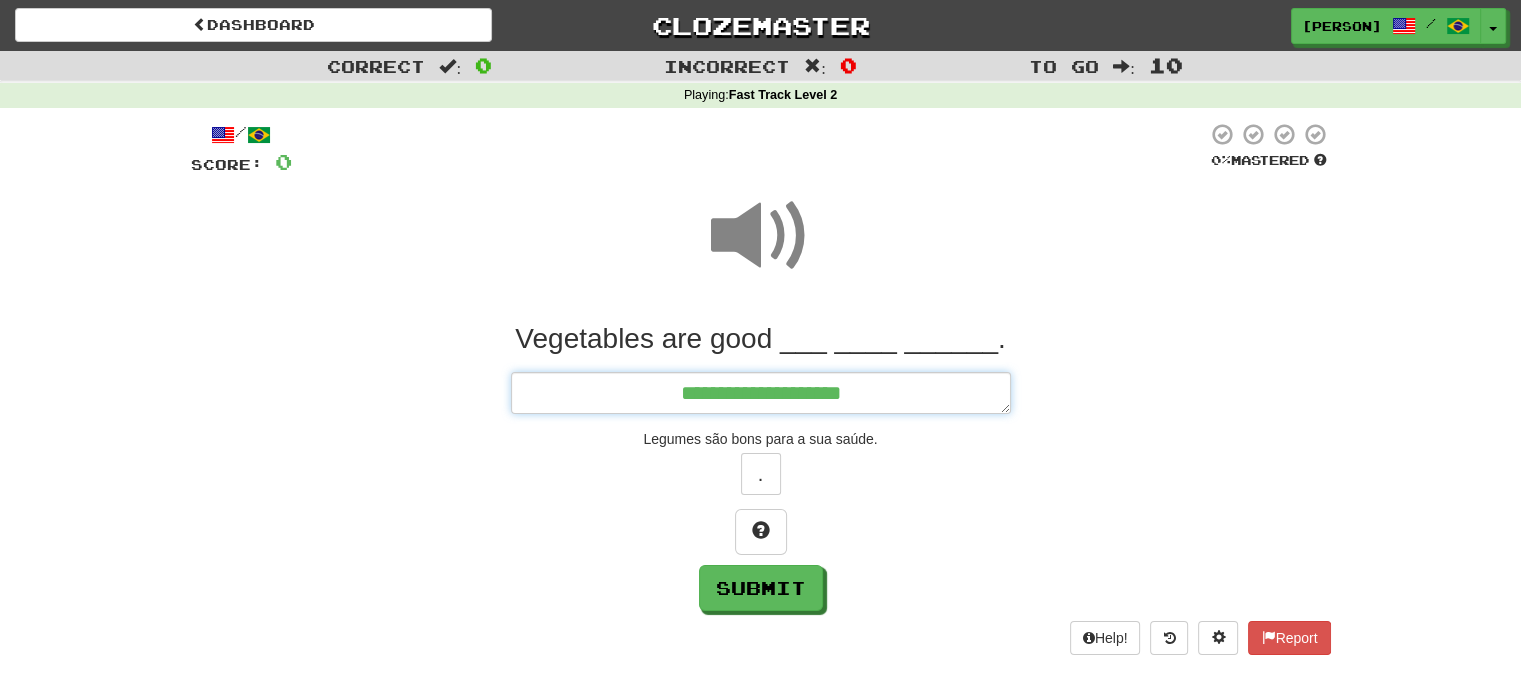 click on "**********" at bounding box center [761, 393] 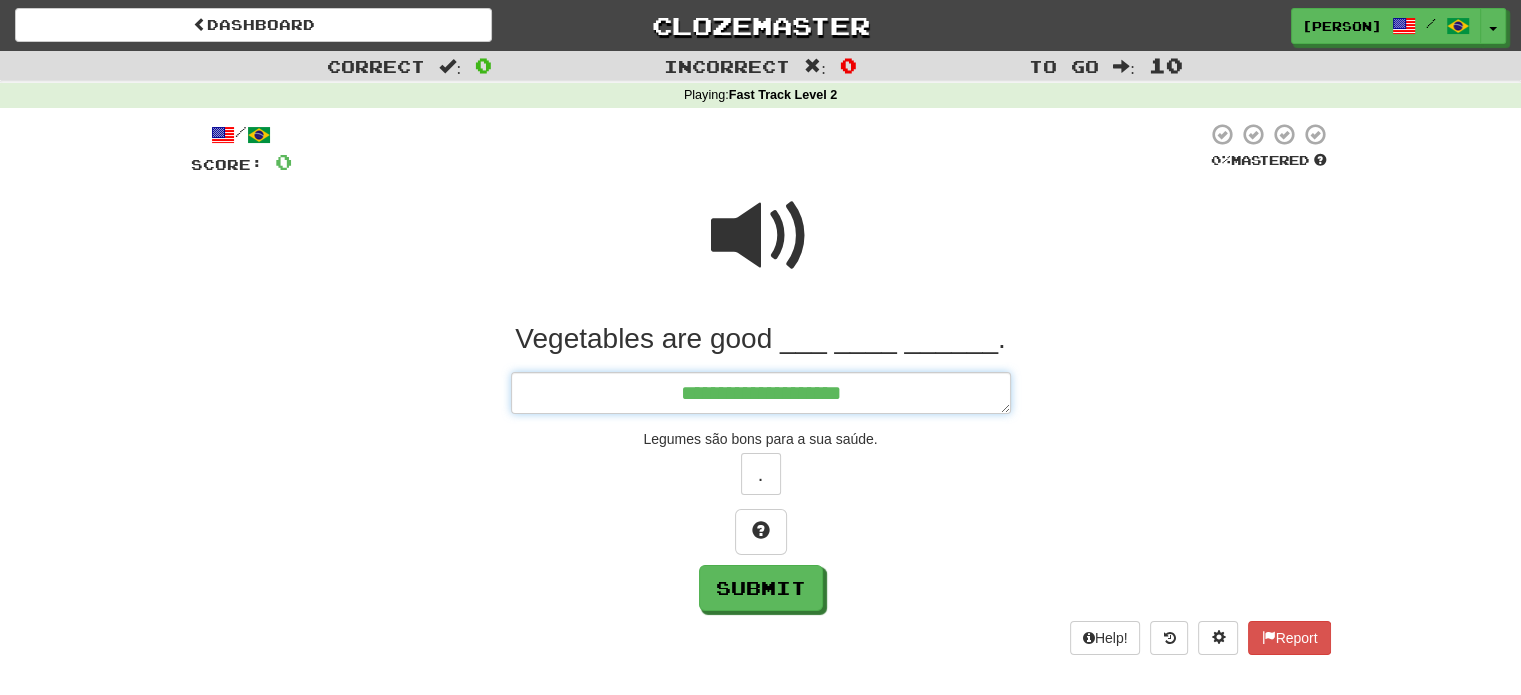 type on "*" 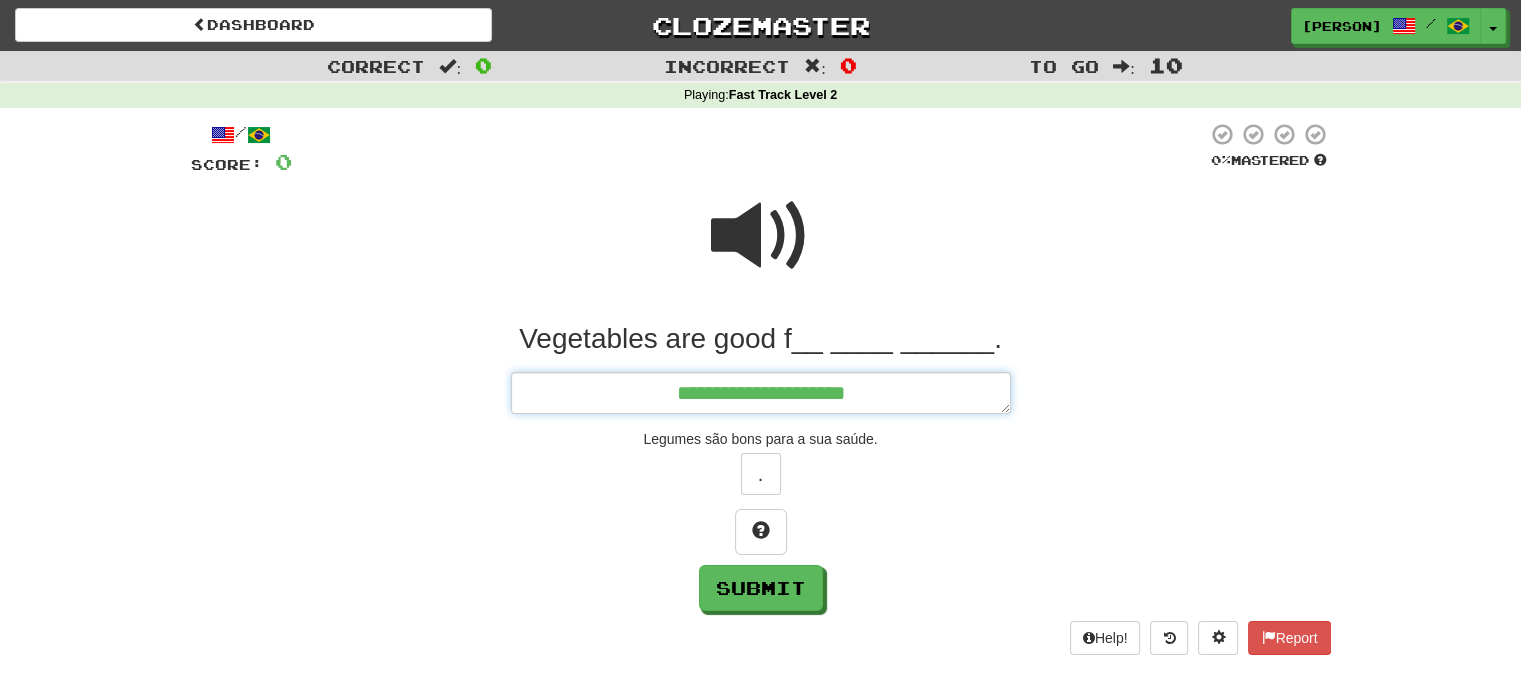 type on "*" 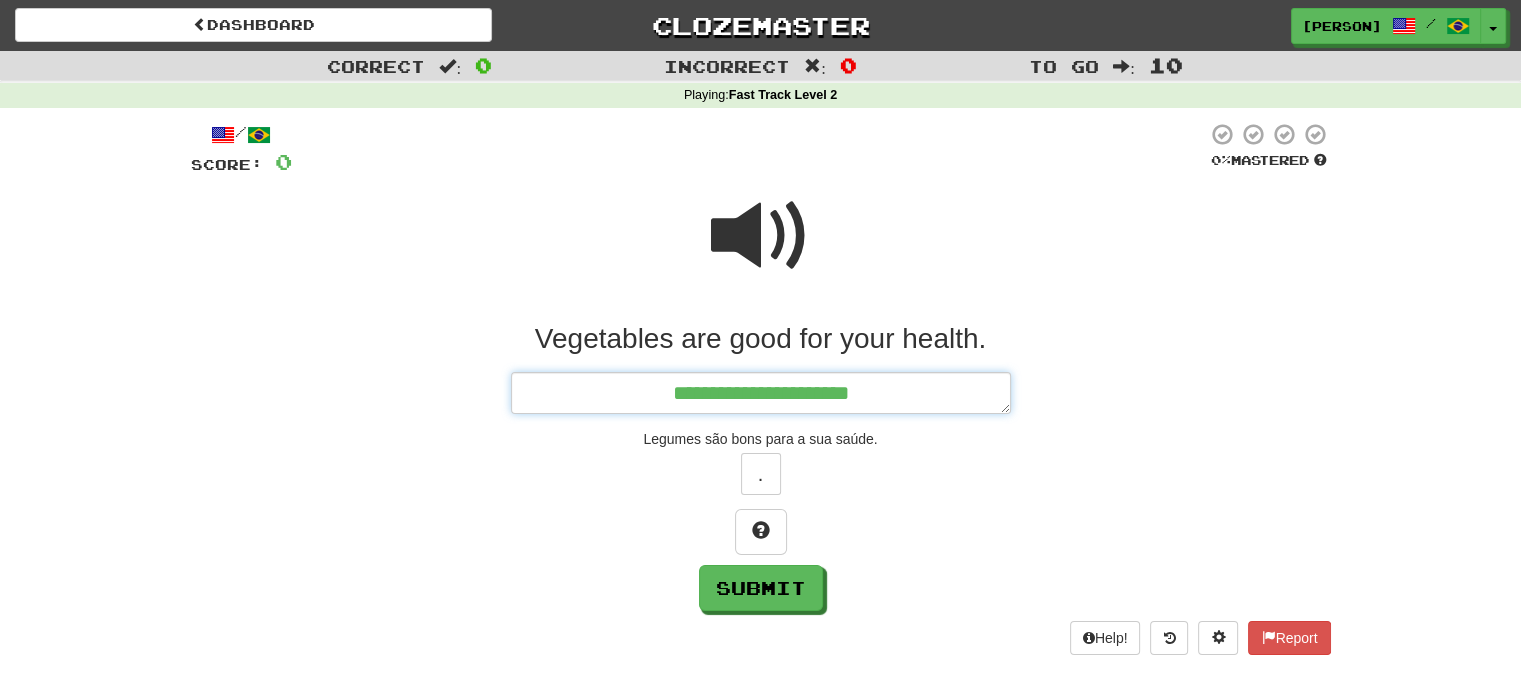 type on "*" 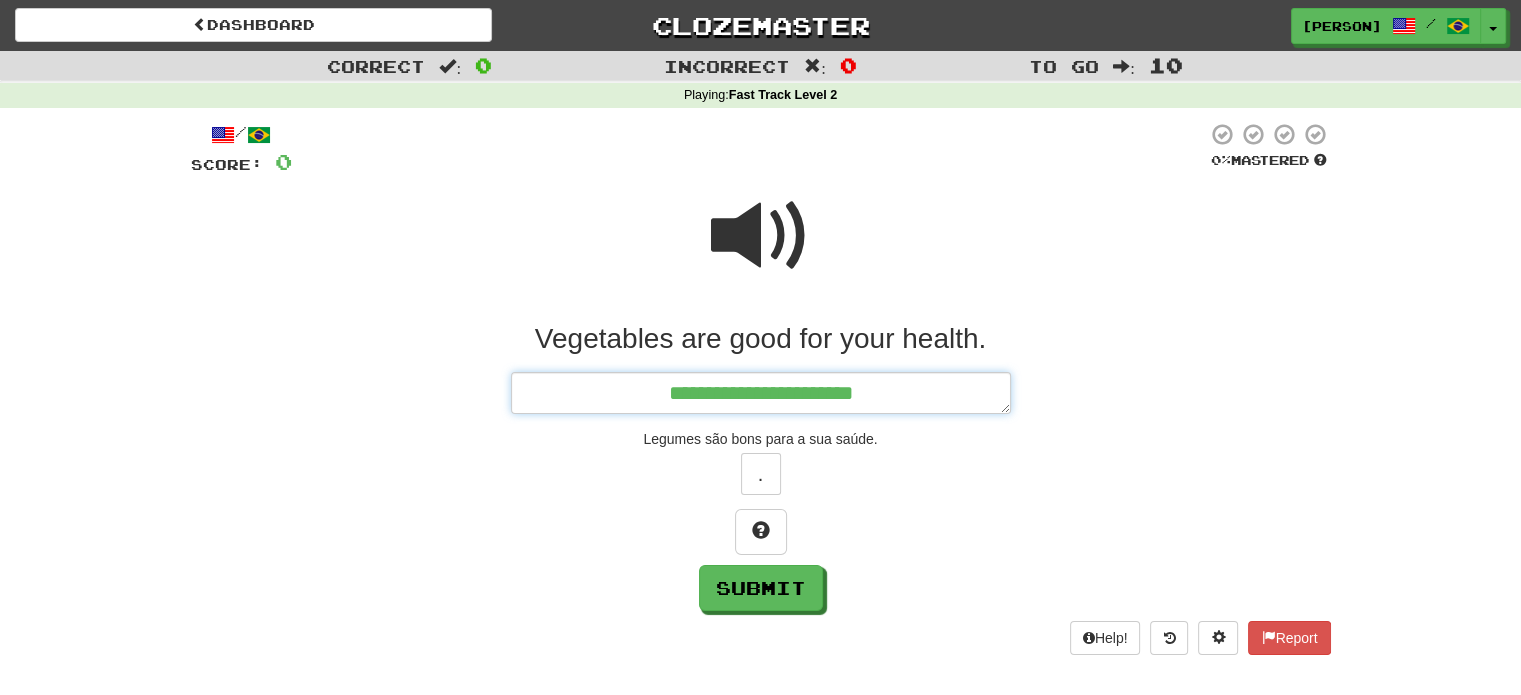 type on "*" 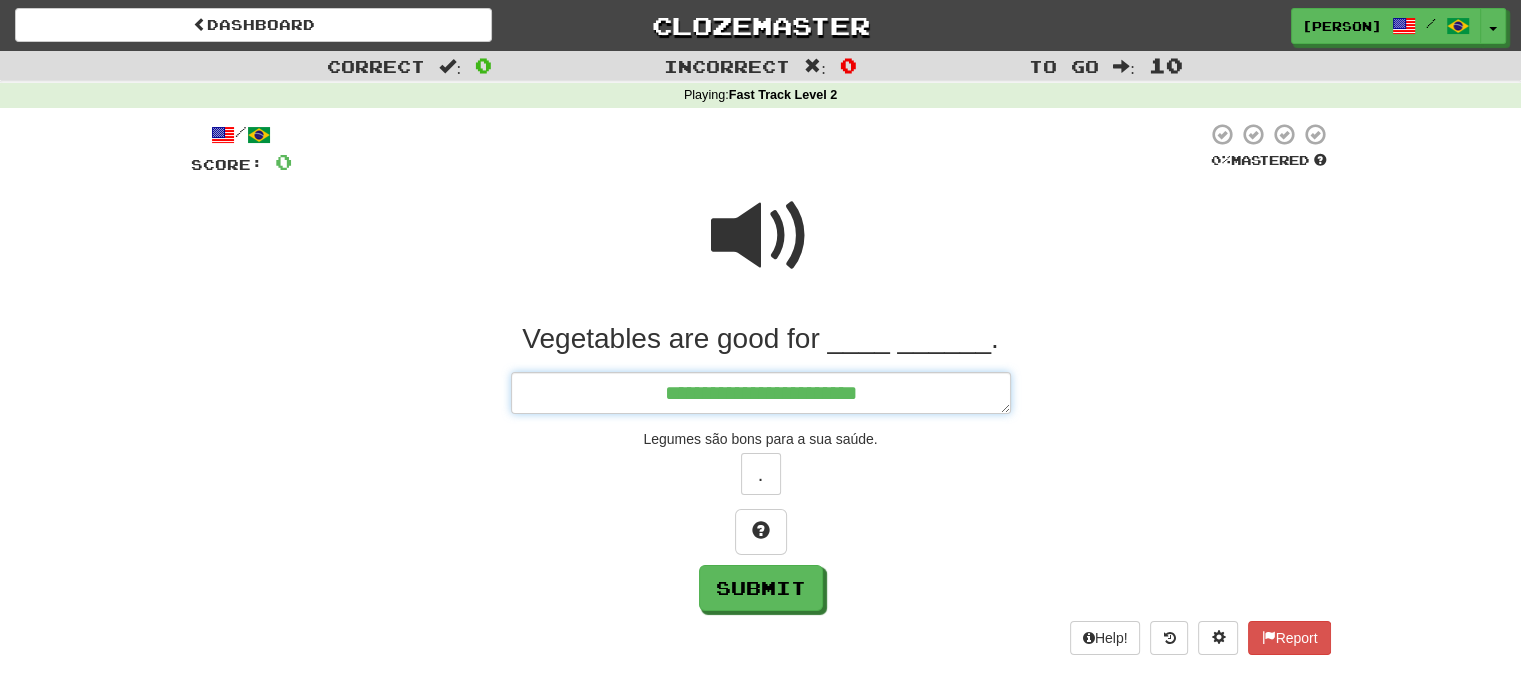 type on "*" 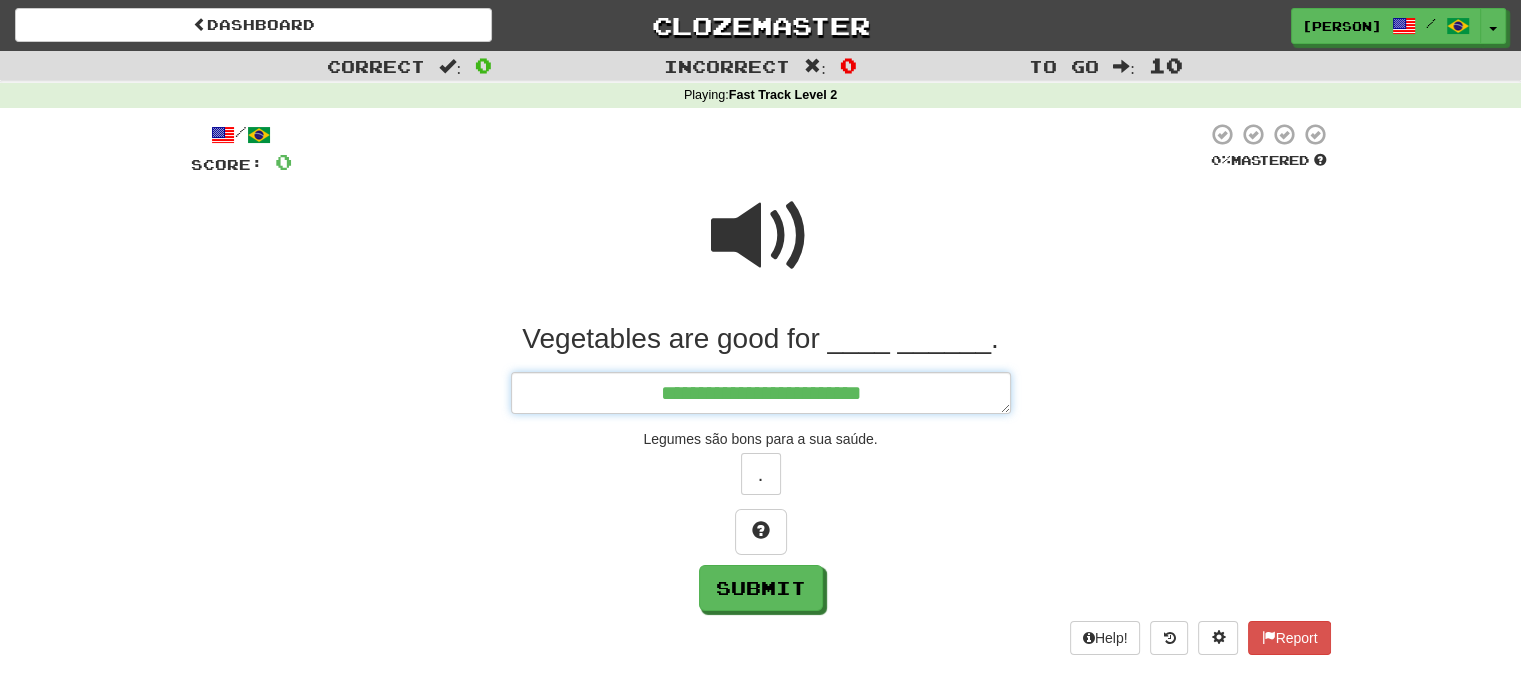 type on "*" 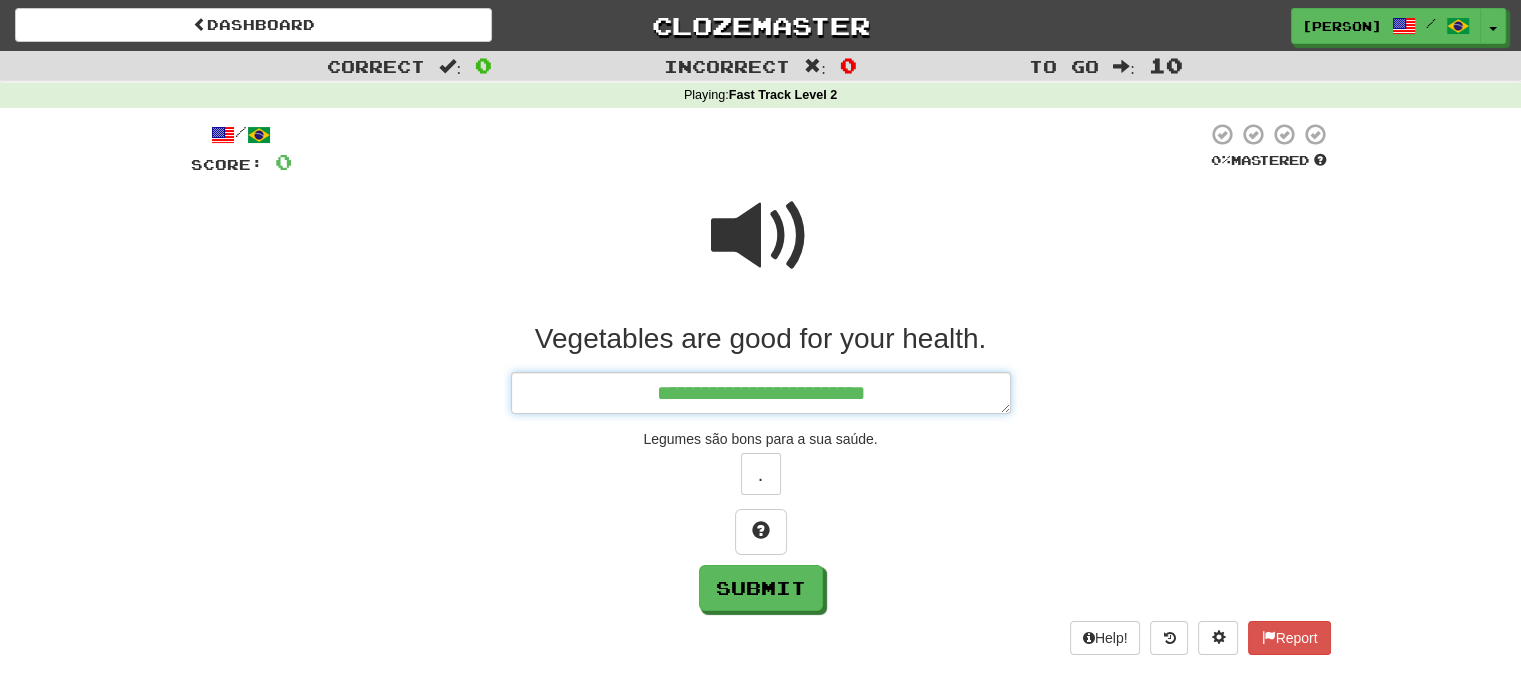 type on "*" 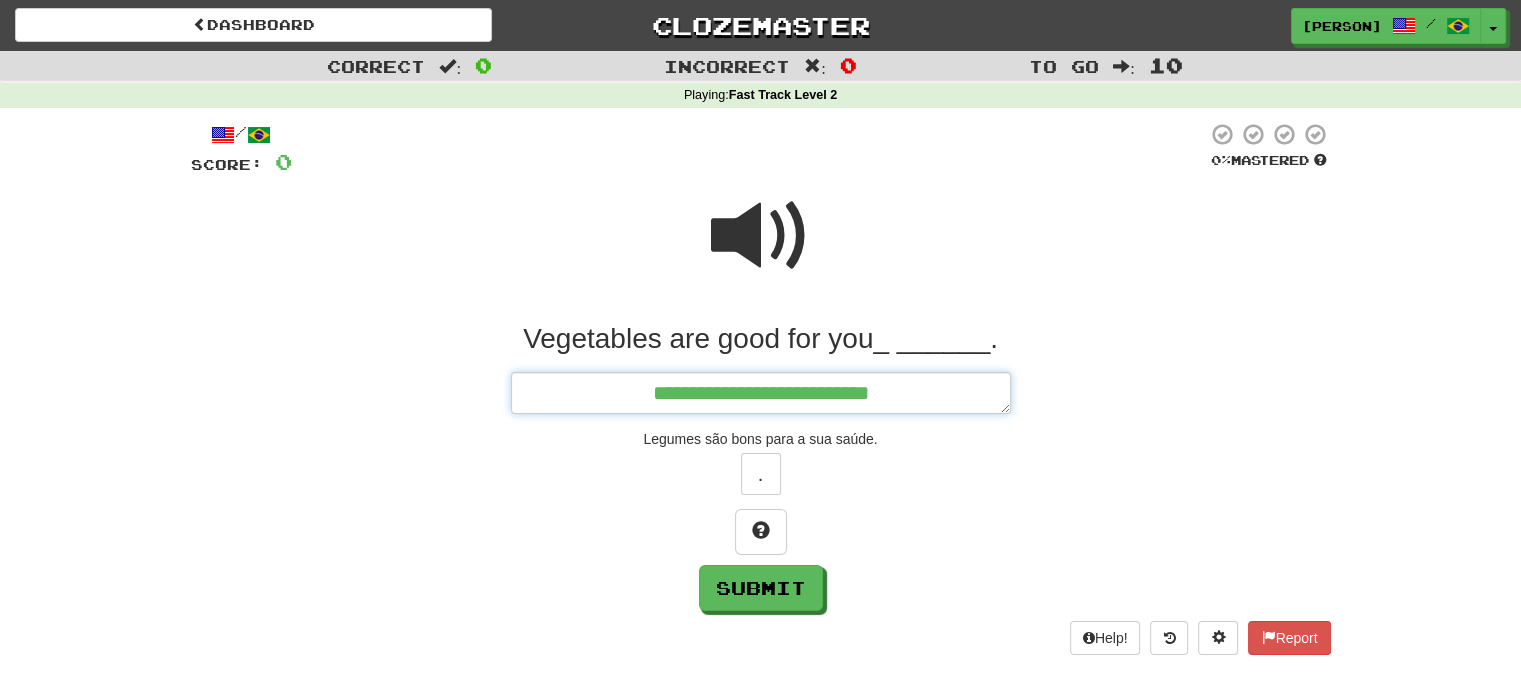 type on "*" 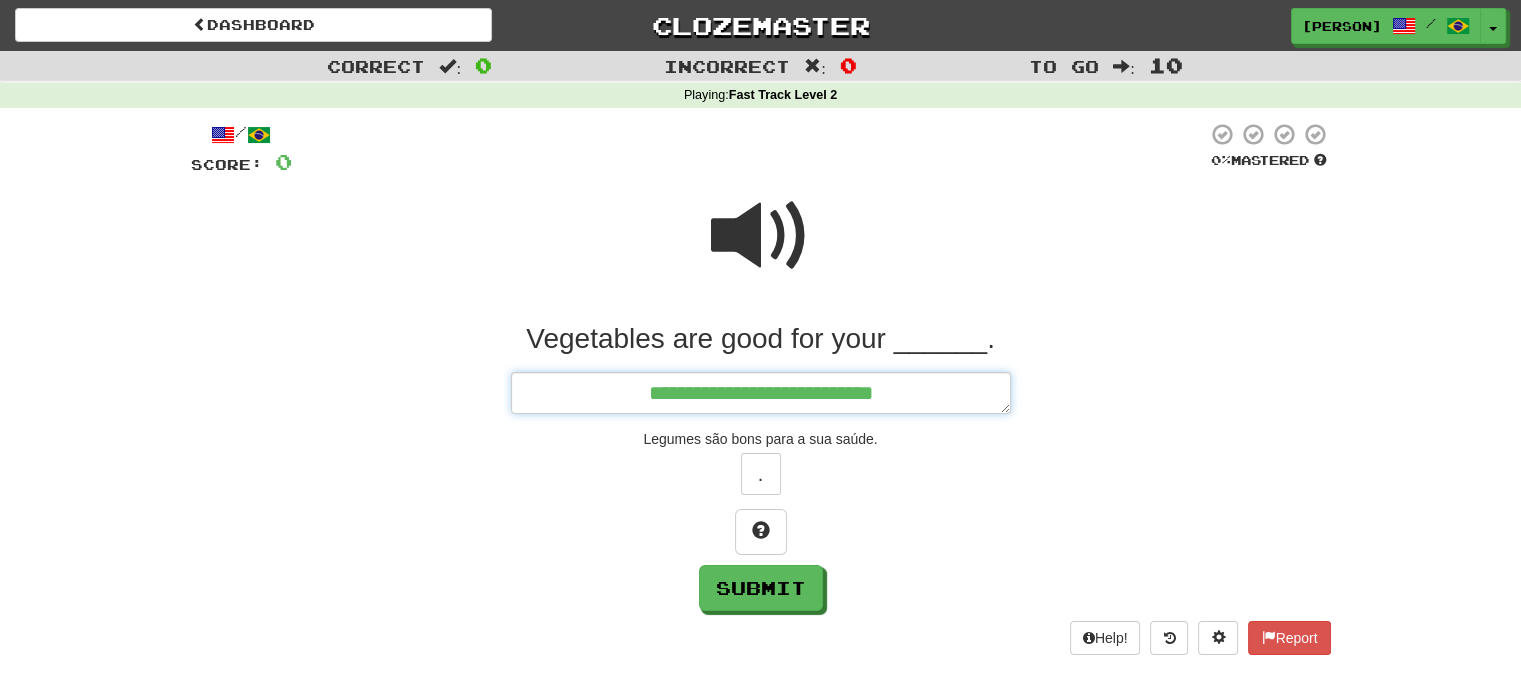 type on "*" 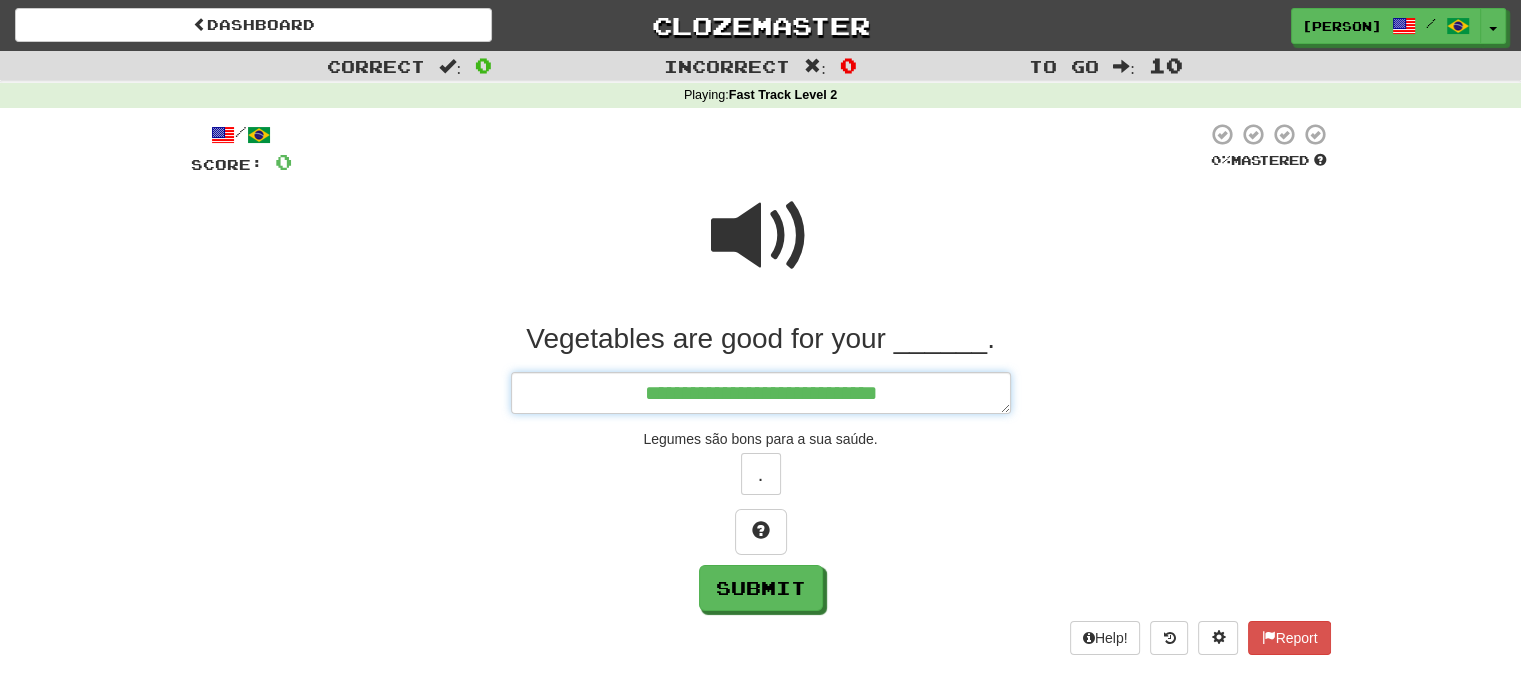 type on "*" 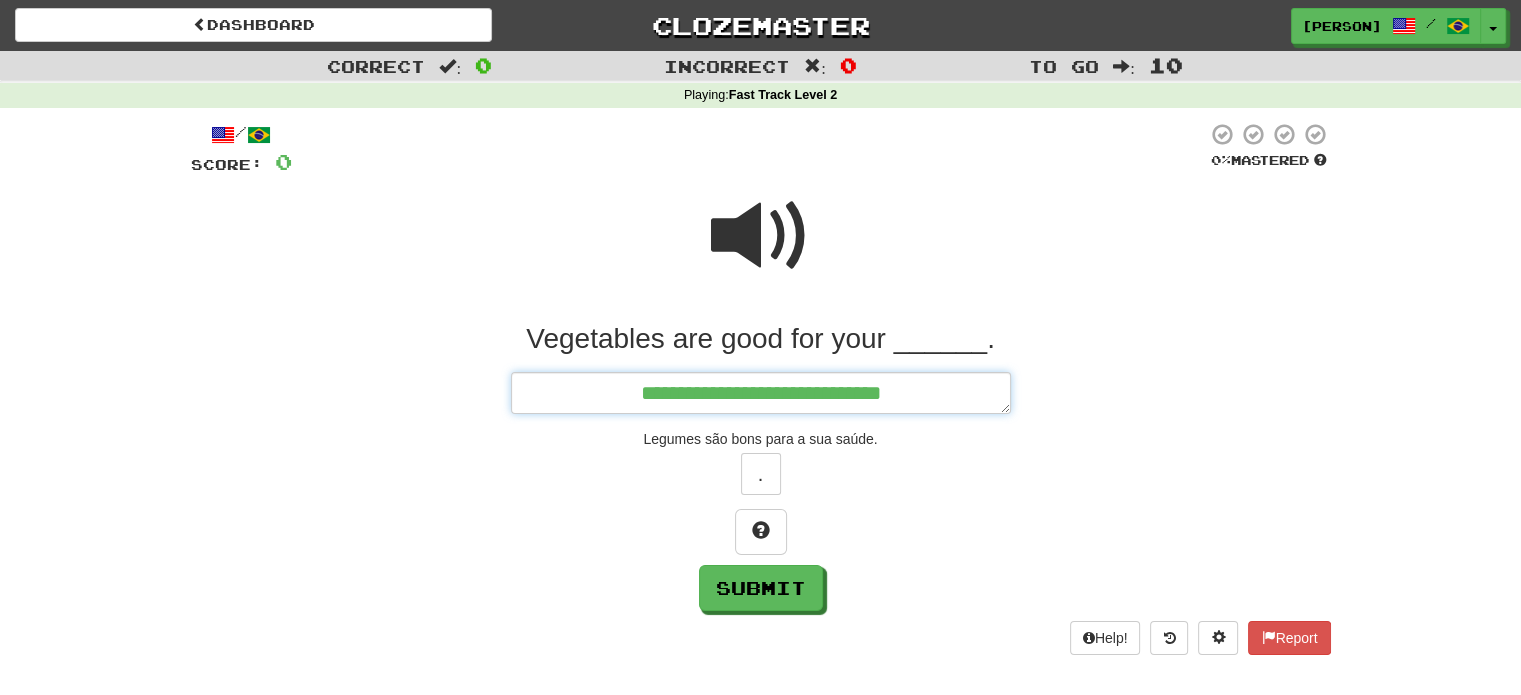type on "*" 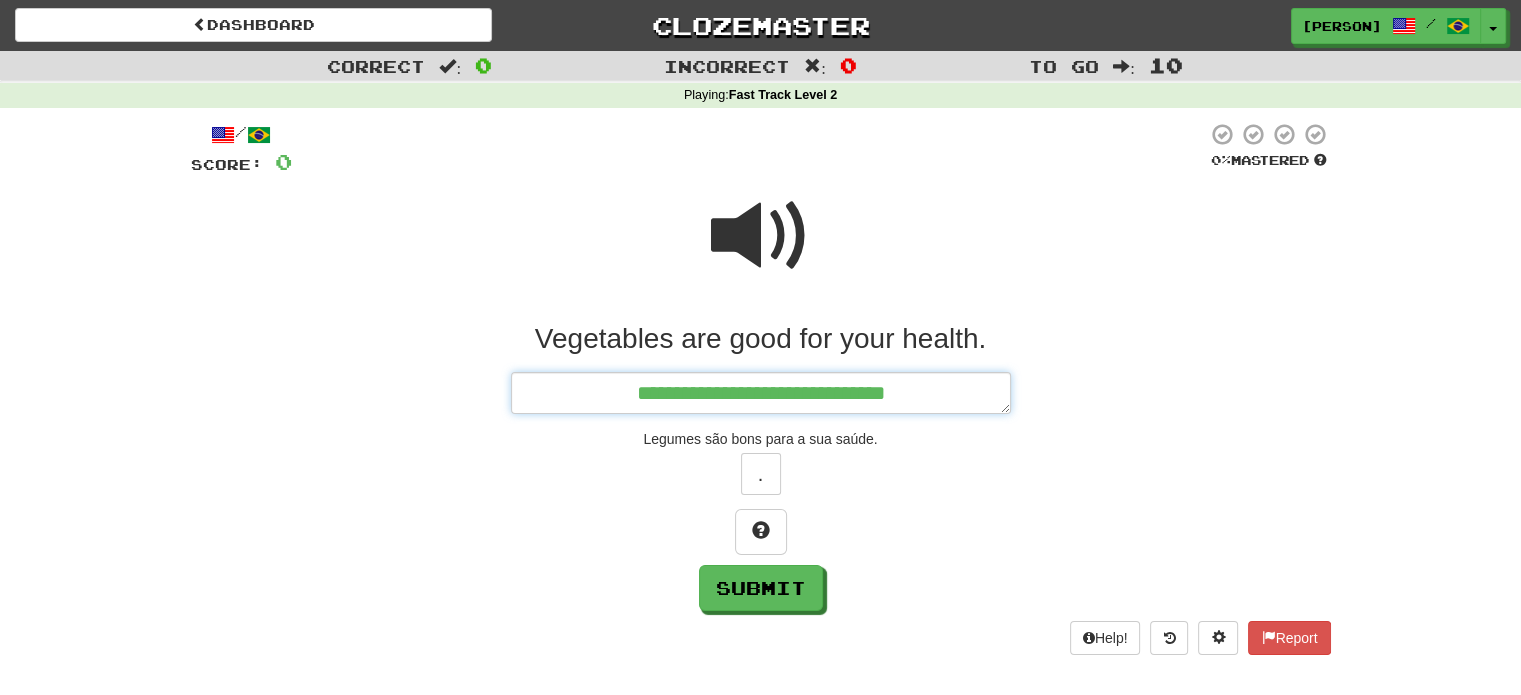 type on "*" 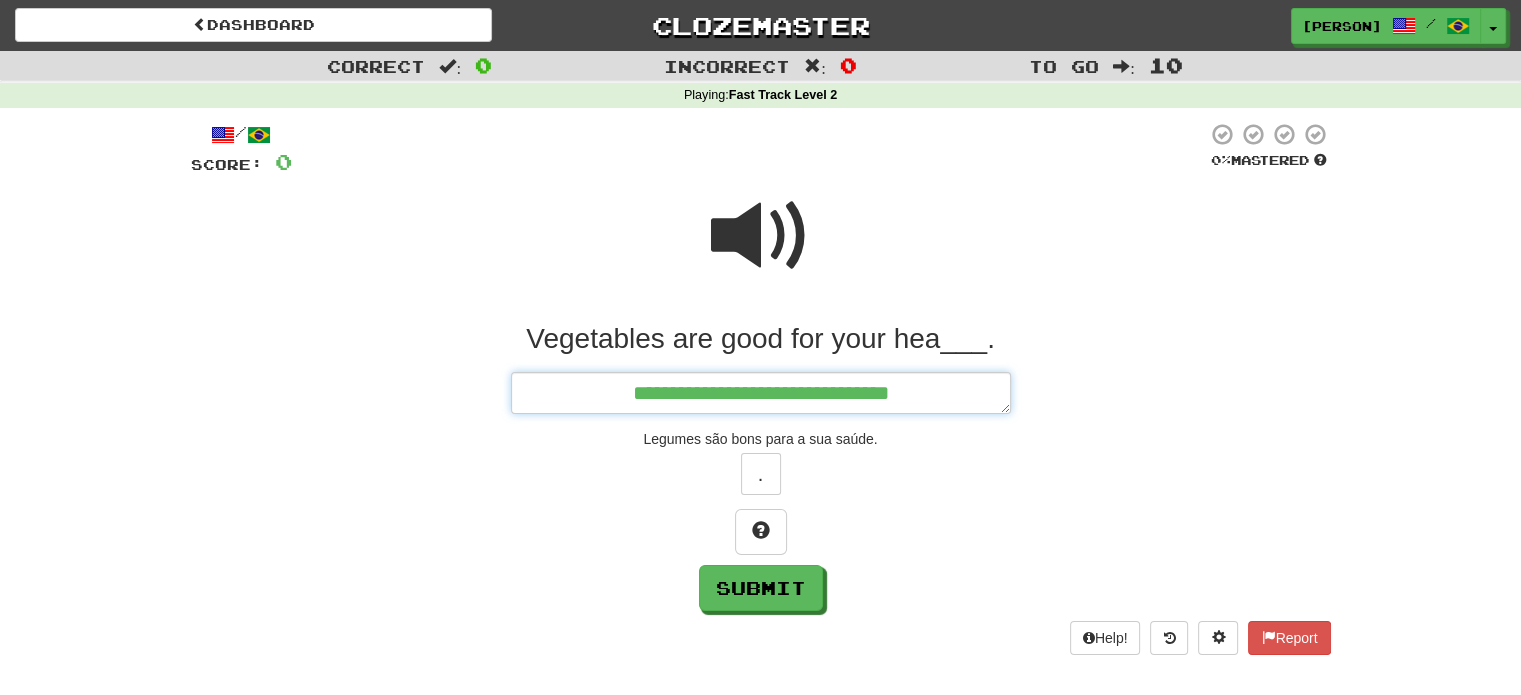 type on "*" 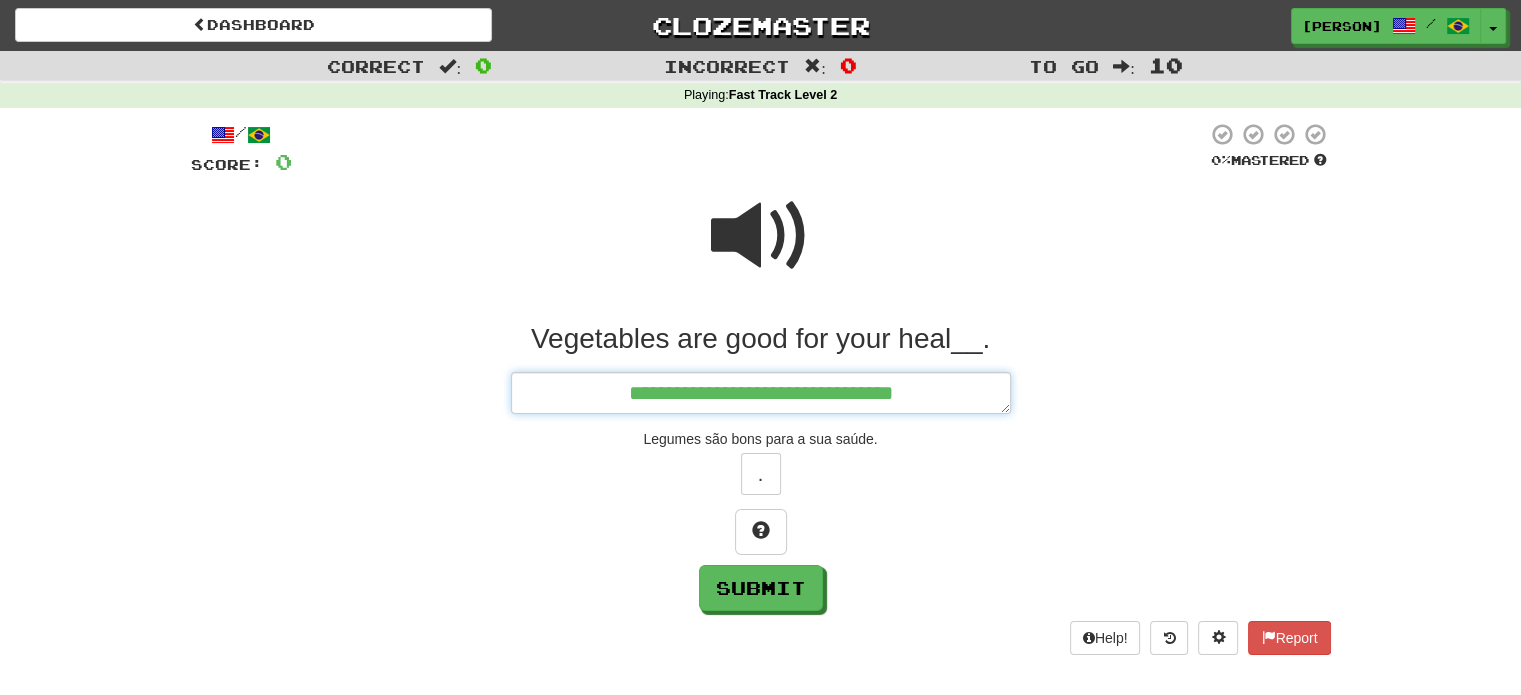 type on "*" 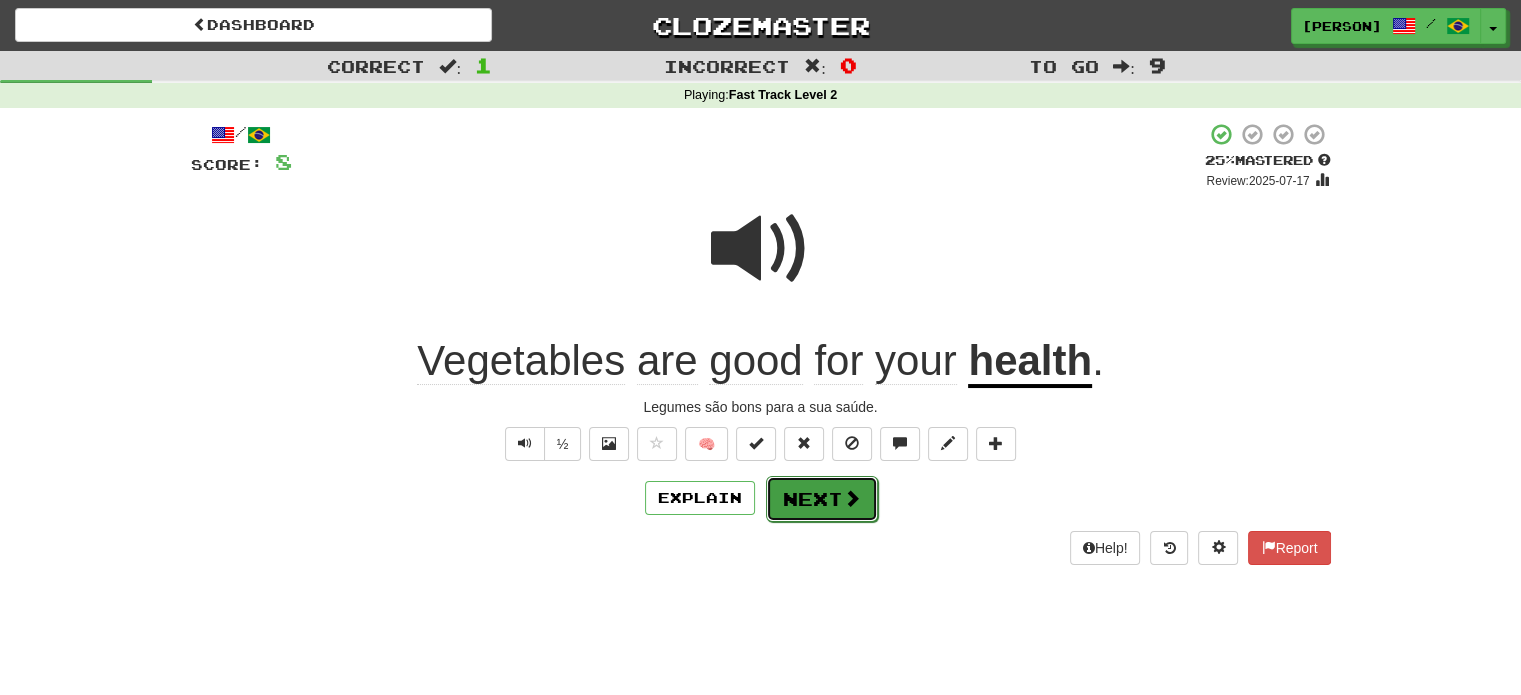 click on "Next" at bounding box center [822, 499] 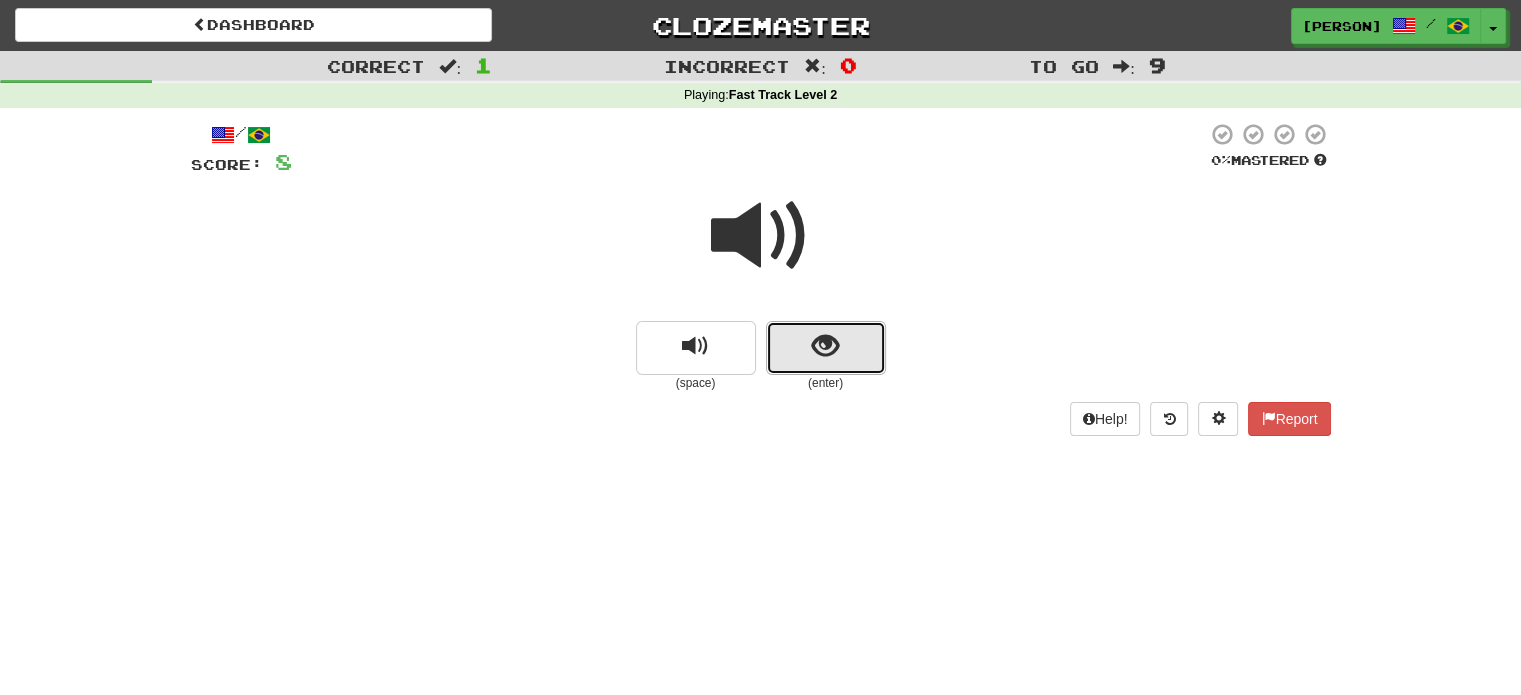 click at bounding box center [826, 348] 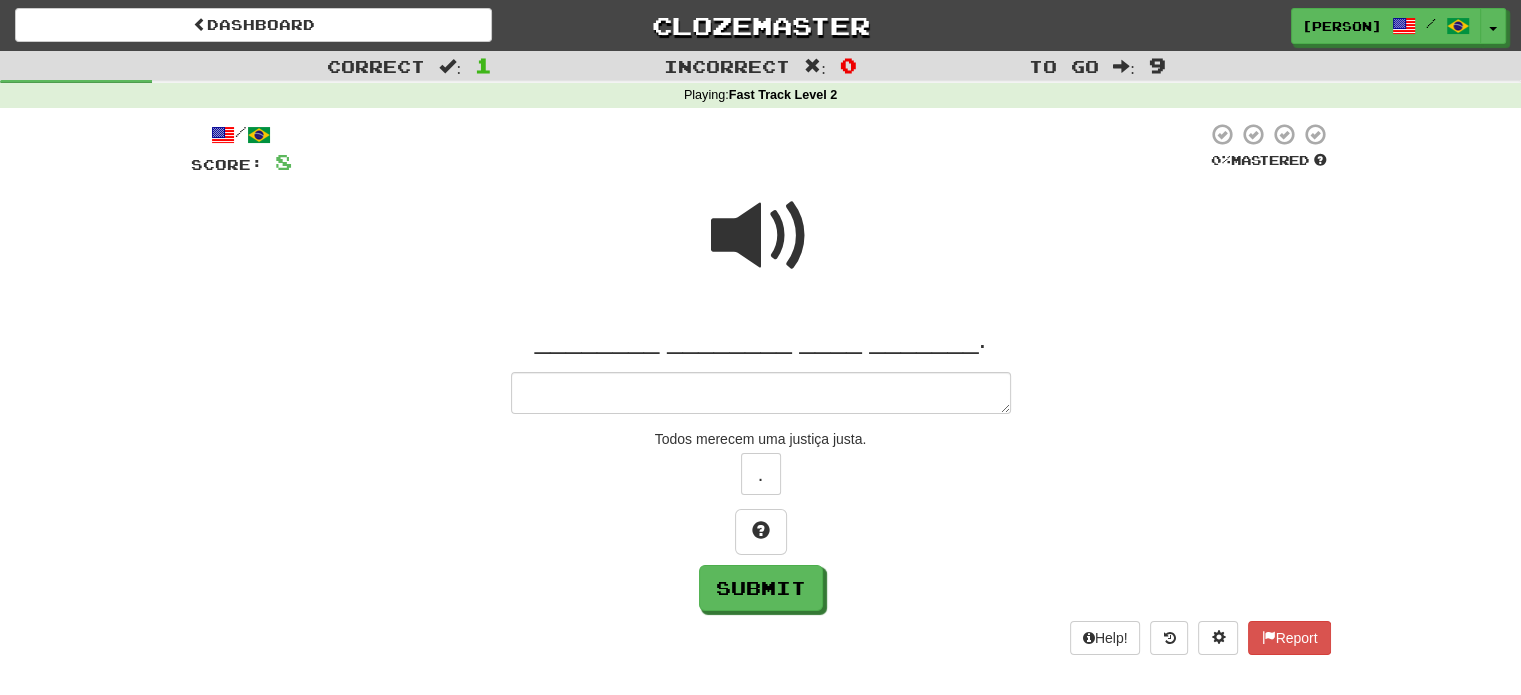 type on "*" 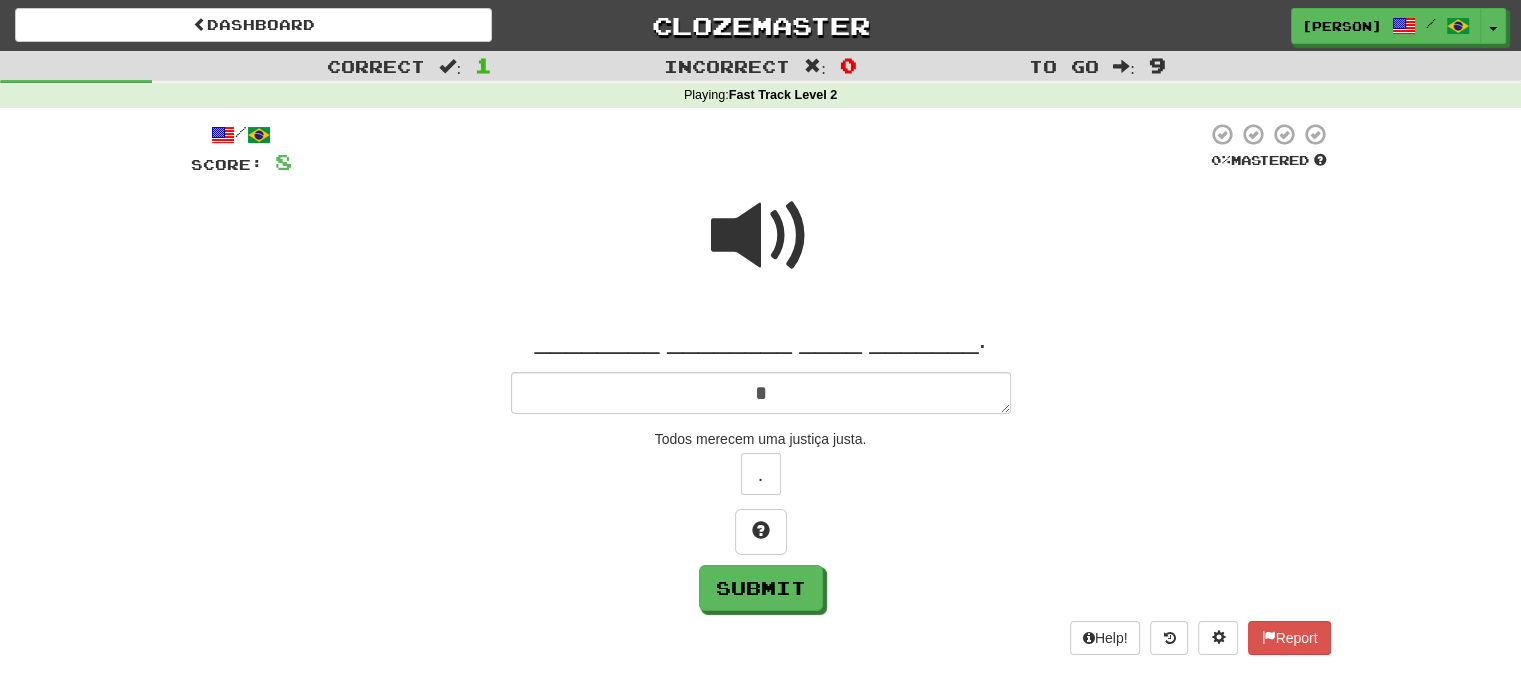 type on "**" 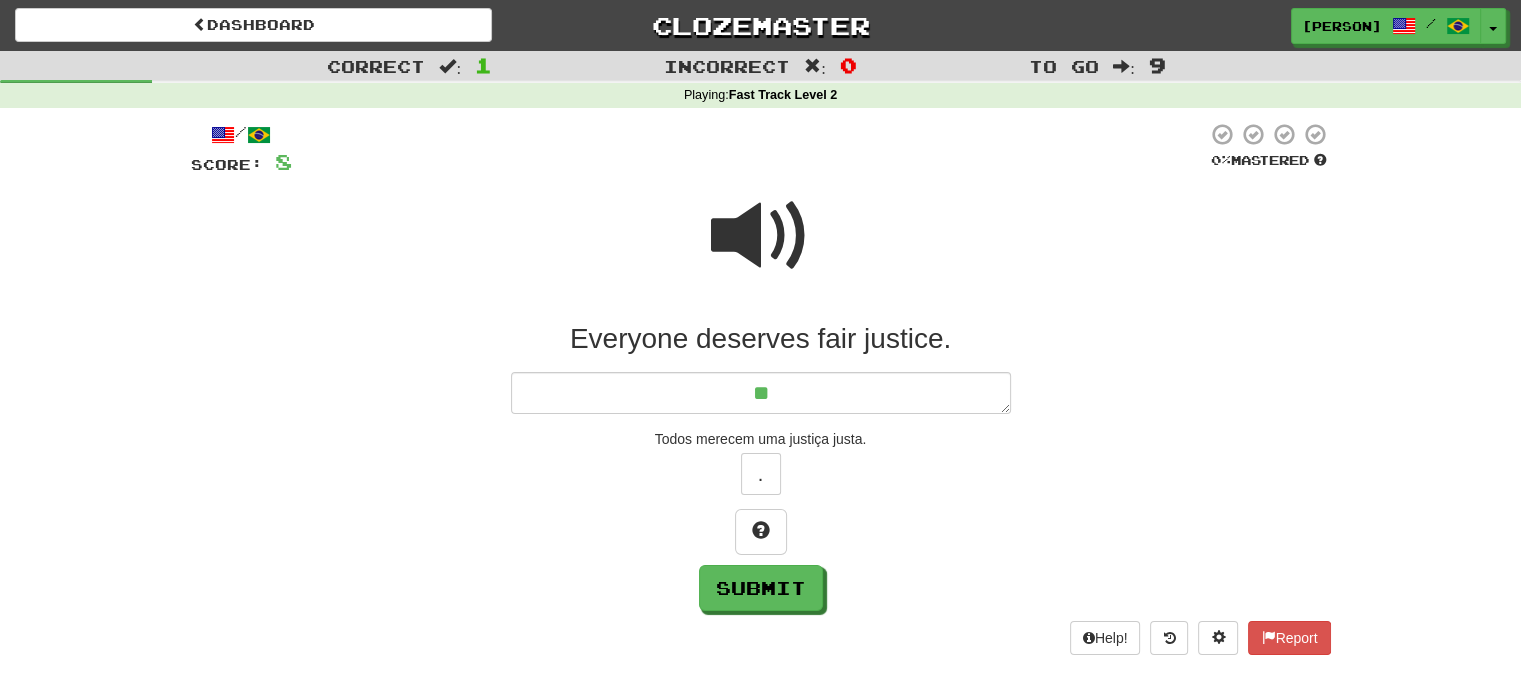 type on "*" 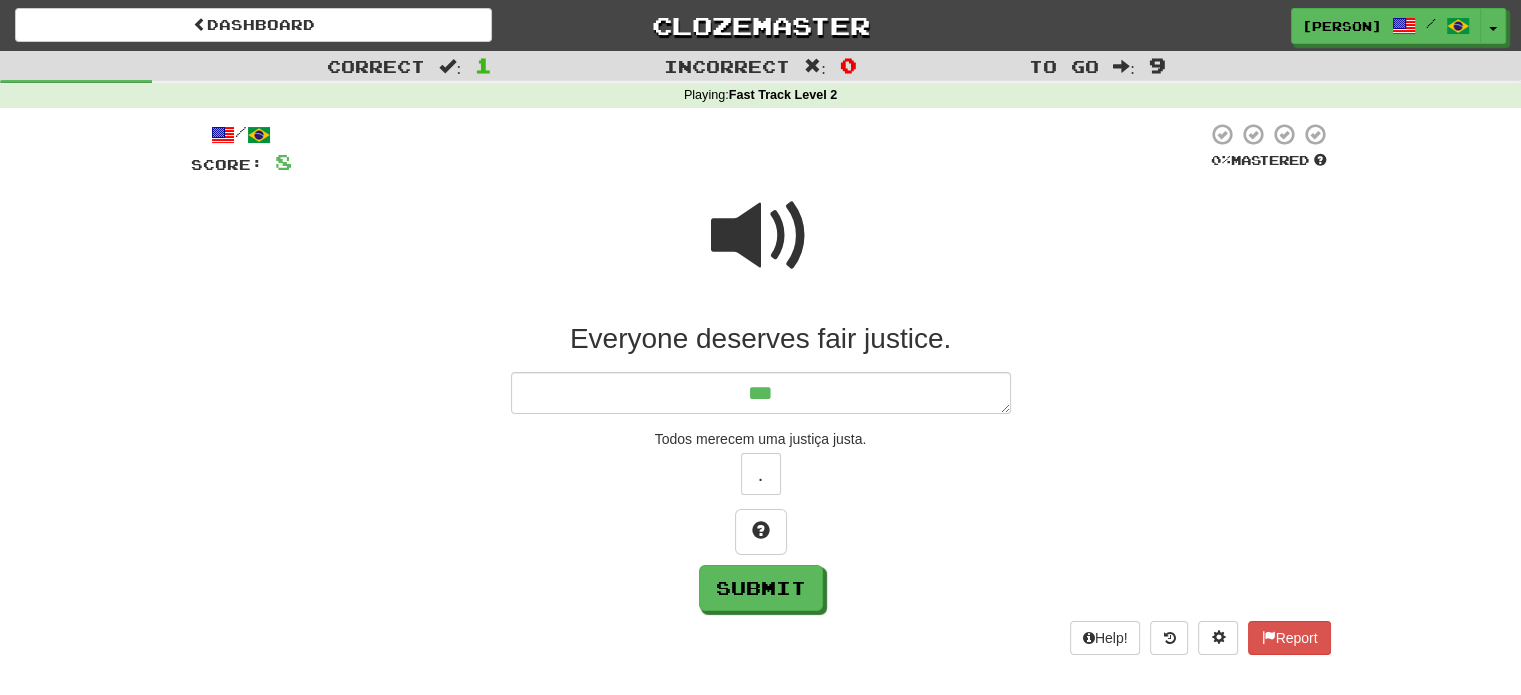 type on "****" 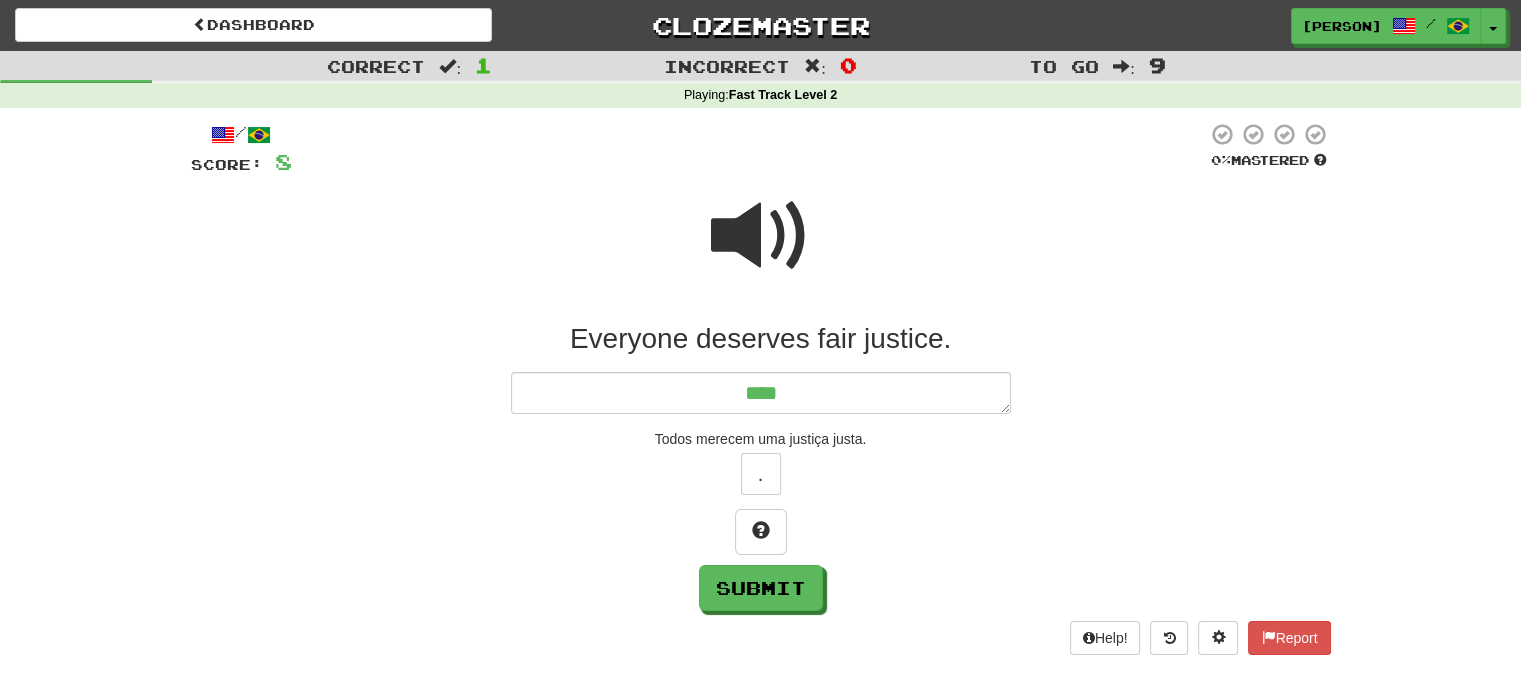 type on "*" 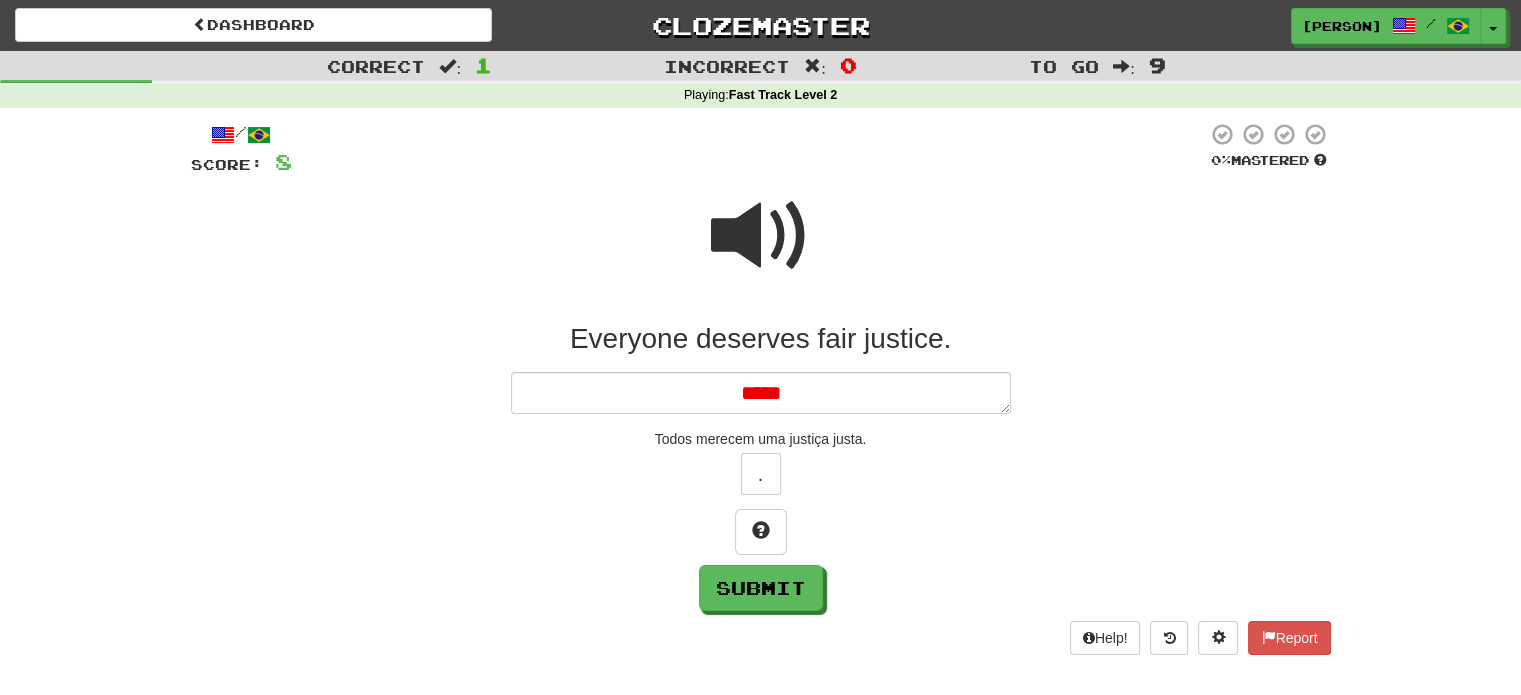 type on "*" 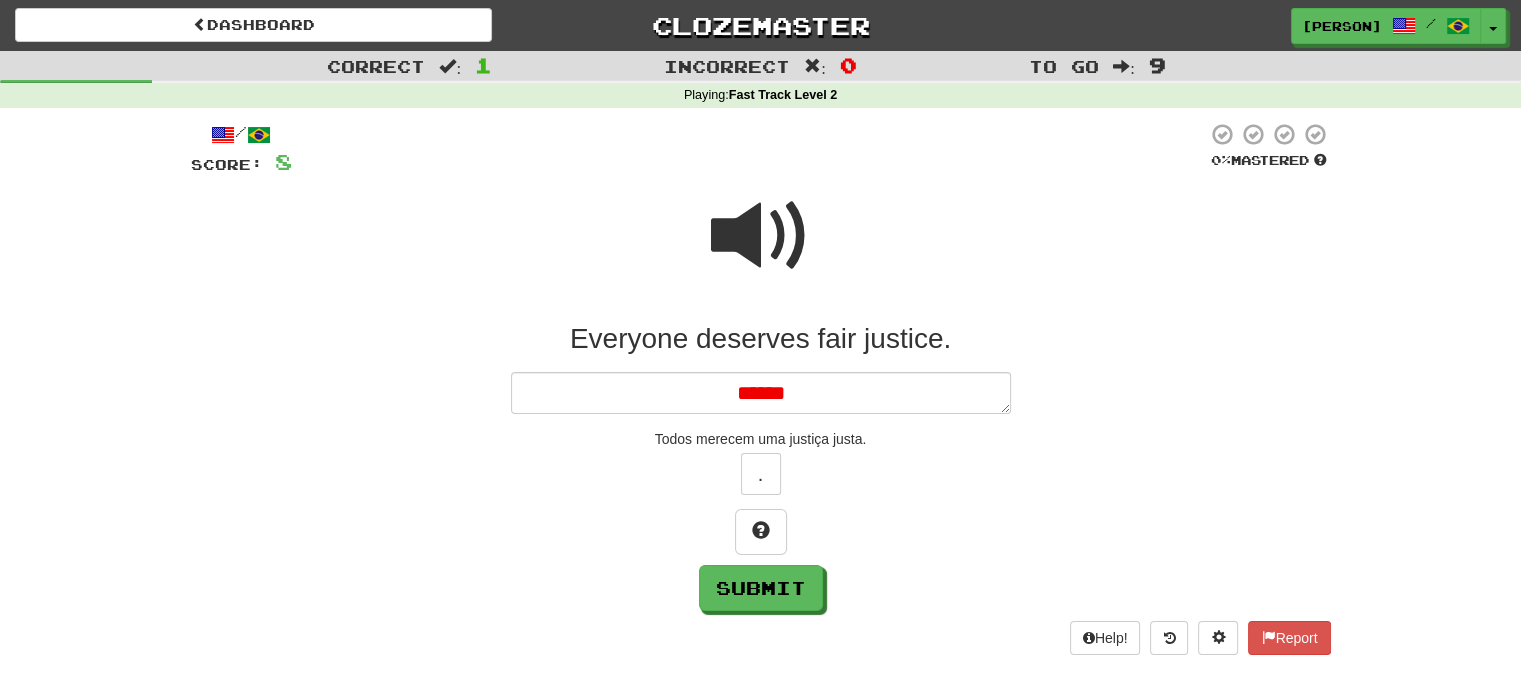 type on "*" 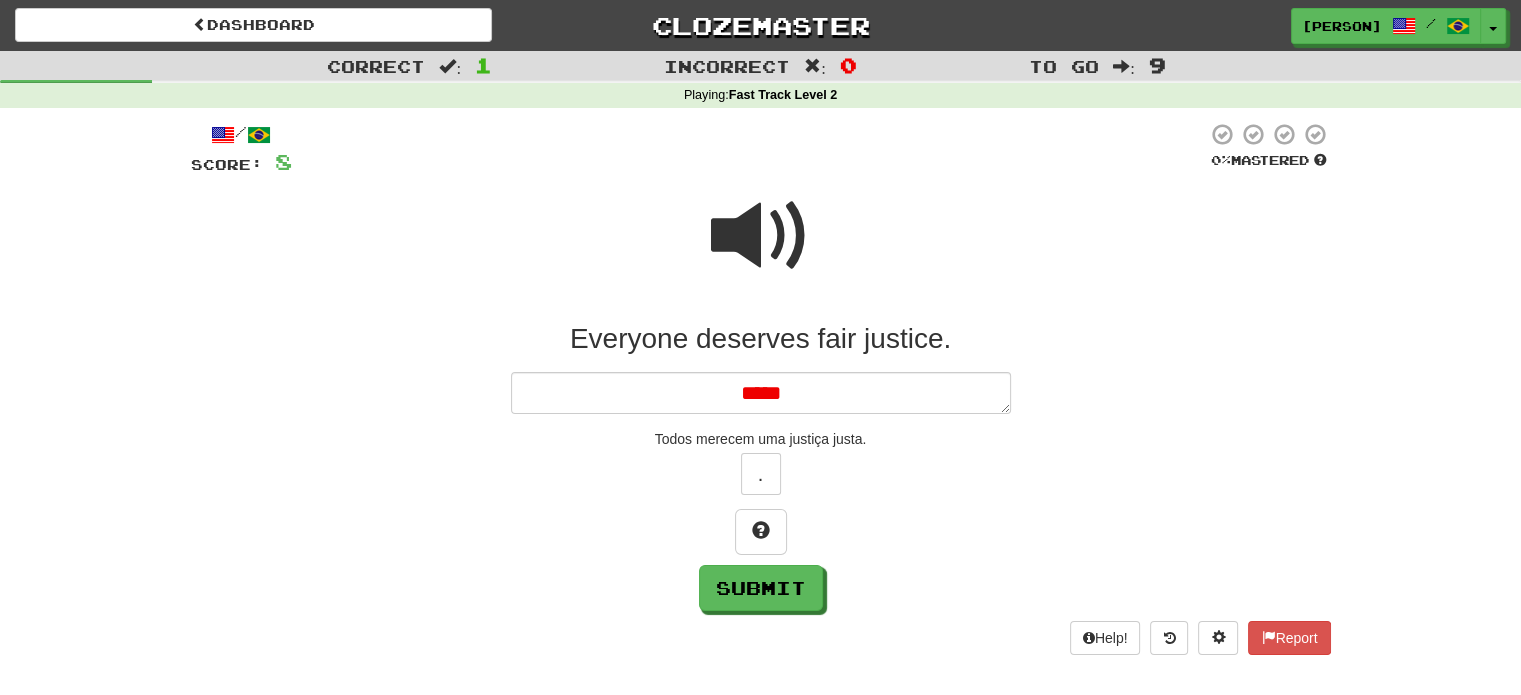 type on "*" 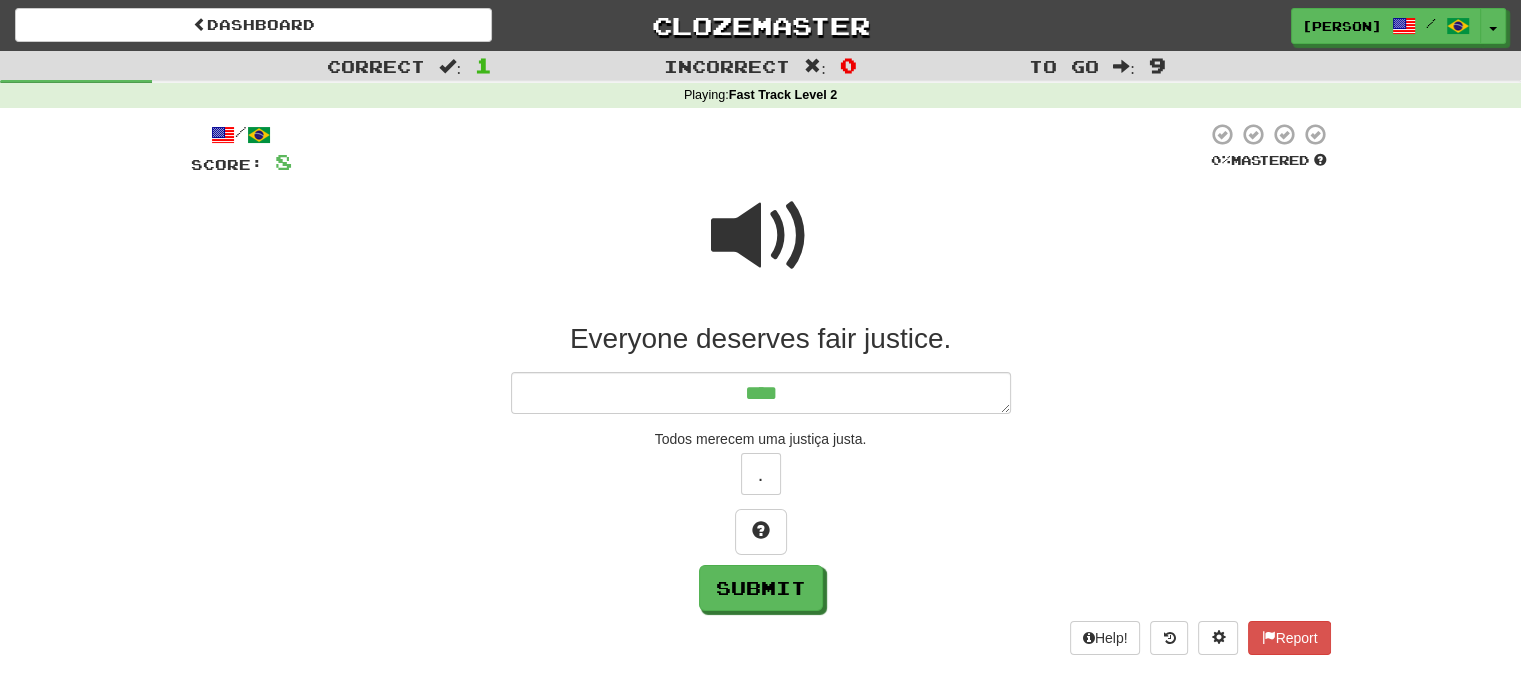 type on "*" 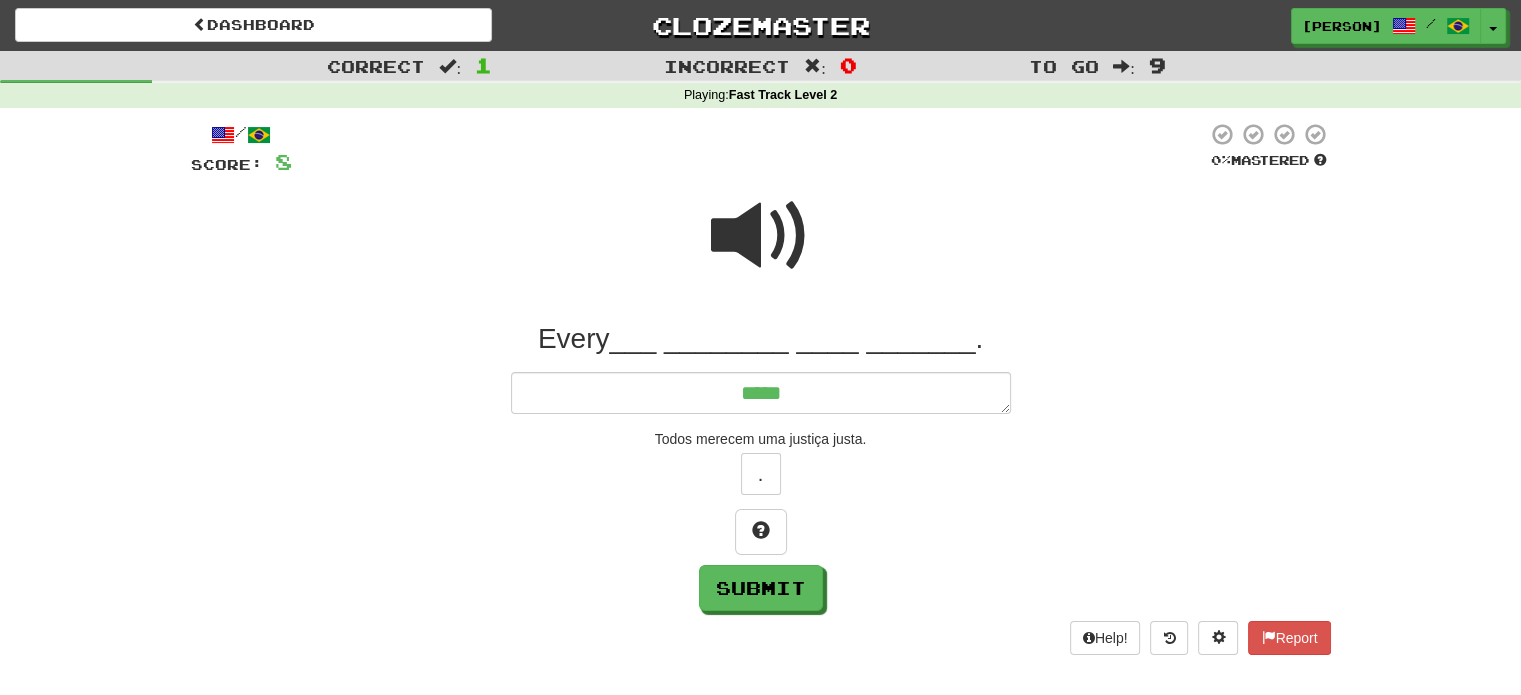 type on "*" 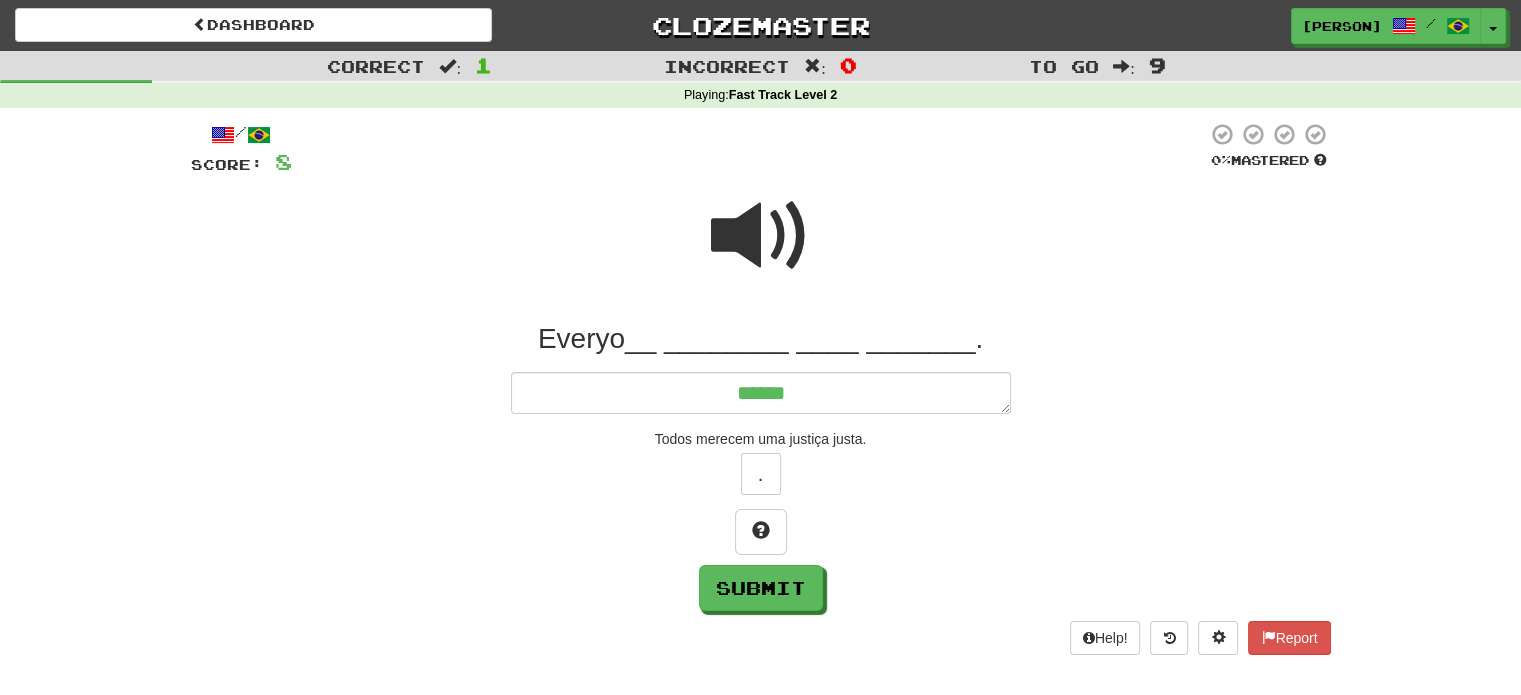 type on "*" 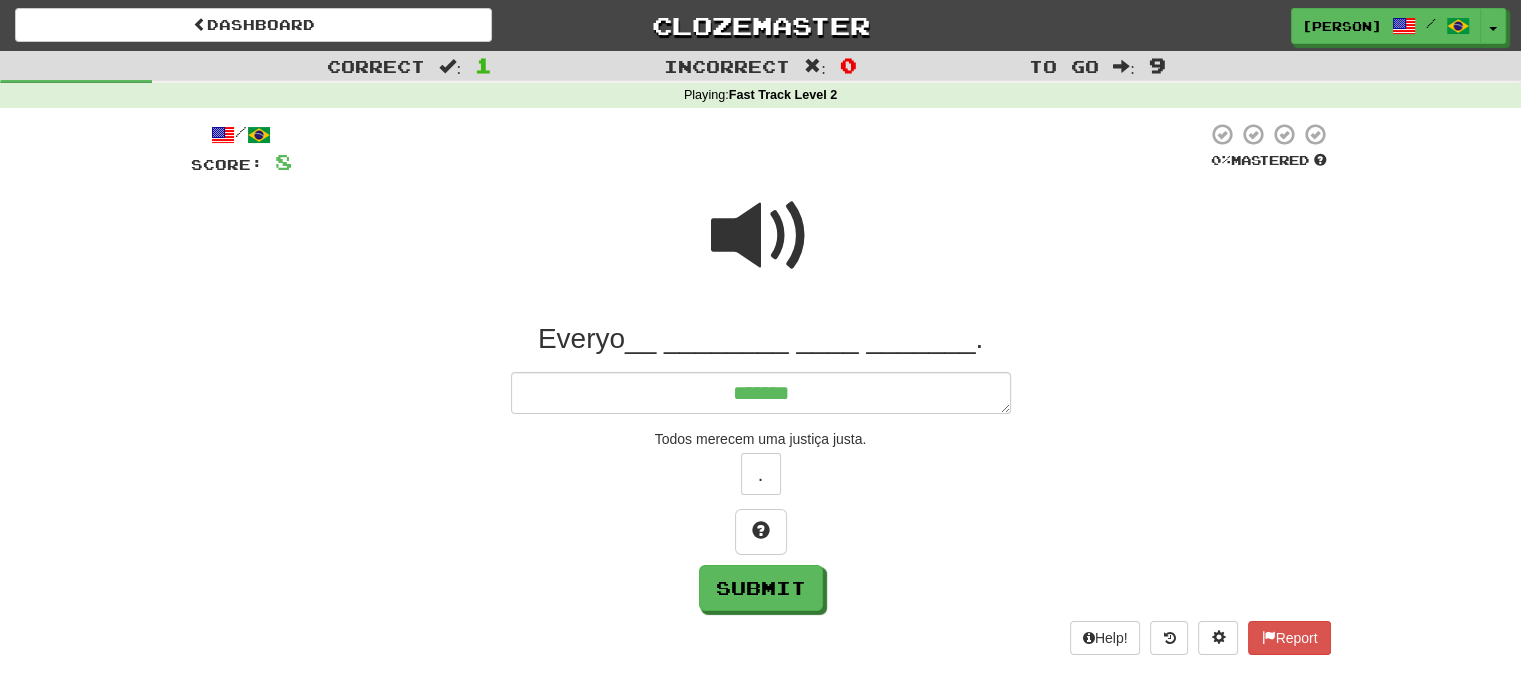 type on "*" 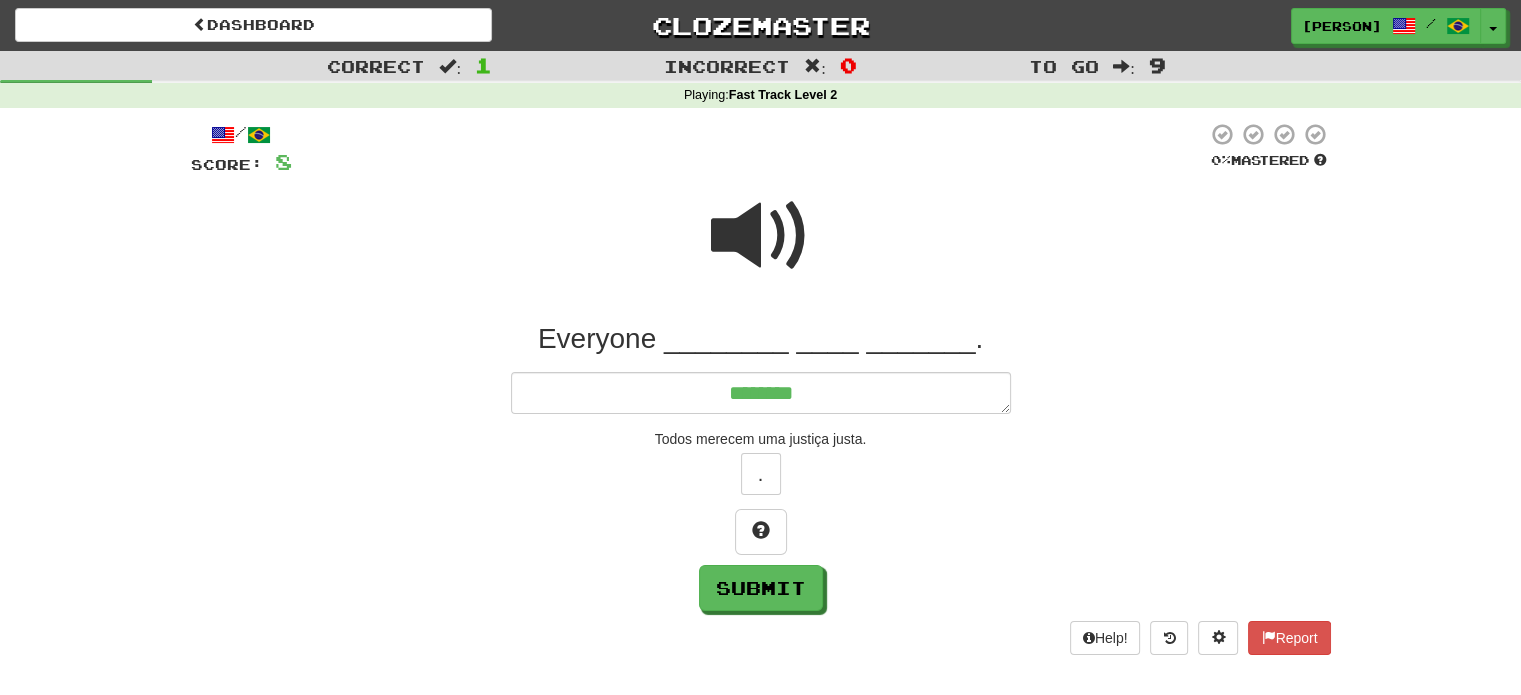 type on "*" 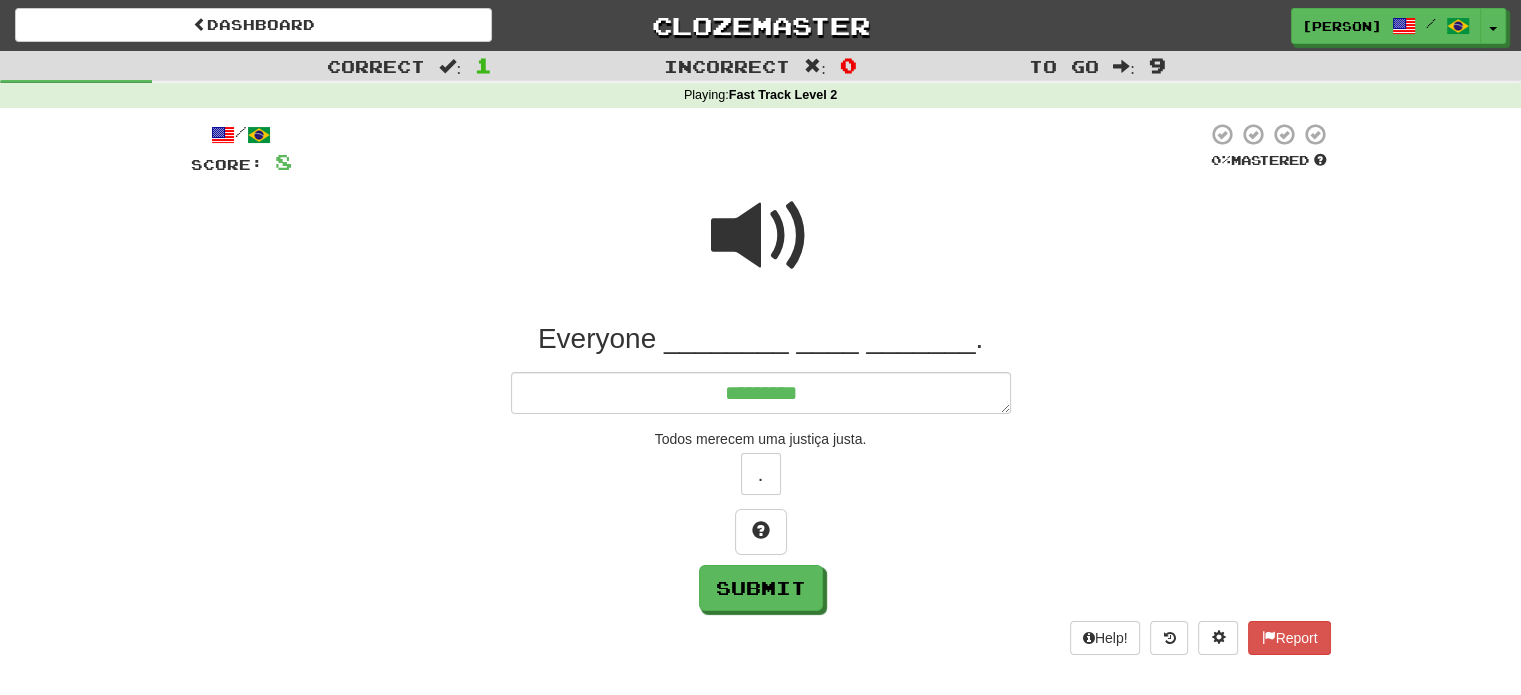 type on "*" 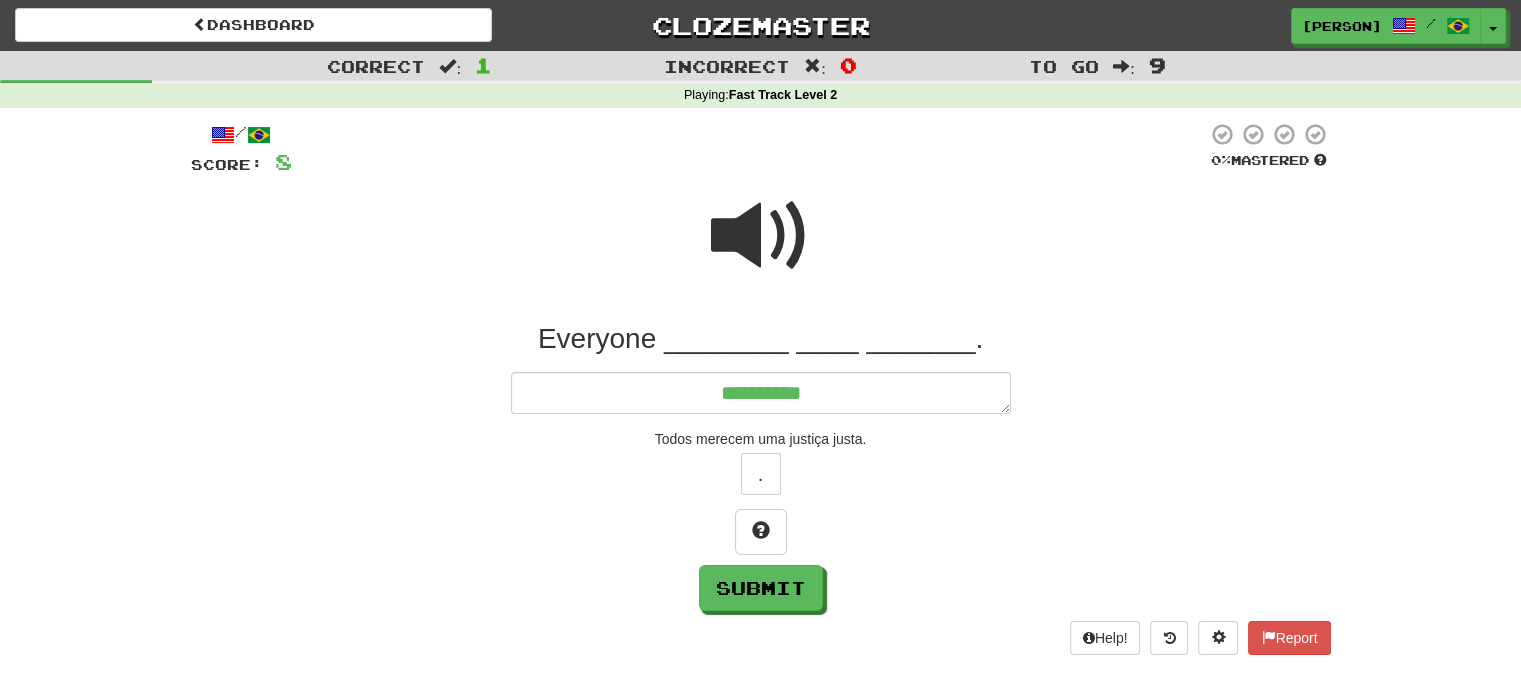 type on "*" 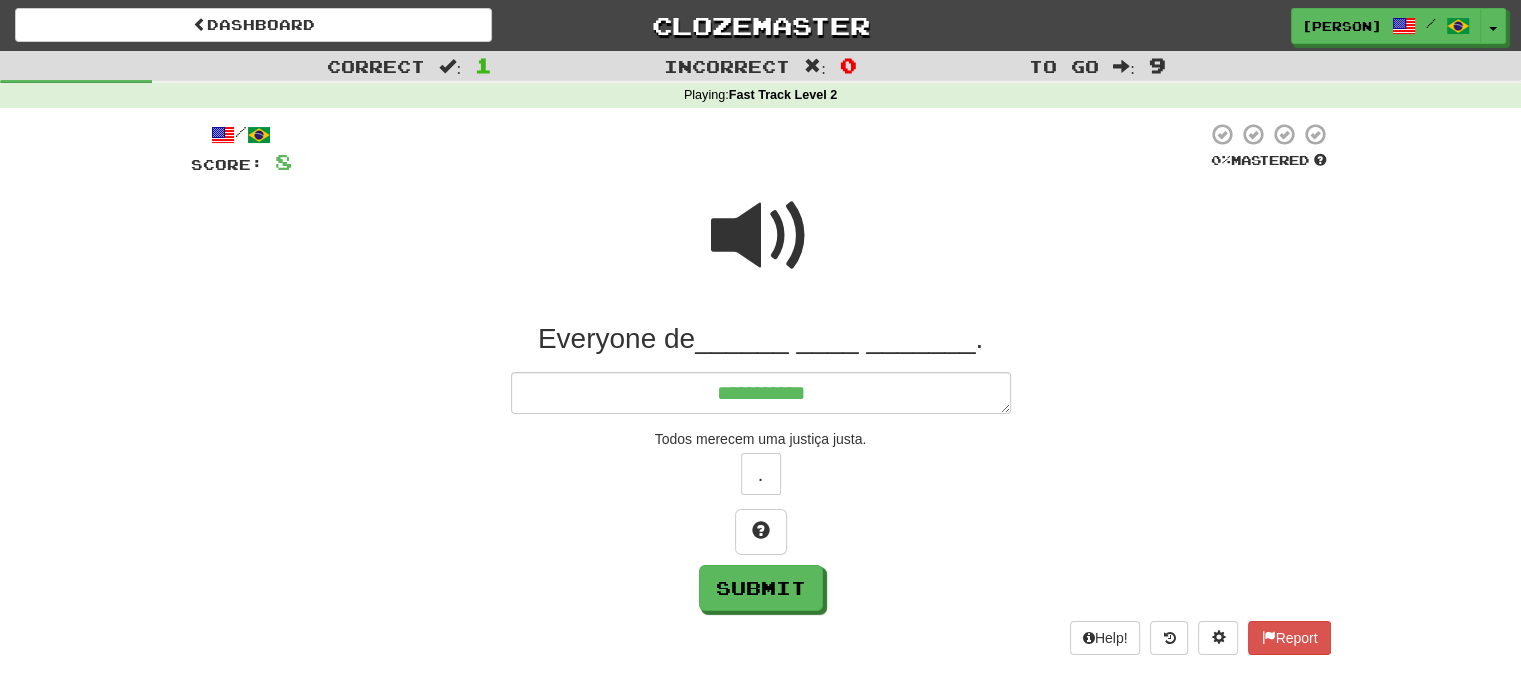 type on "*" 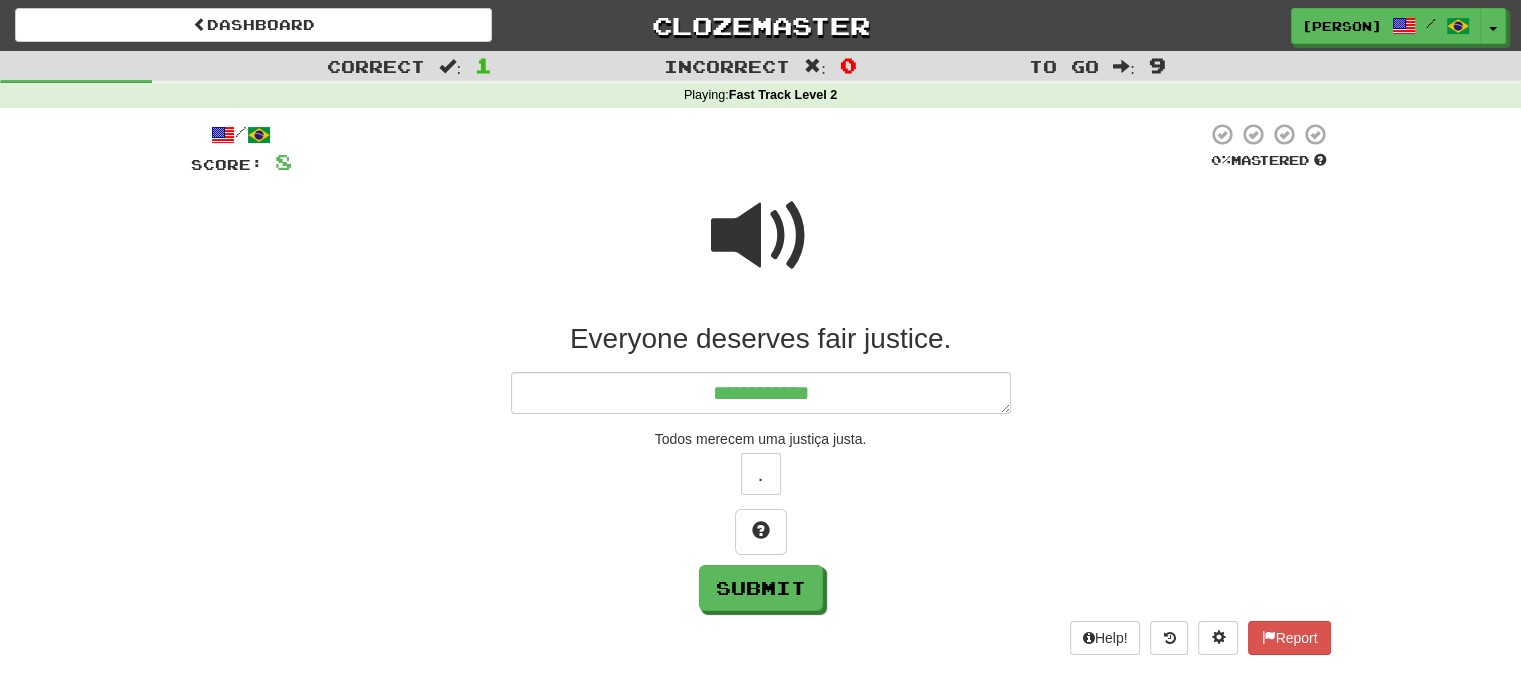 type on "*" 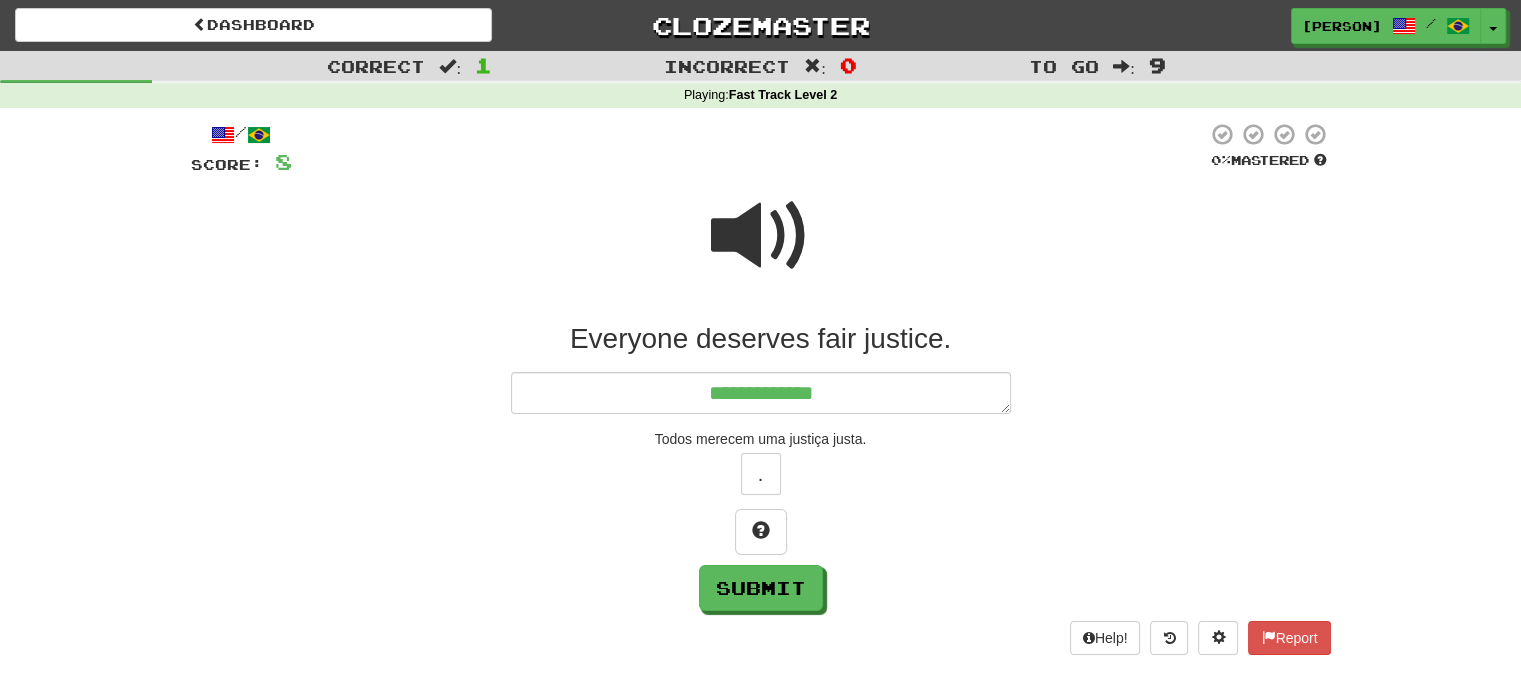 type on "*" 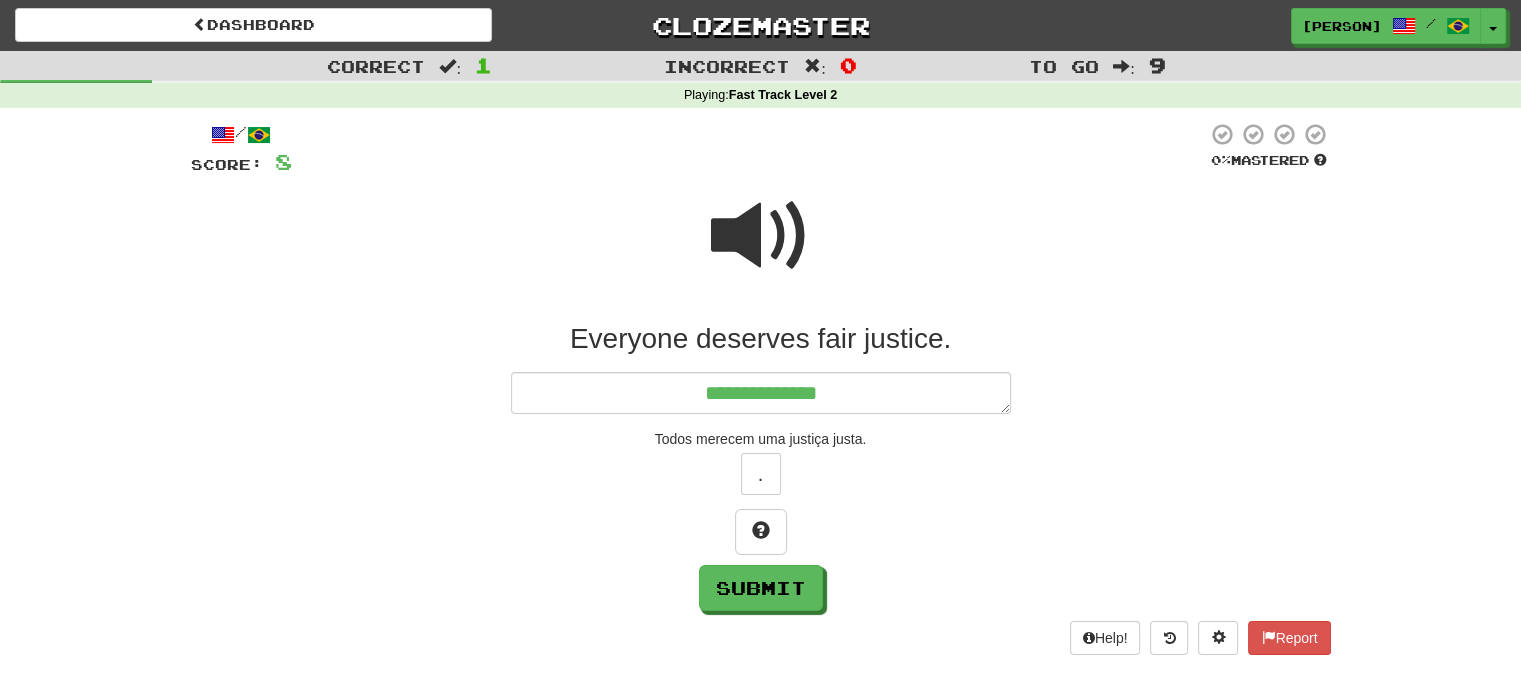 type on "*" 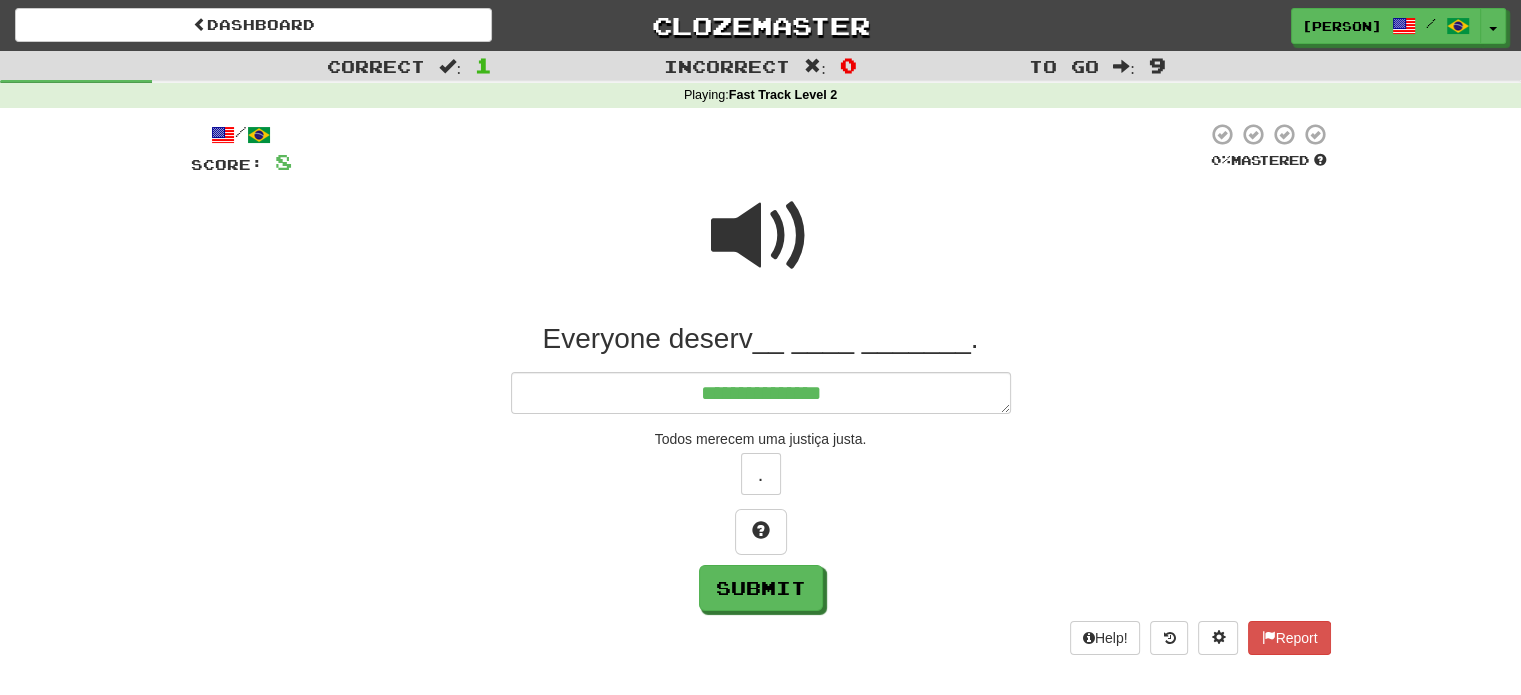 type on "*" 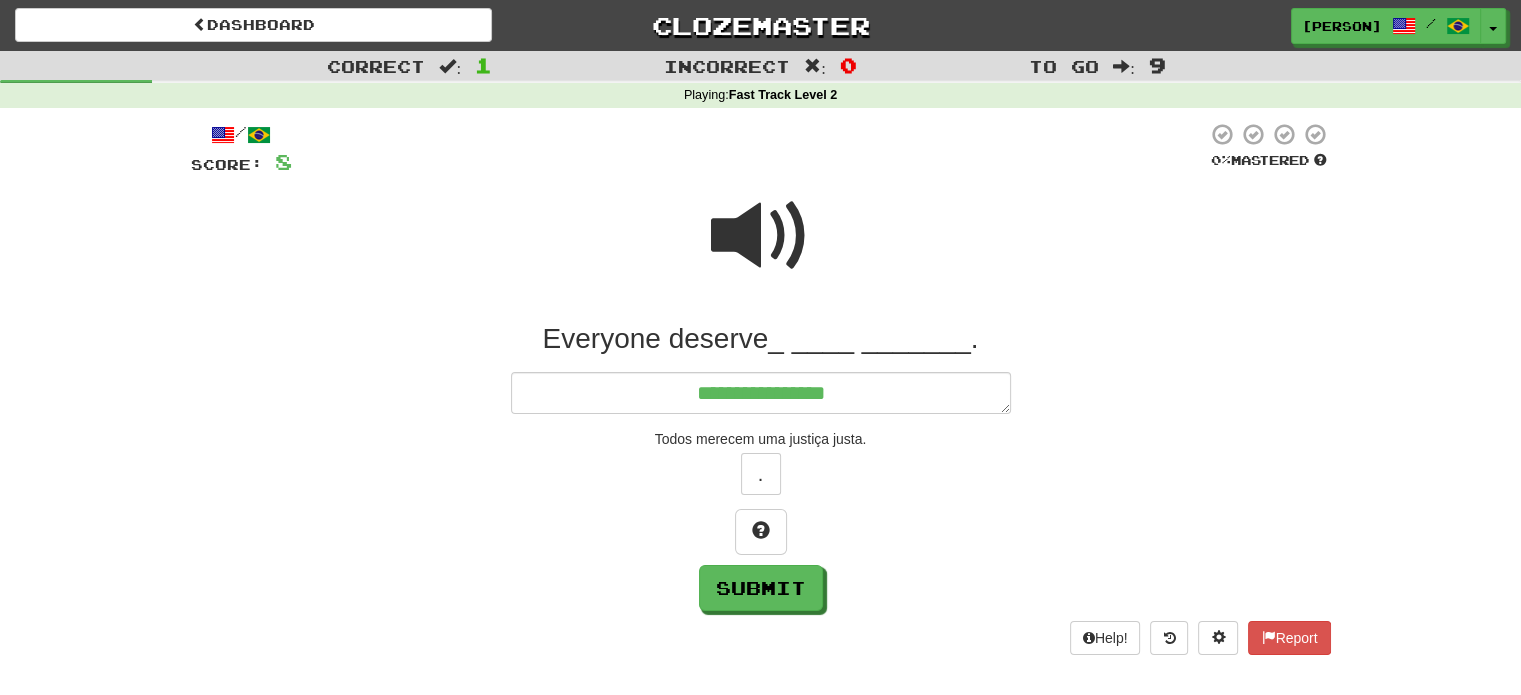 type on "*" 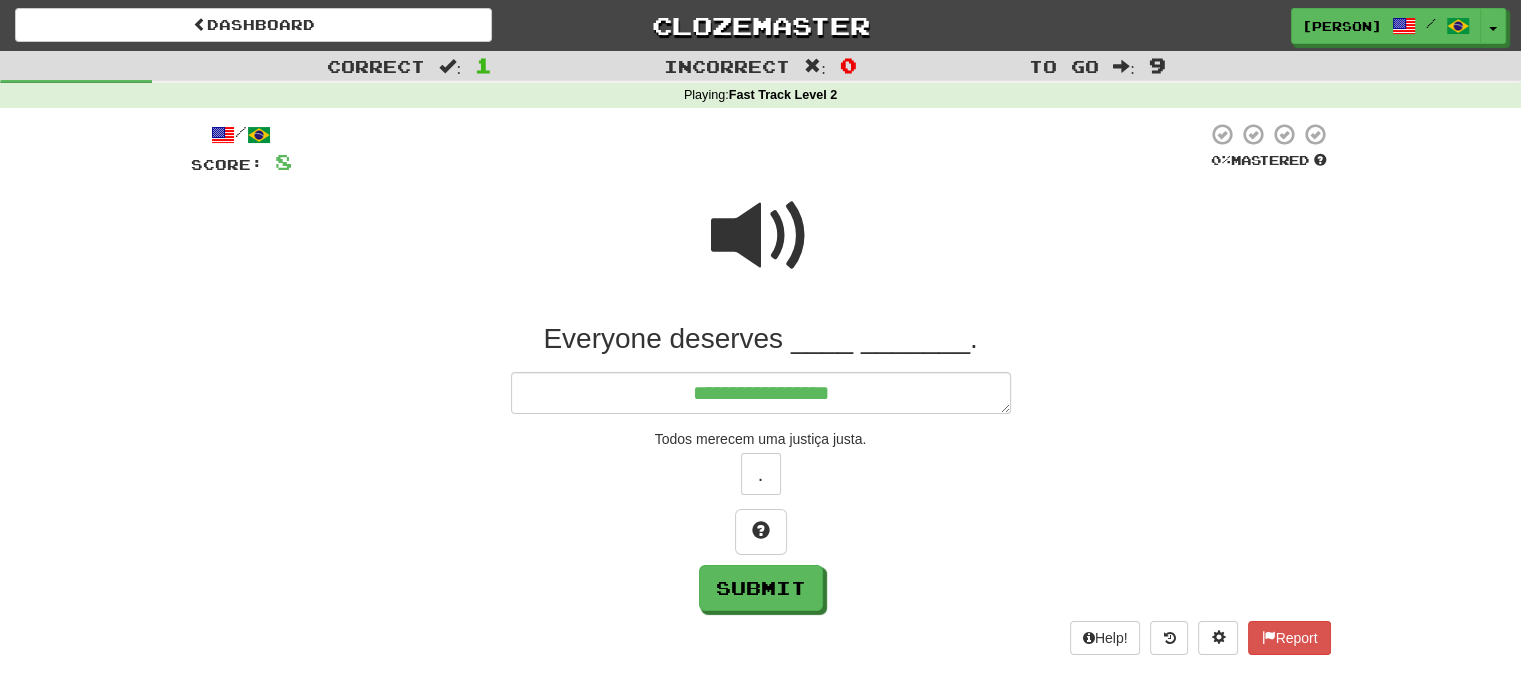 type on "*" 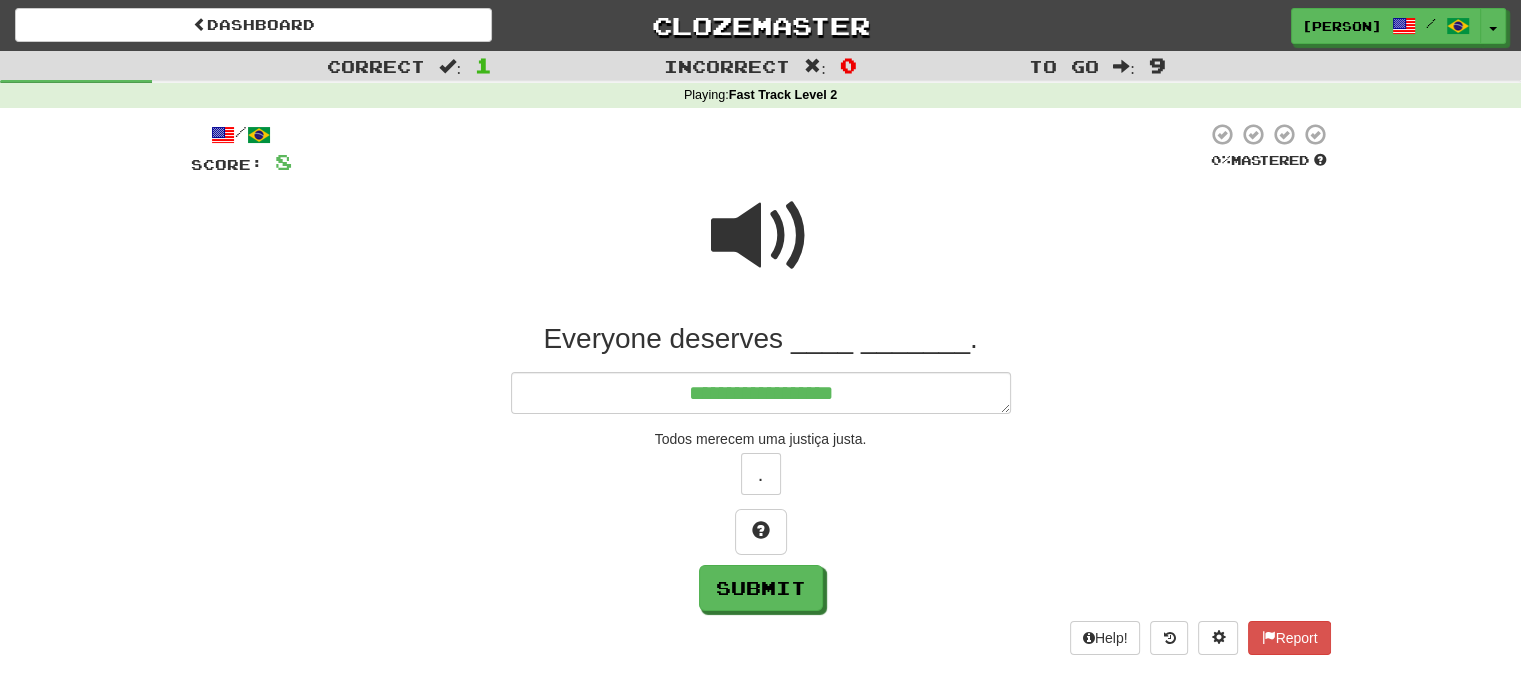 type on "*" 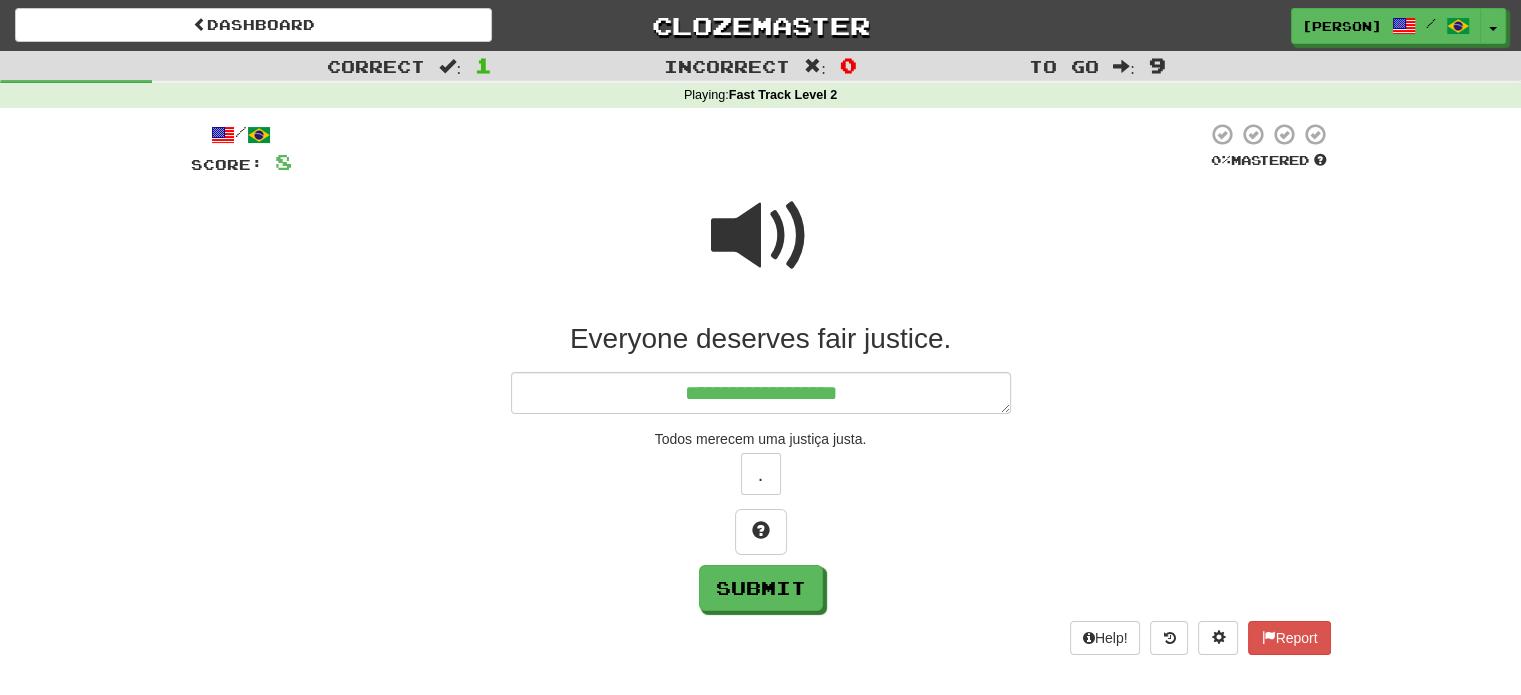 type on "**********" 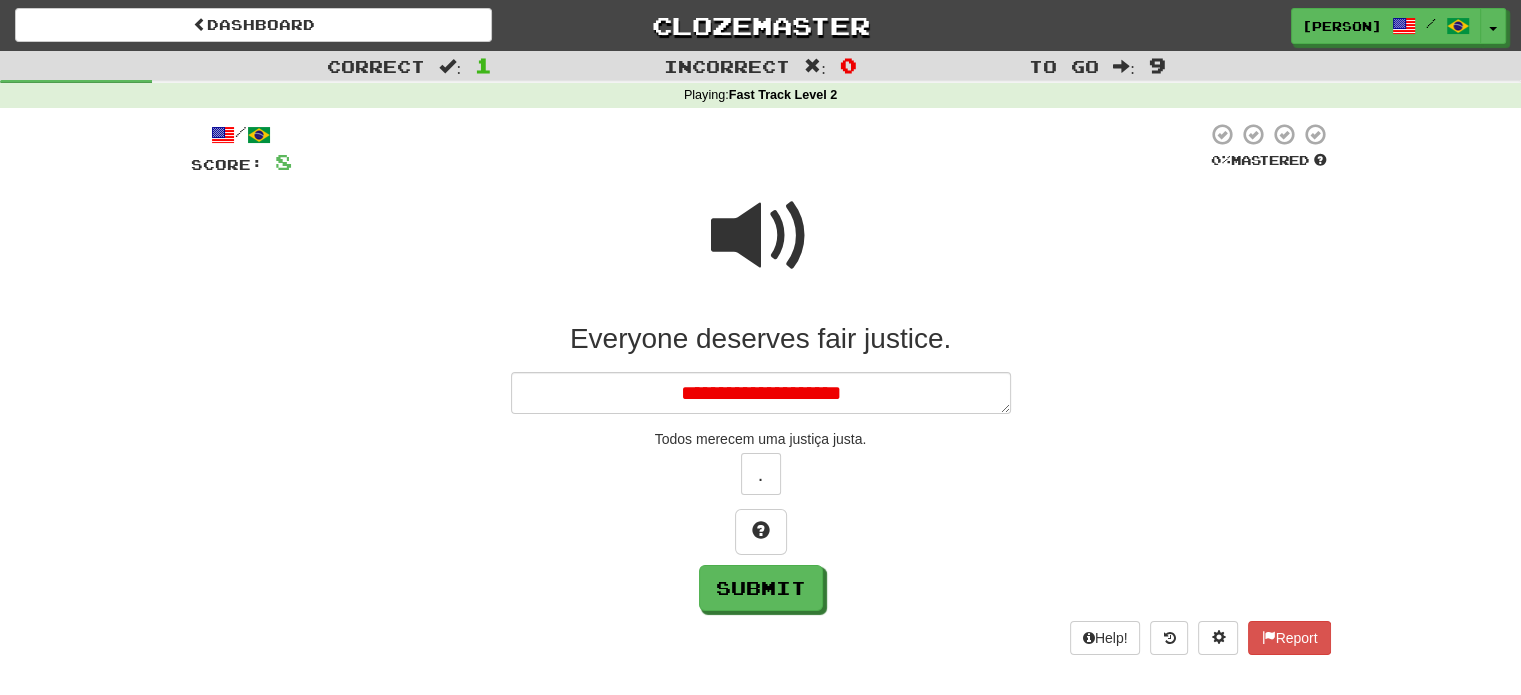 type on "*" 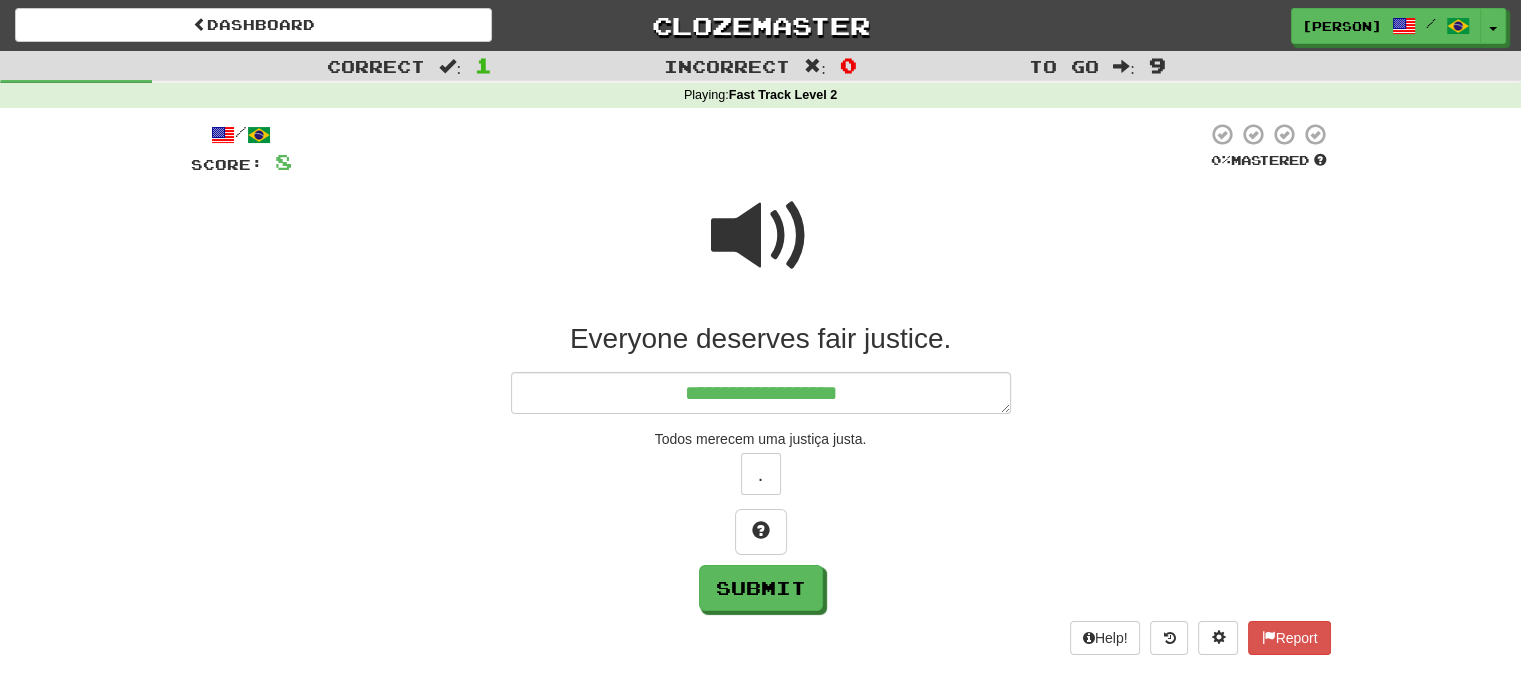 type on "*" 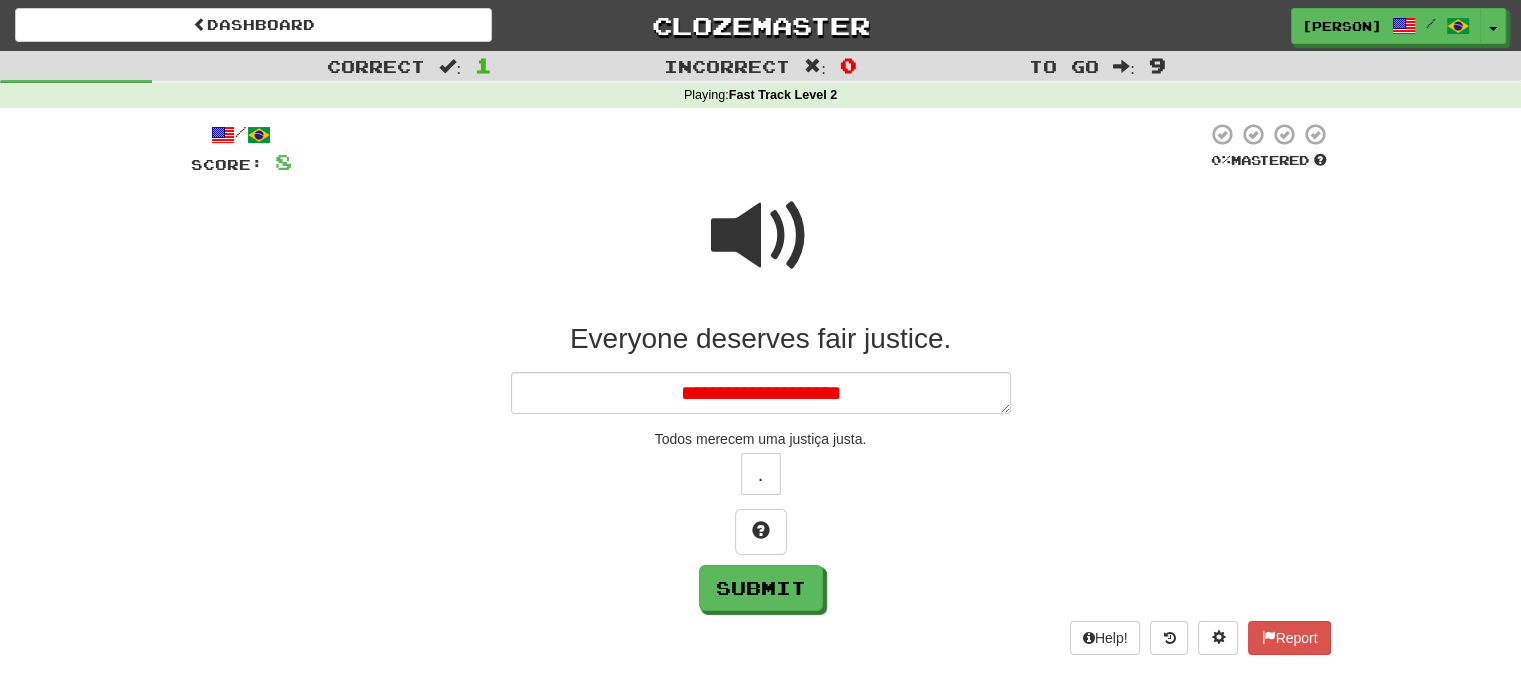 type on "*" 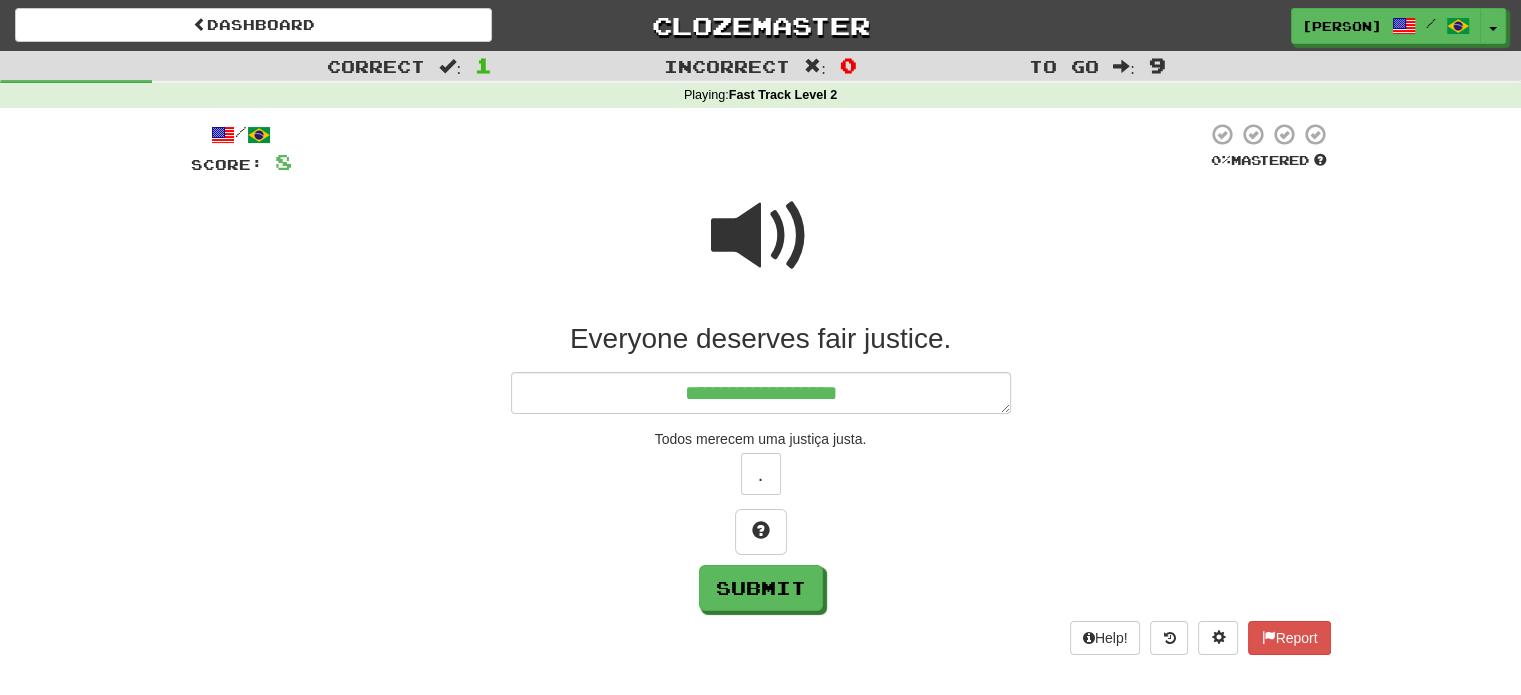 type on "*" 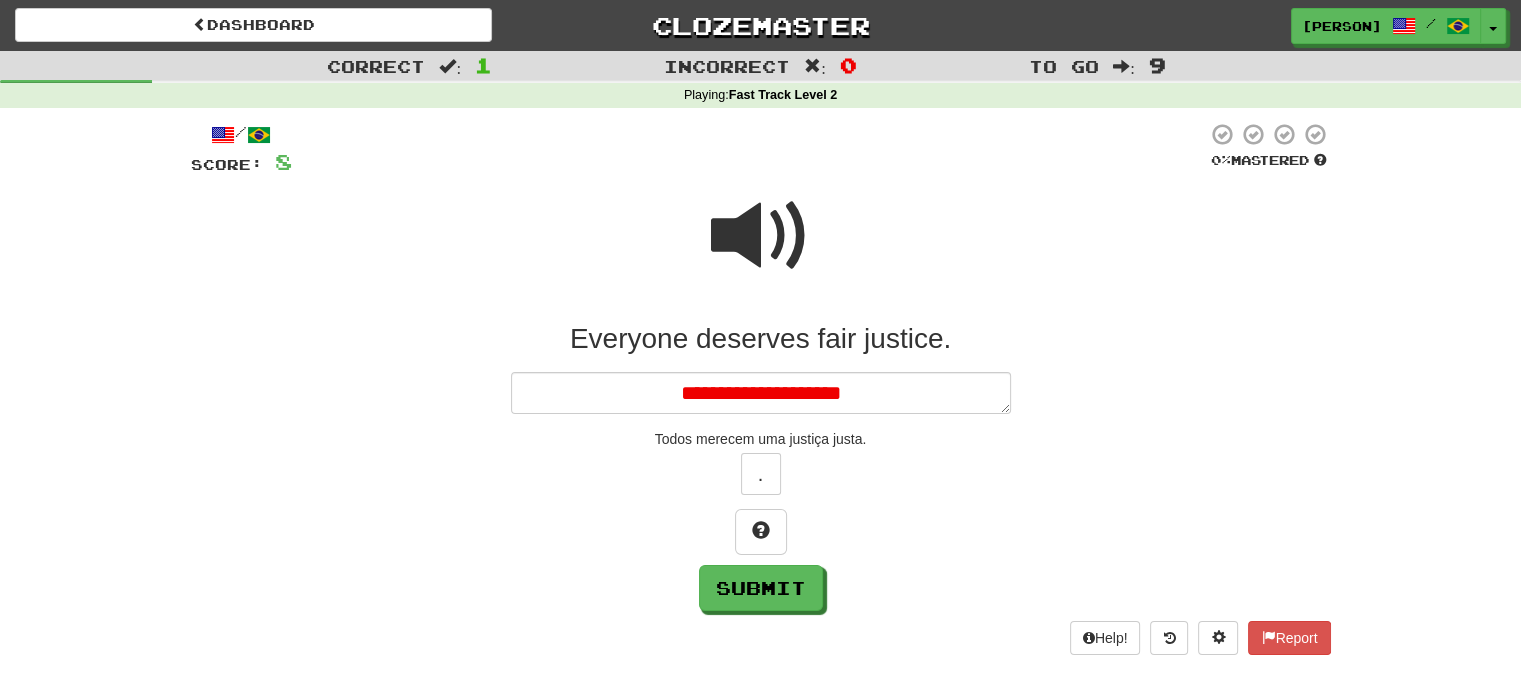 type on "*" 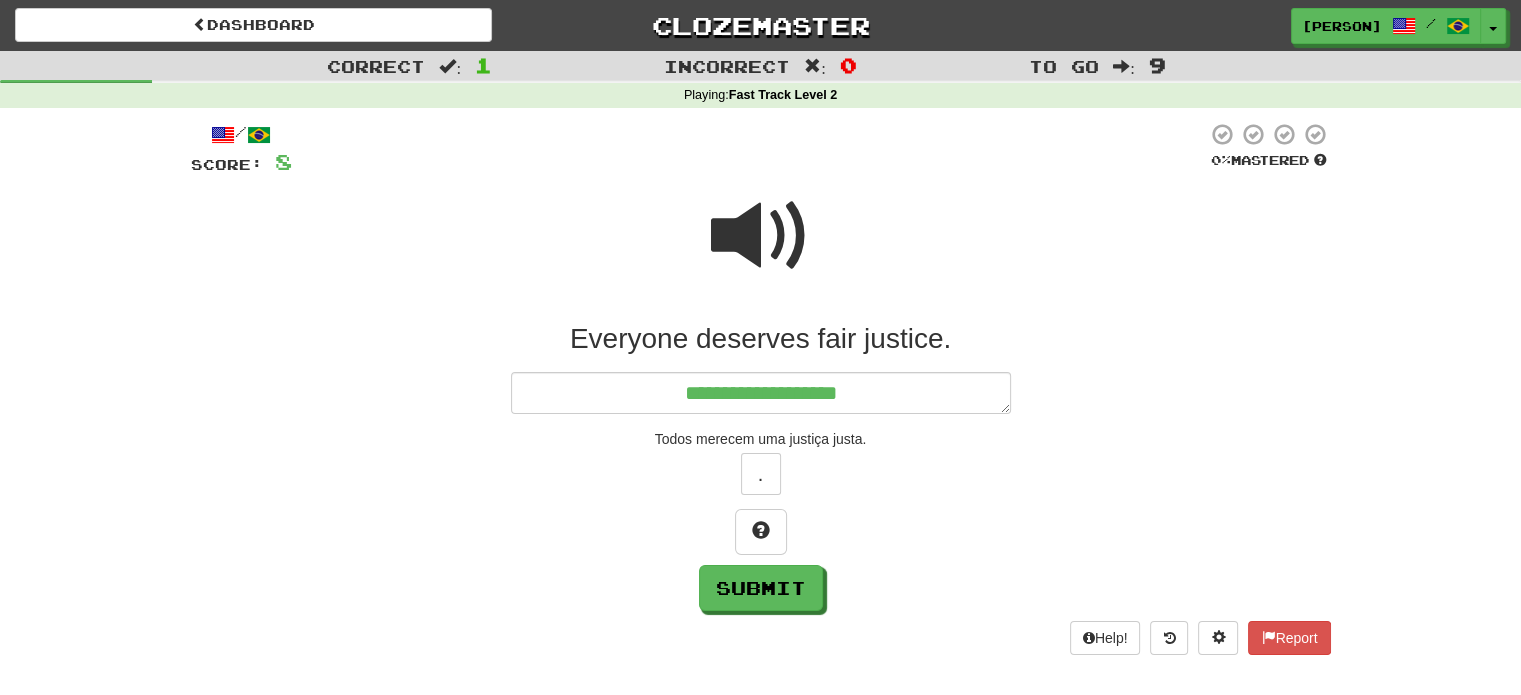 type on "*" 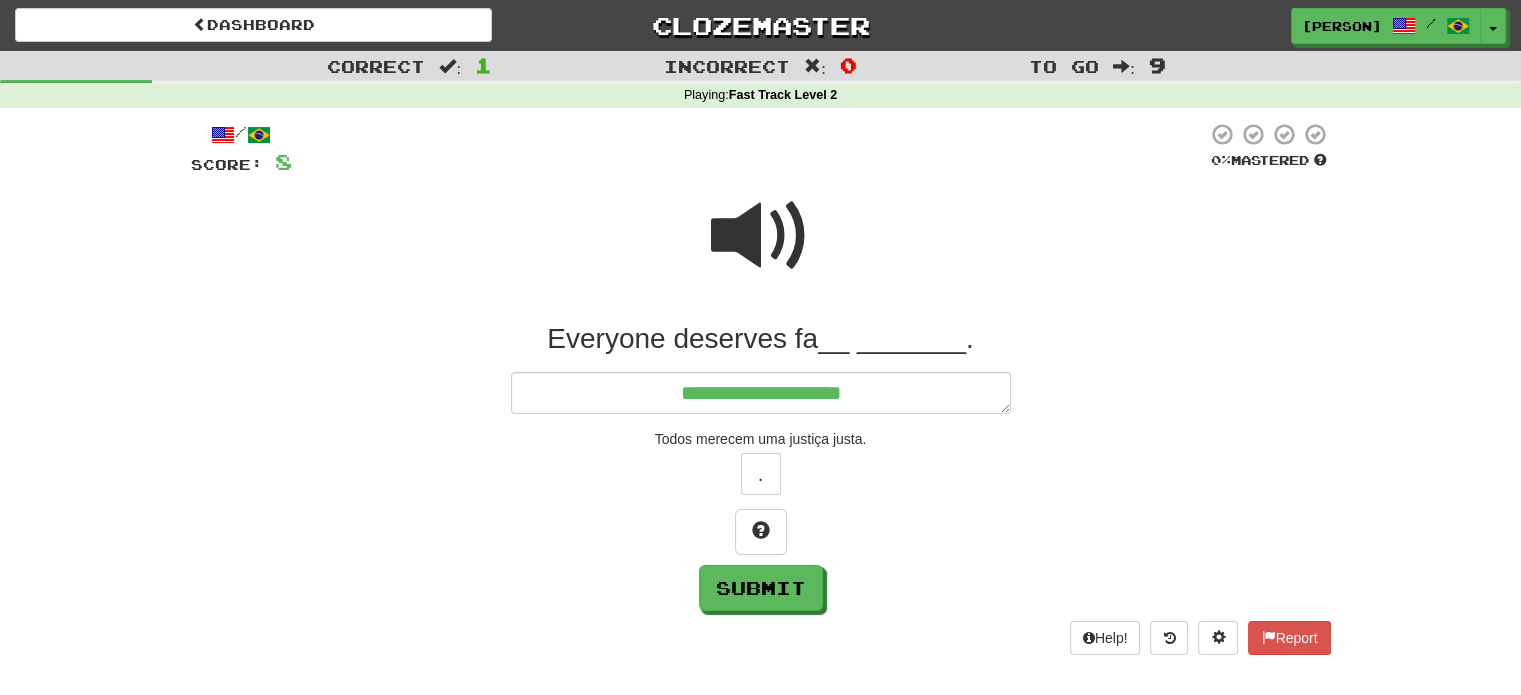 type on "*" 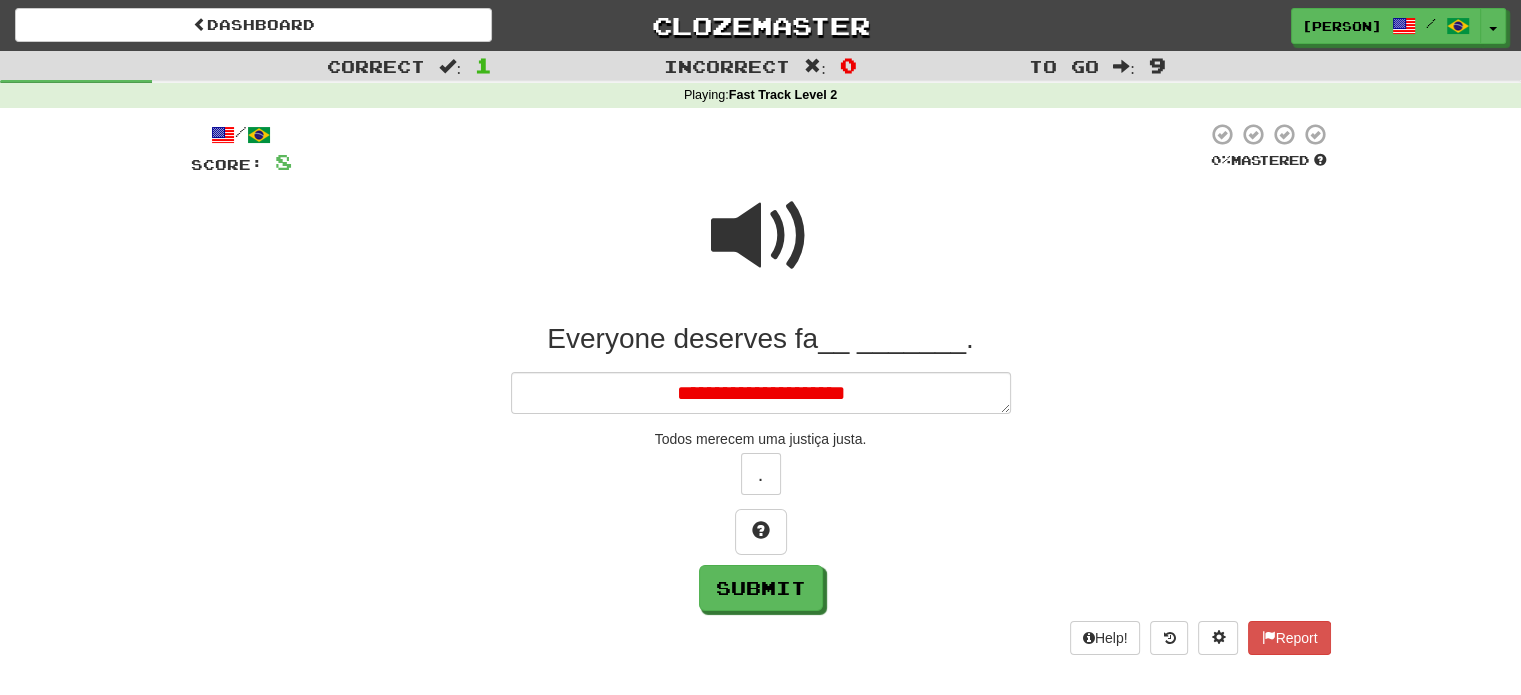 type on "*" 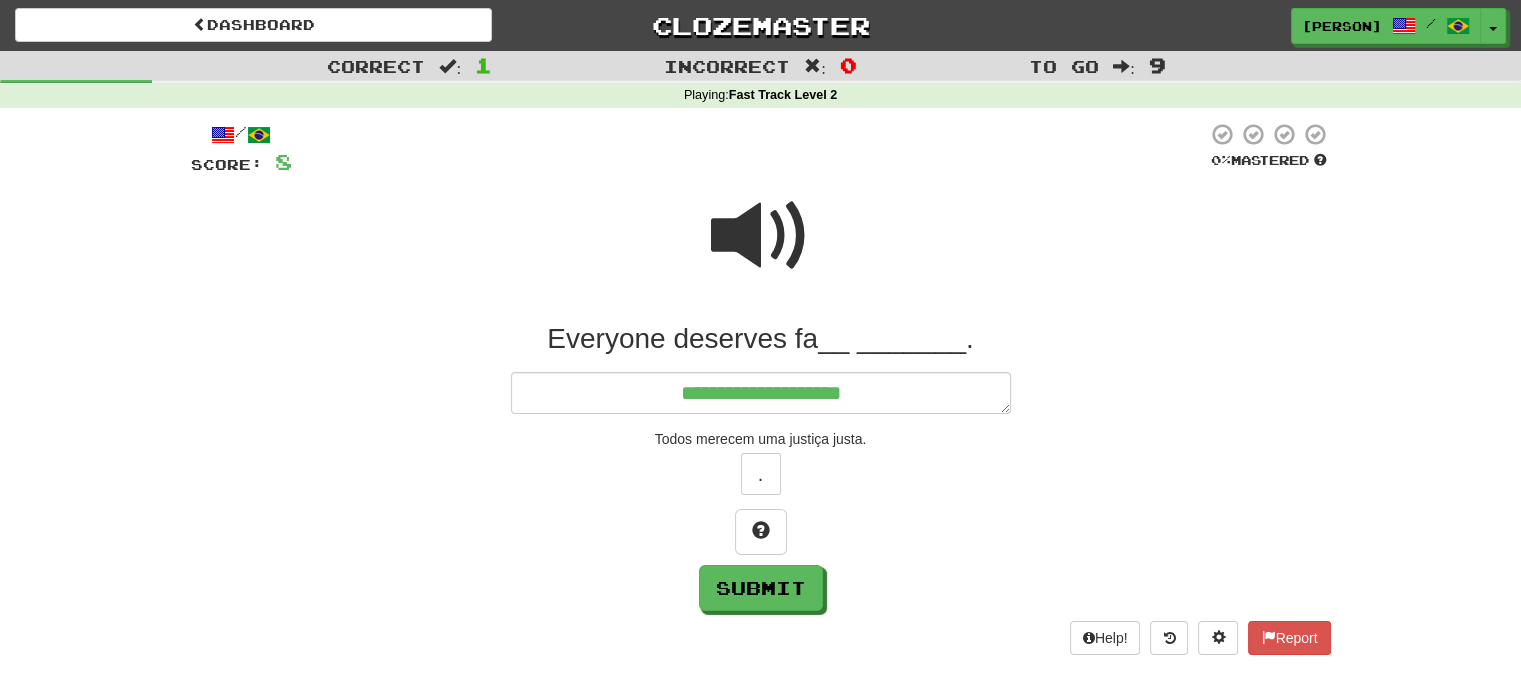type on "*" 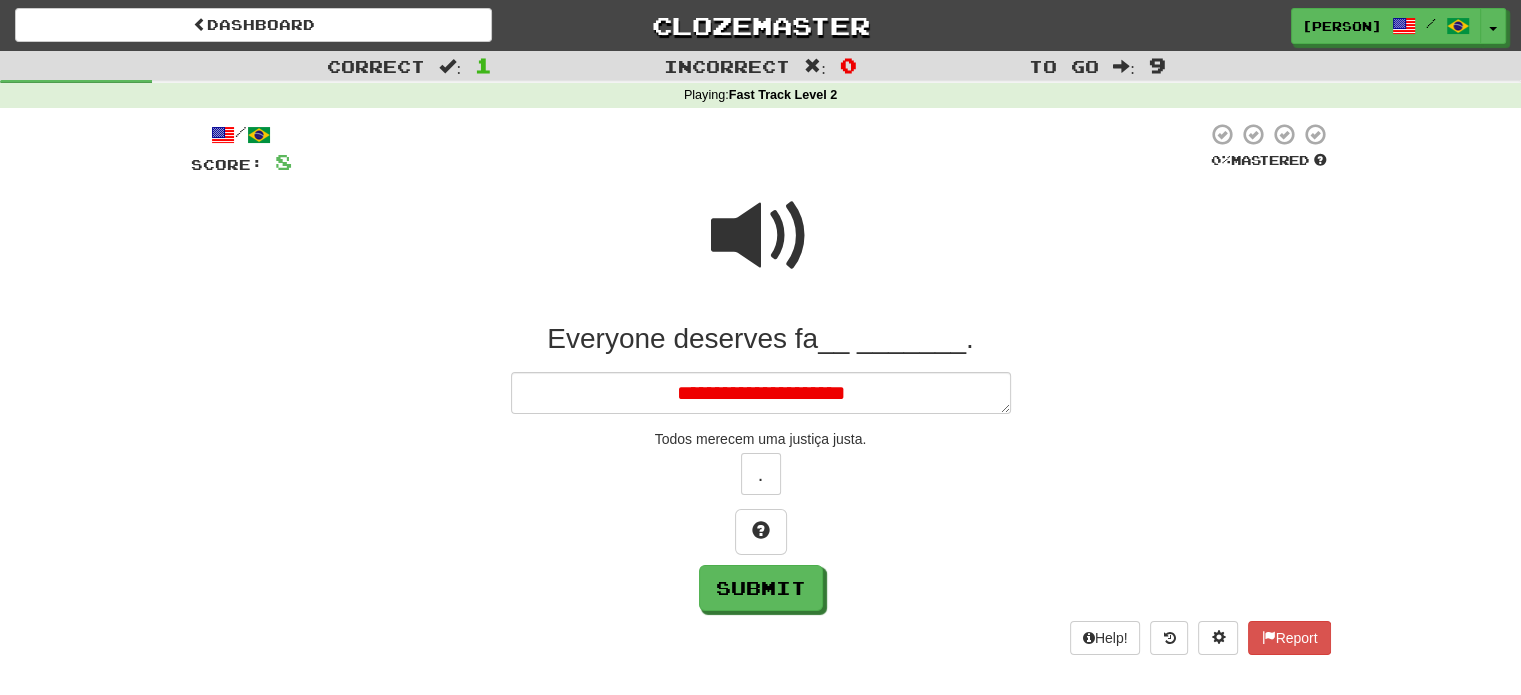 type on "*" 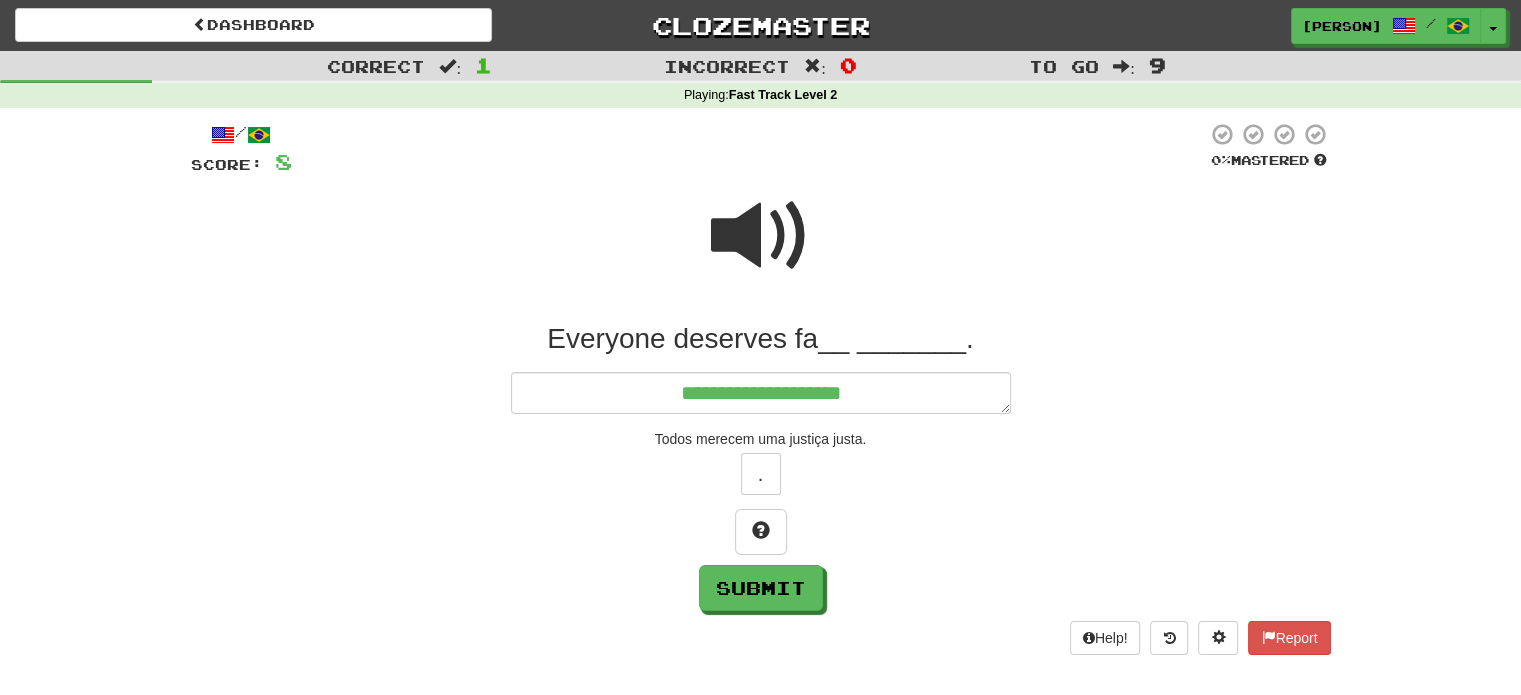 type on "*" 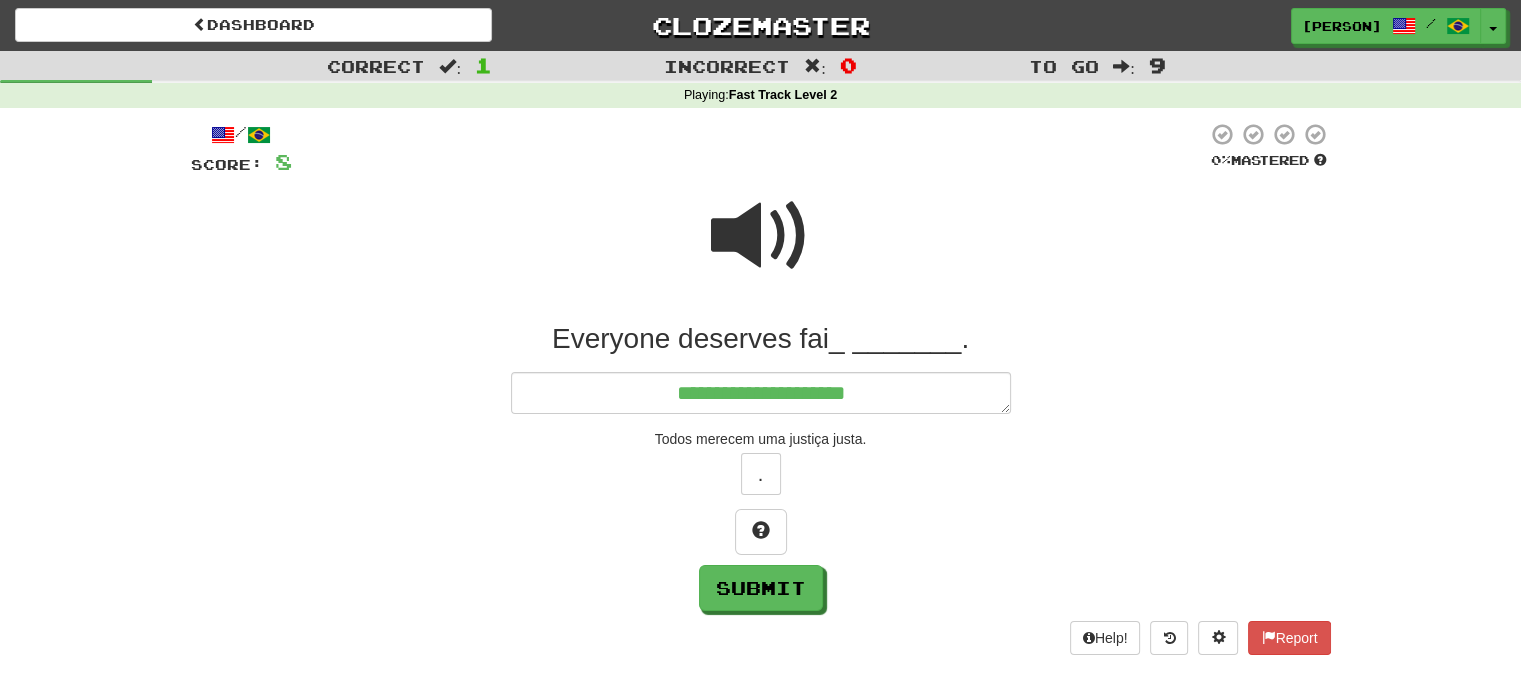 type on "*" 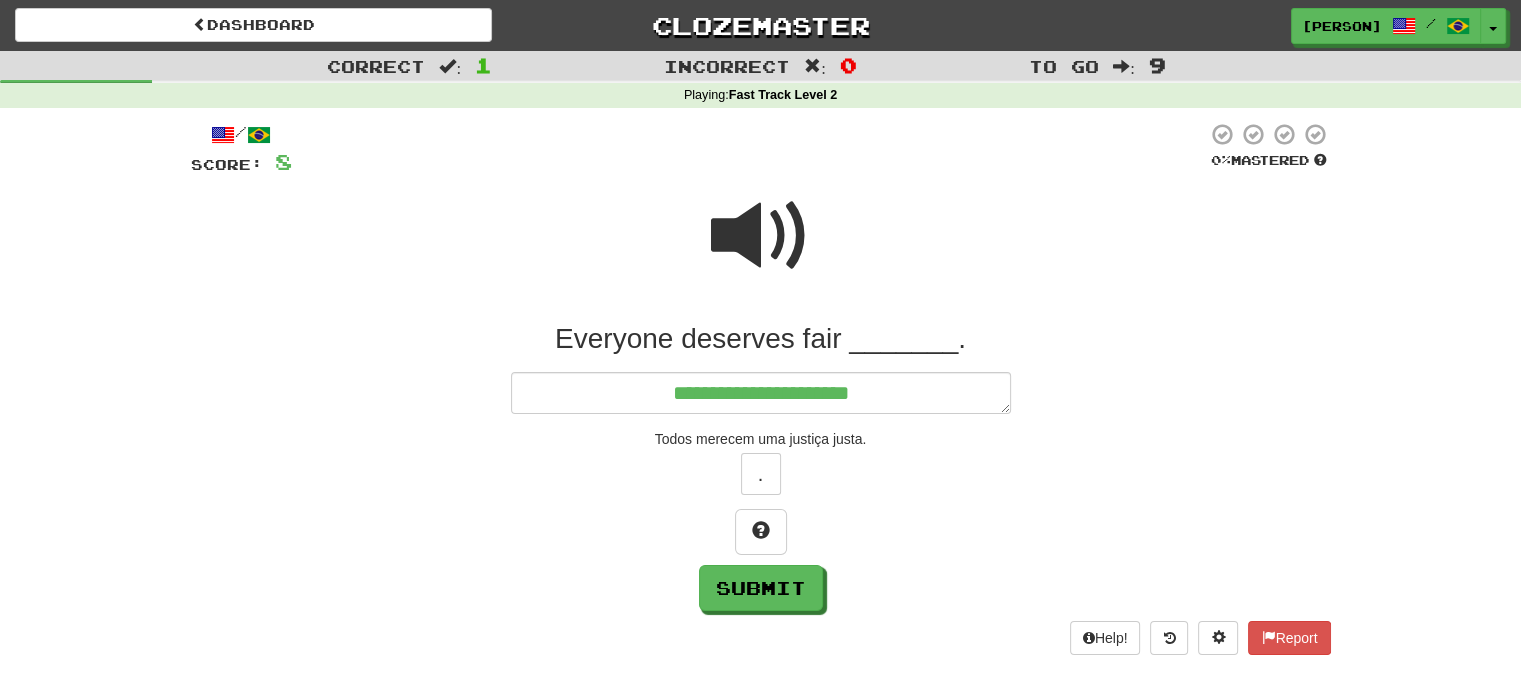 click on "**********" at bounding box center [761, 393] 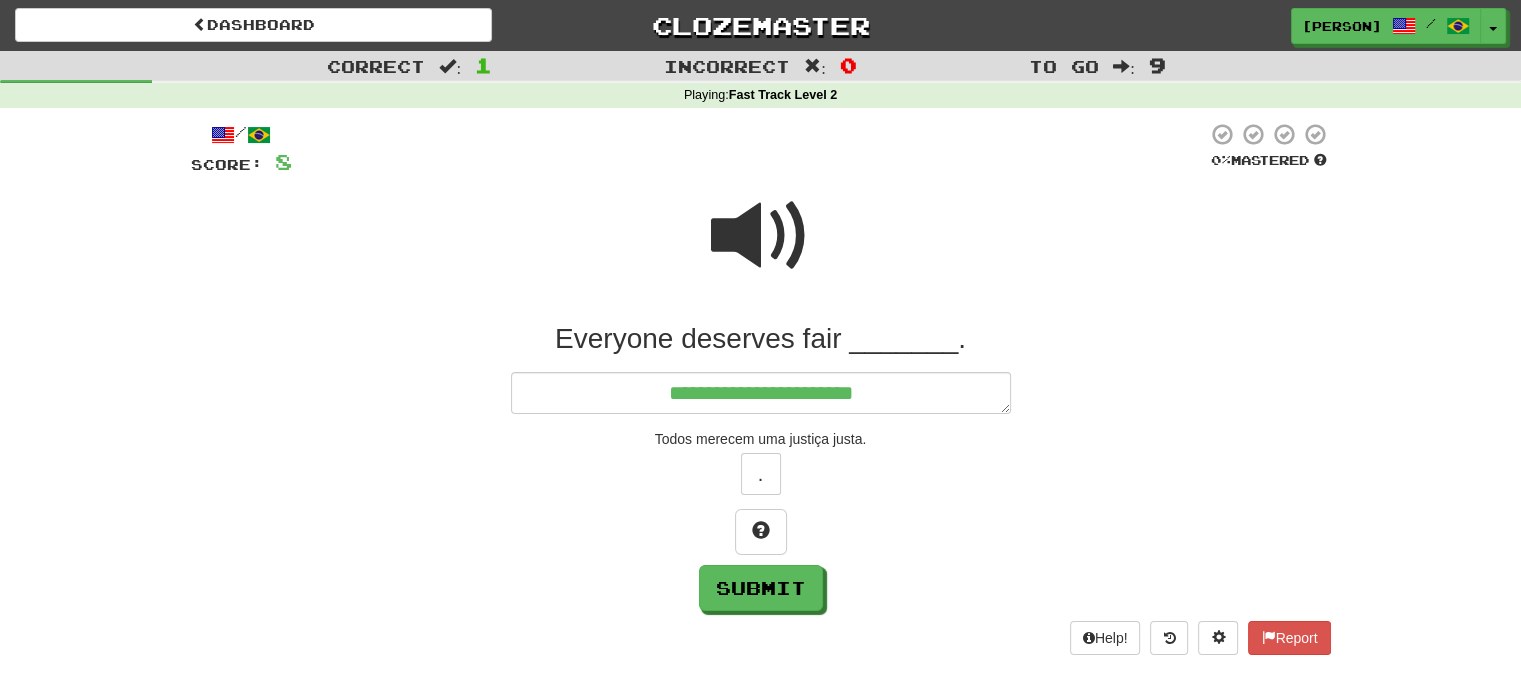 type on "*" 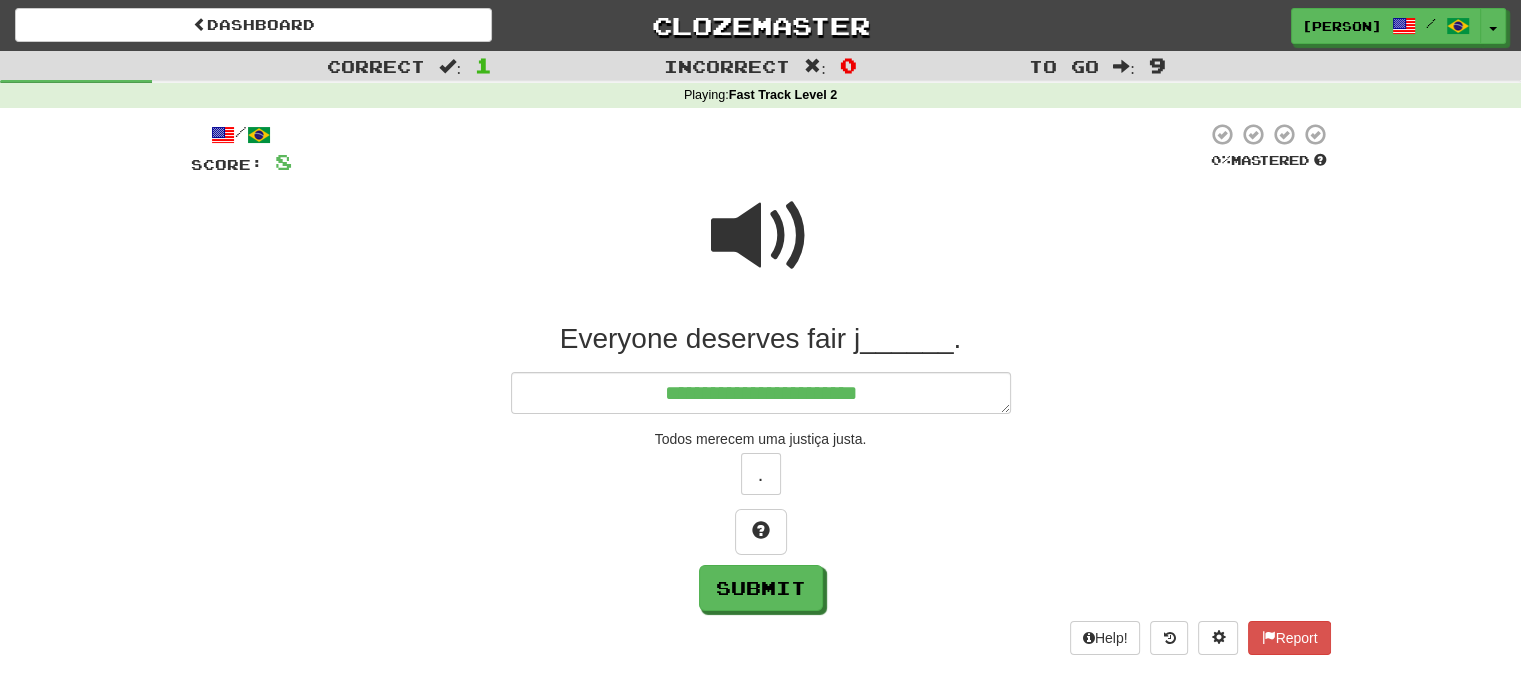 type on "*" 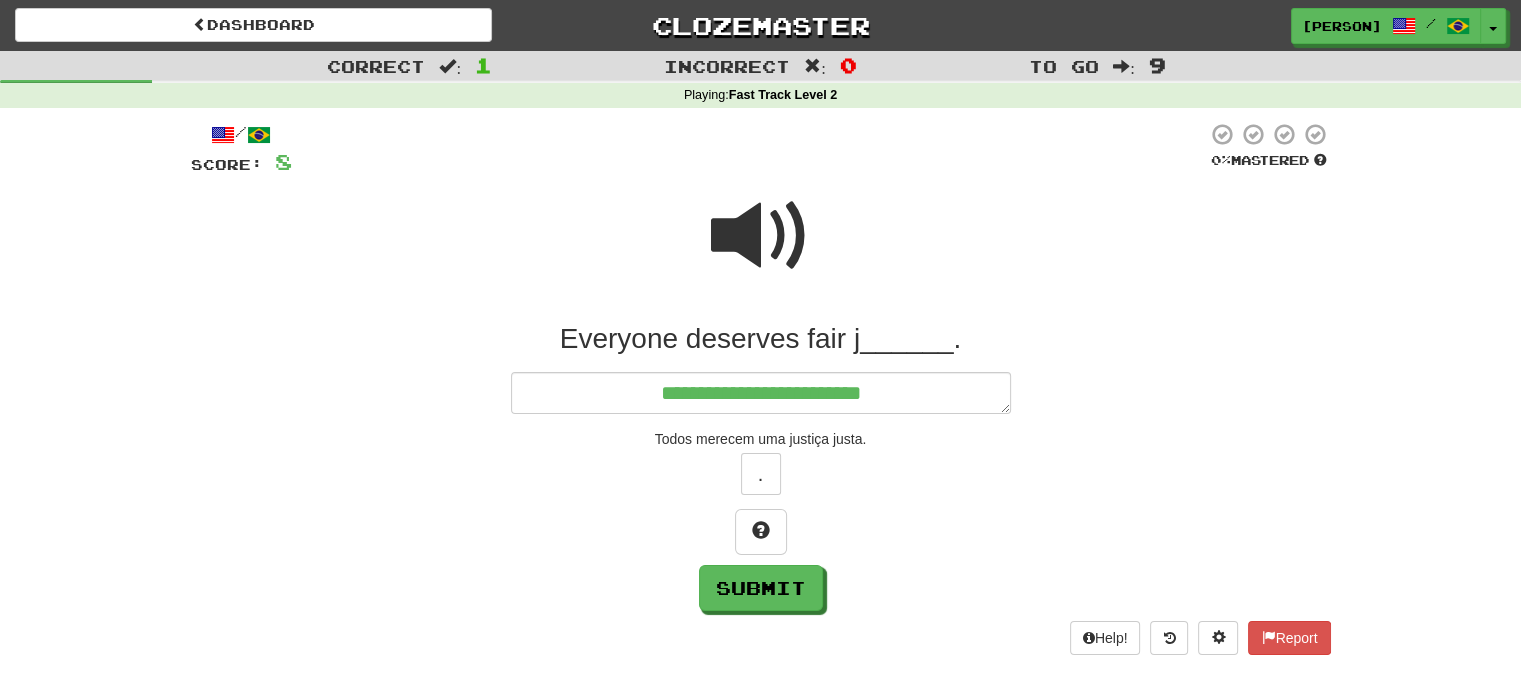 type on "**********" 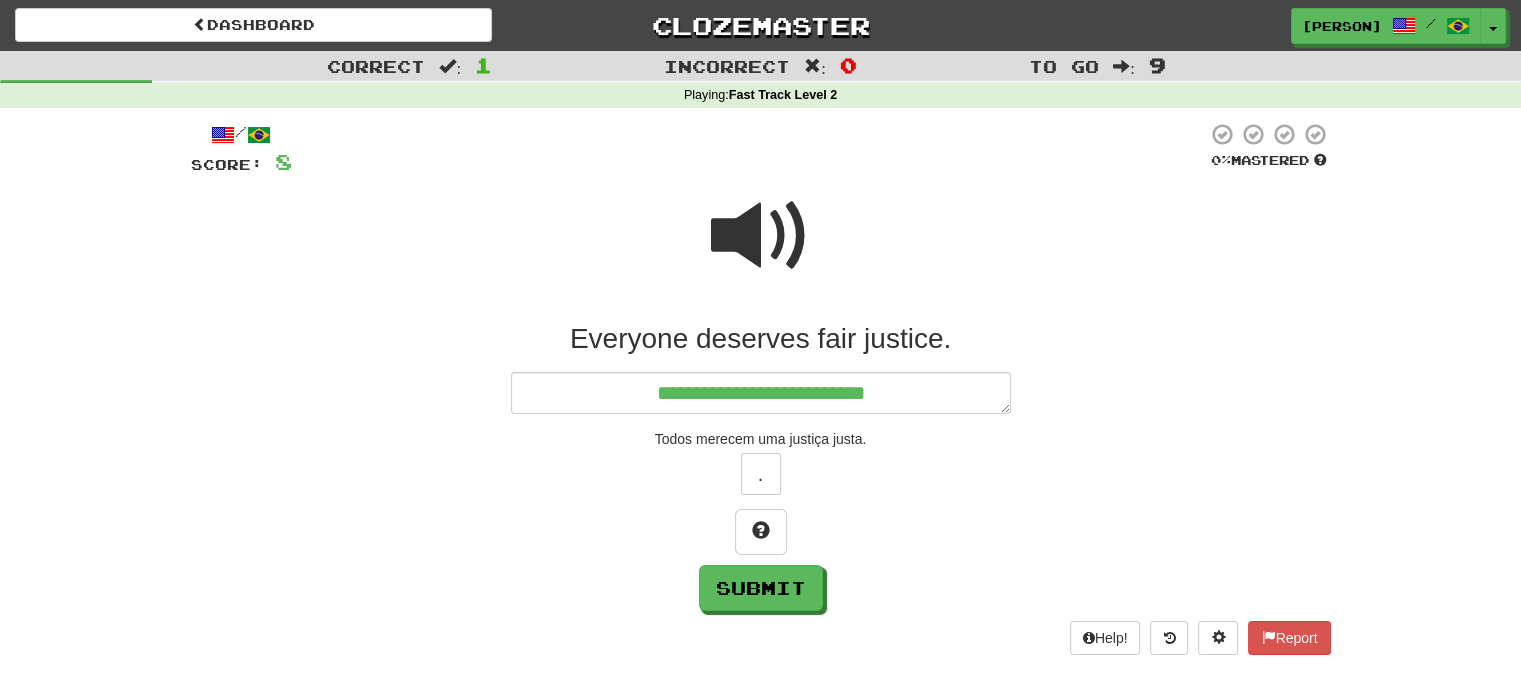 type on "*" 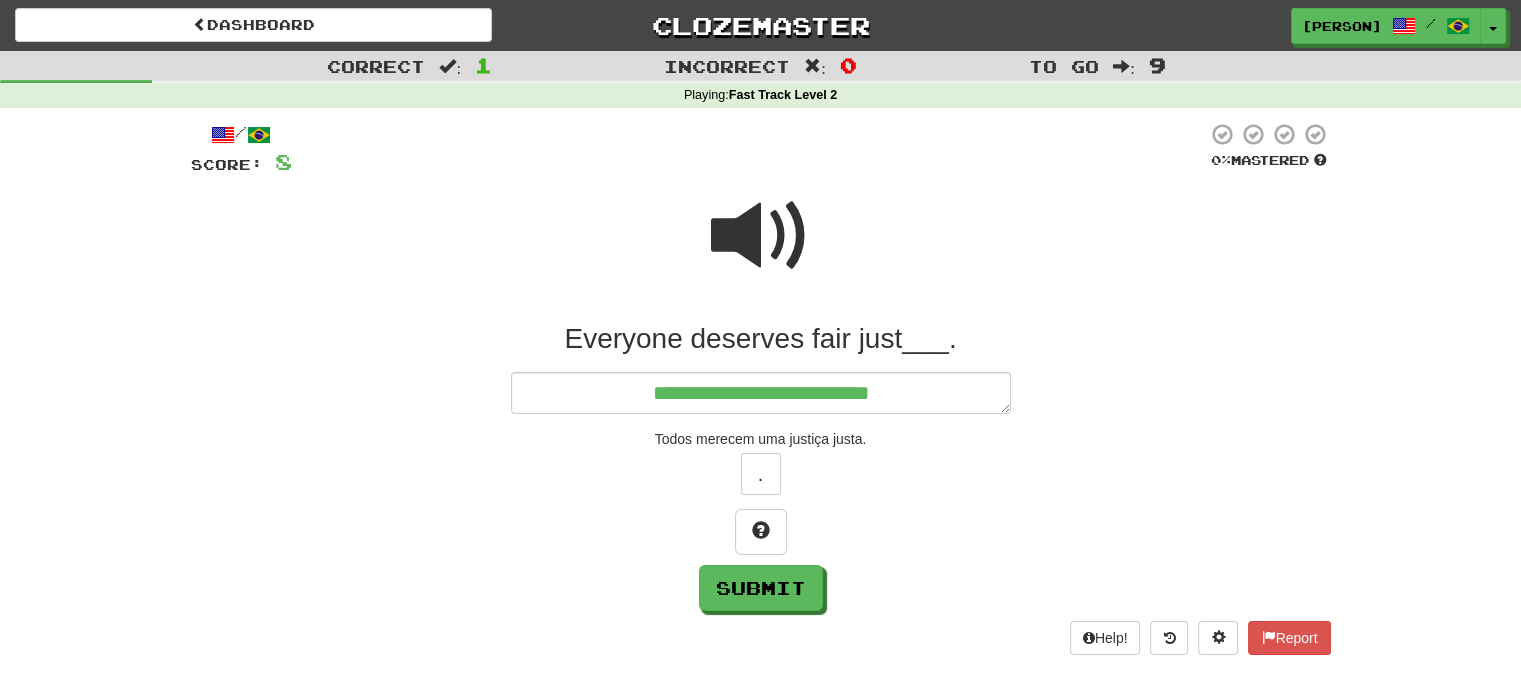 type on "*" 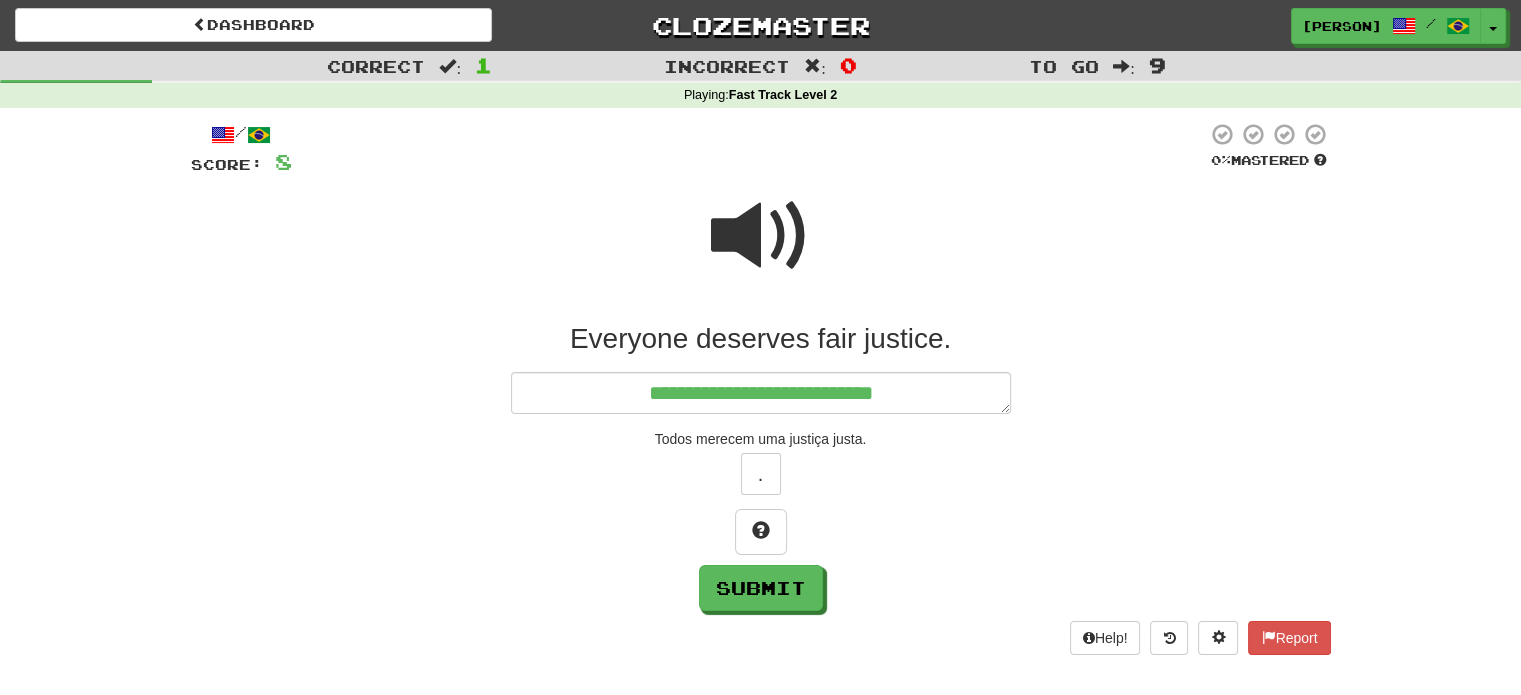 type on "*" 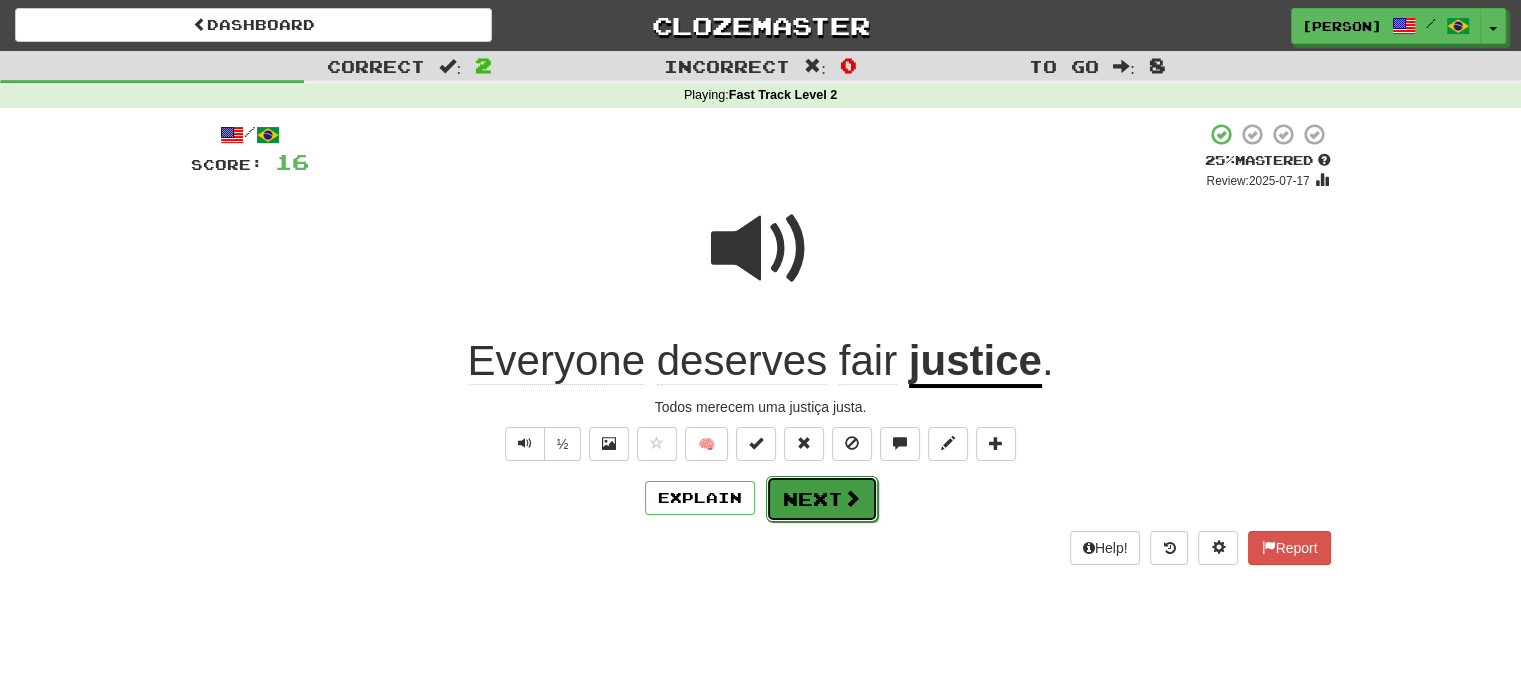 click on "Next" at bounding box center (822, 499) 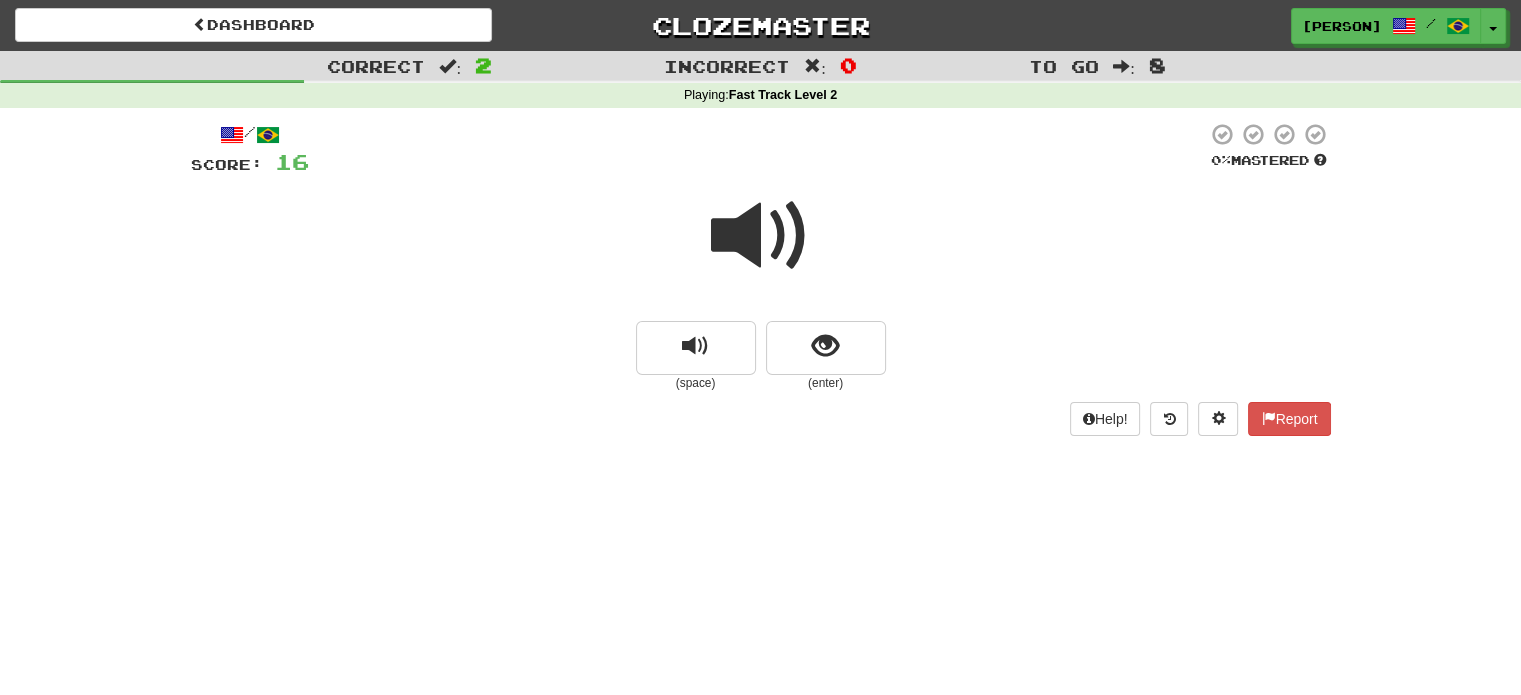 click at bounding box center (761, 236) 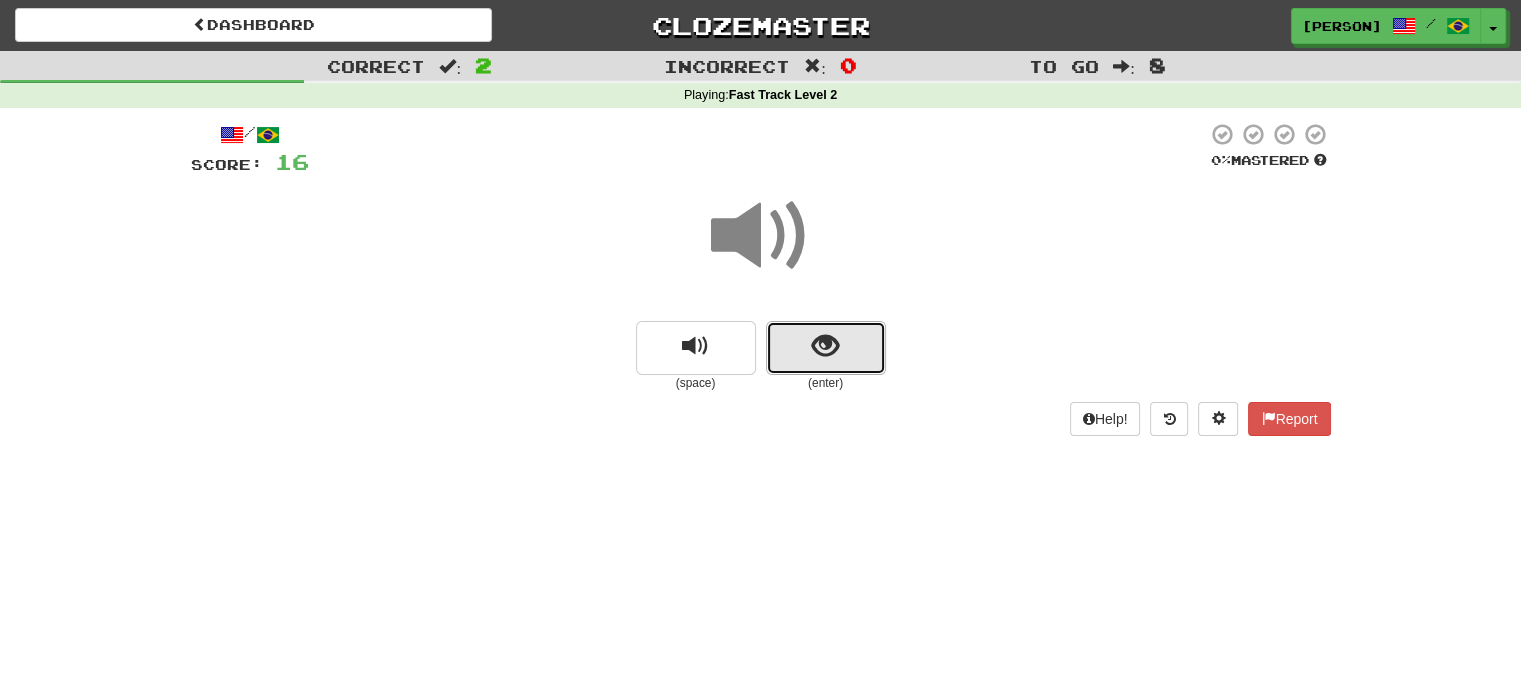 click at bounding box center (826, 348) 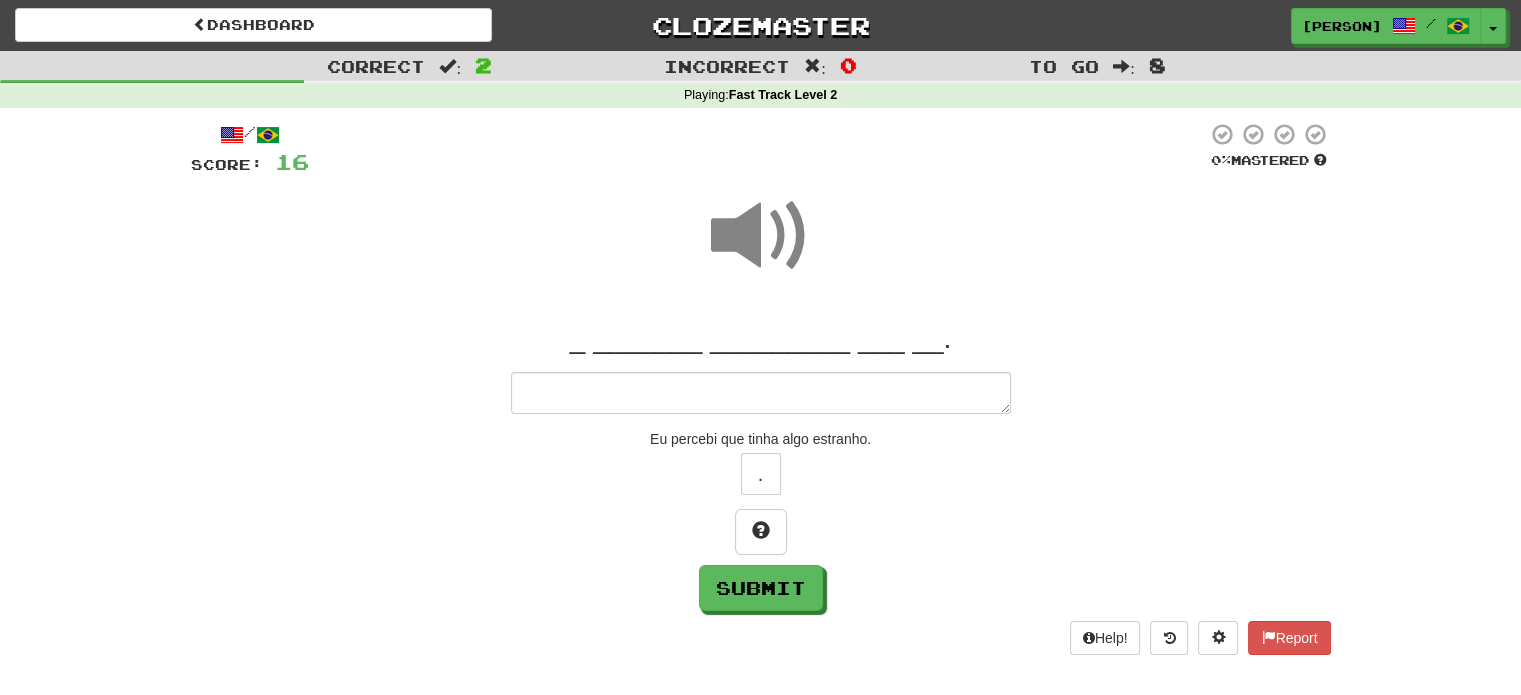 click at bounding box center [761, 393] 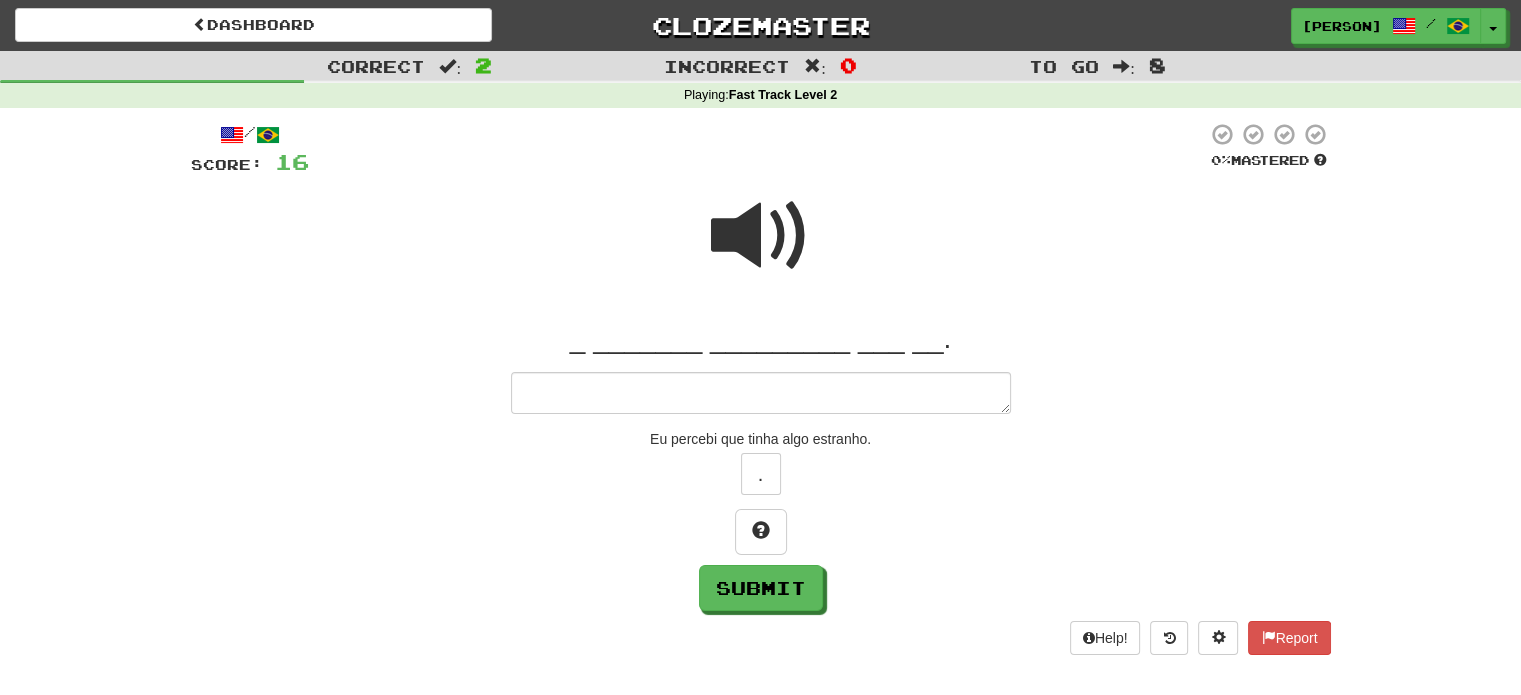 type on "*" 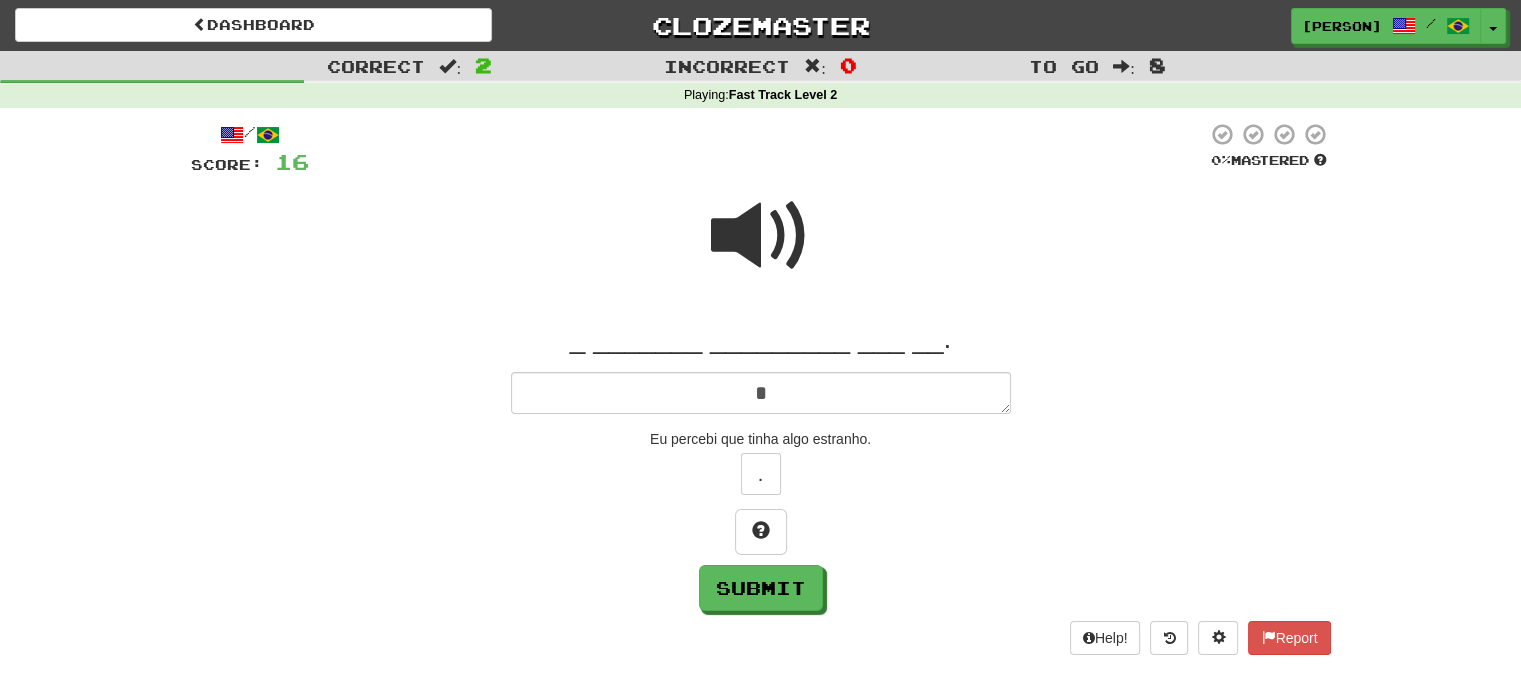 type on "*" 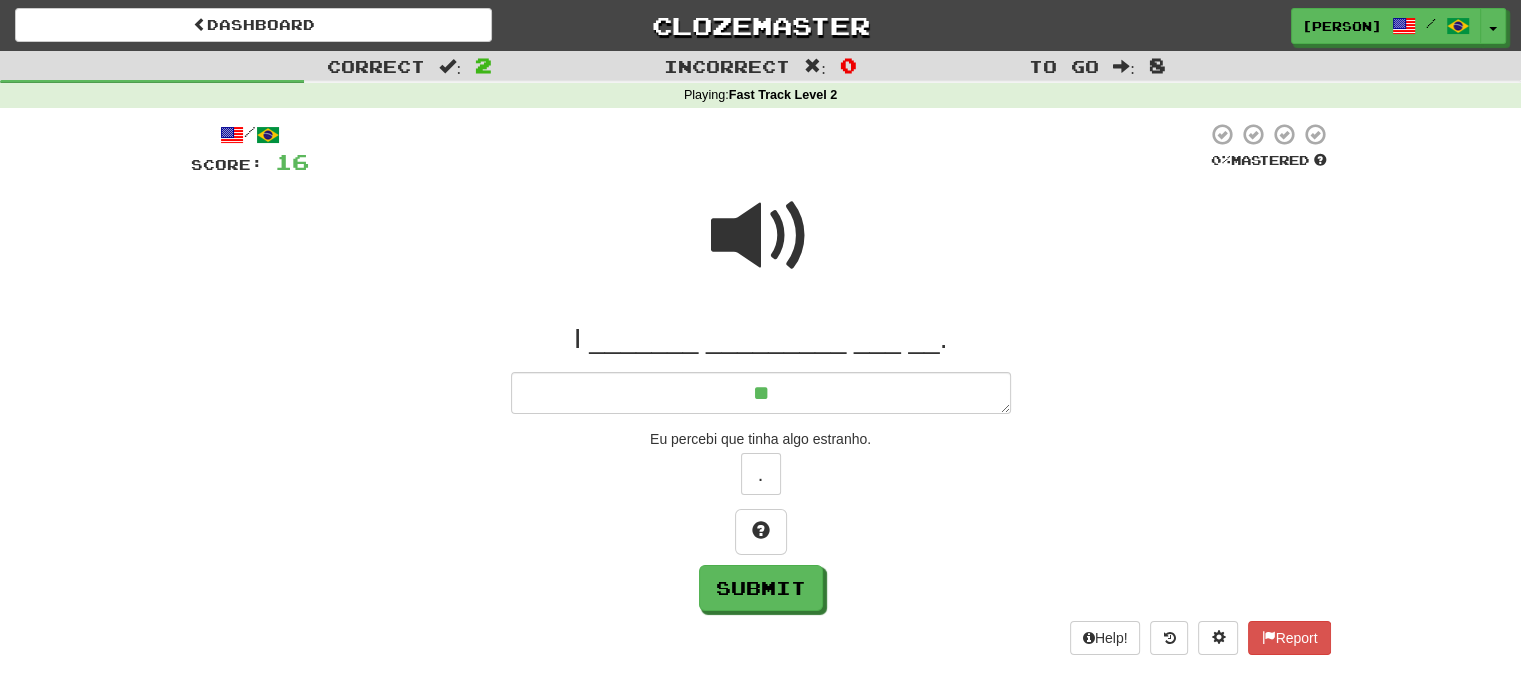 type on "*" 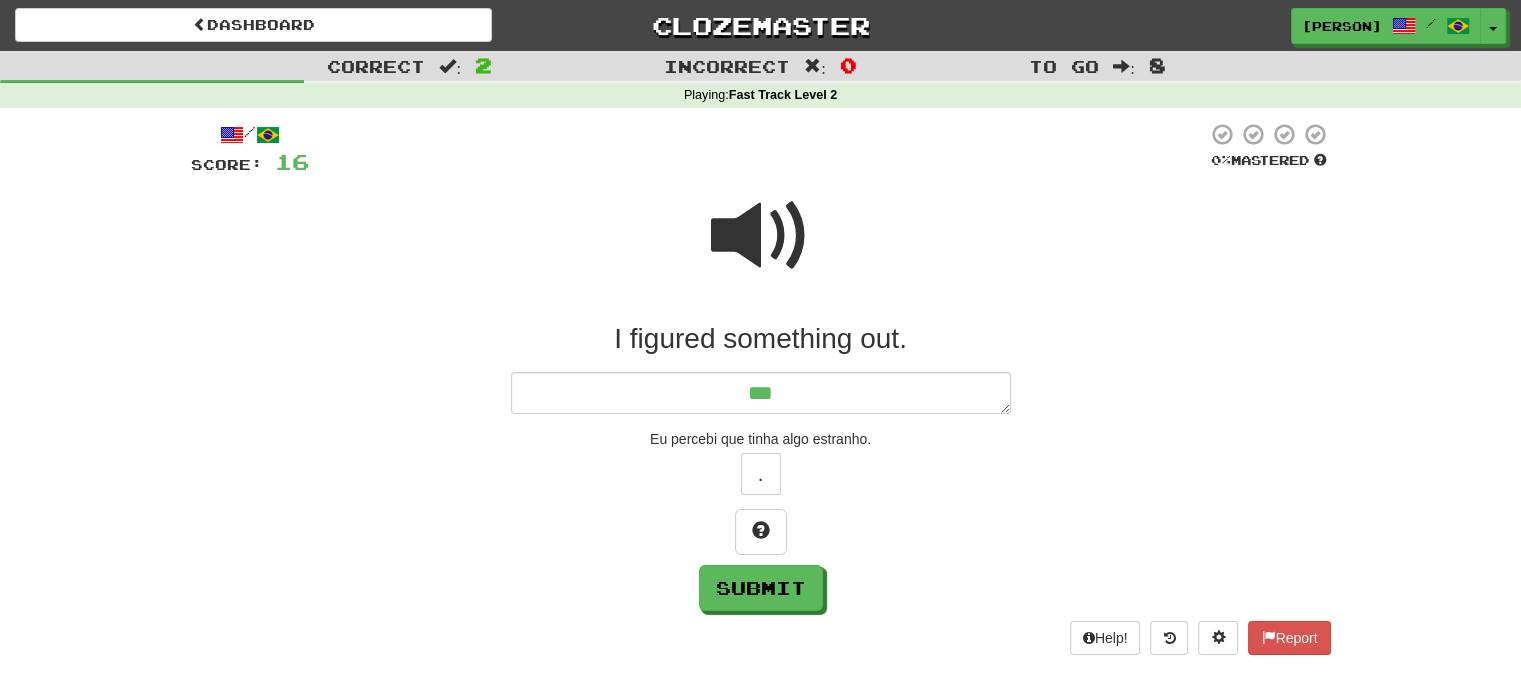 type on "*" 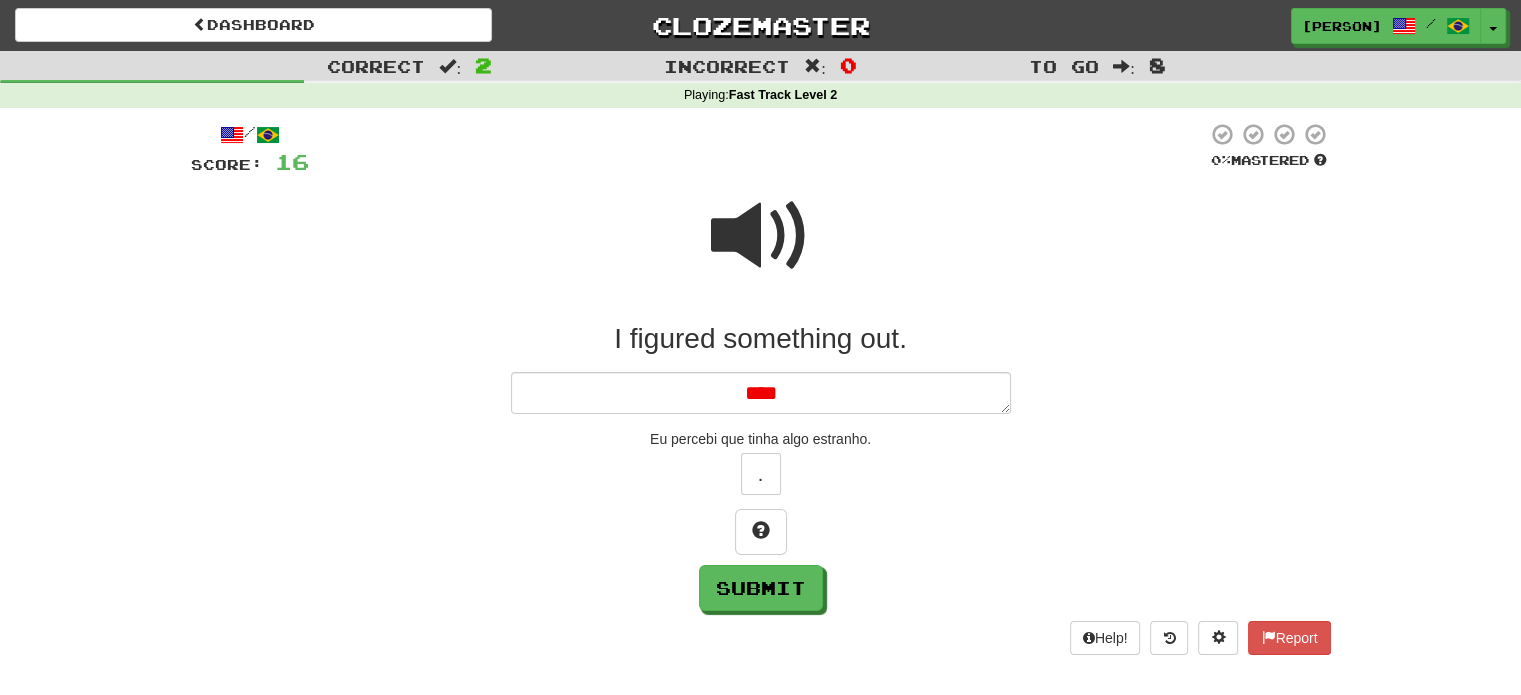 type on "*" 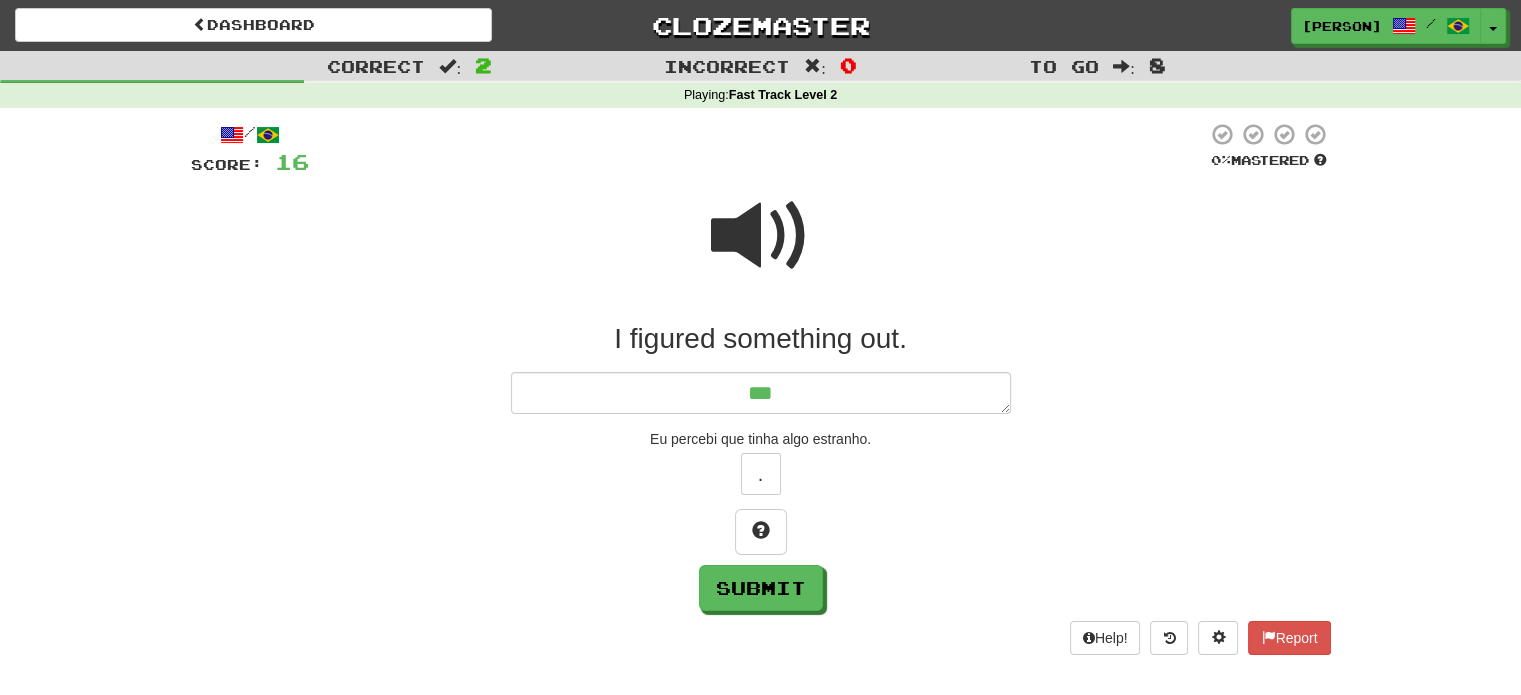 type on "*" 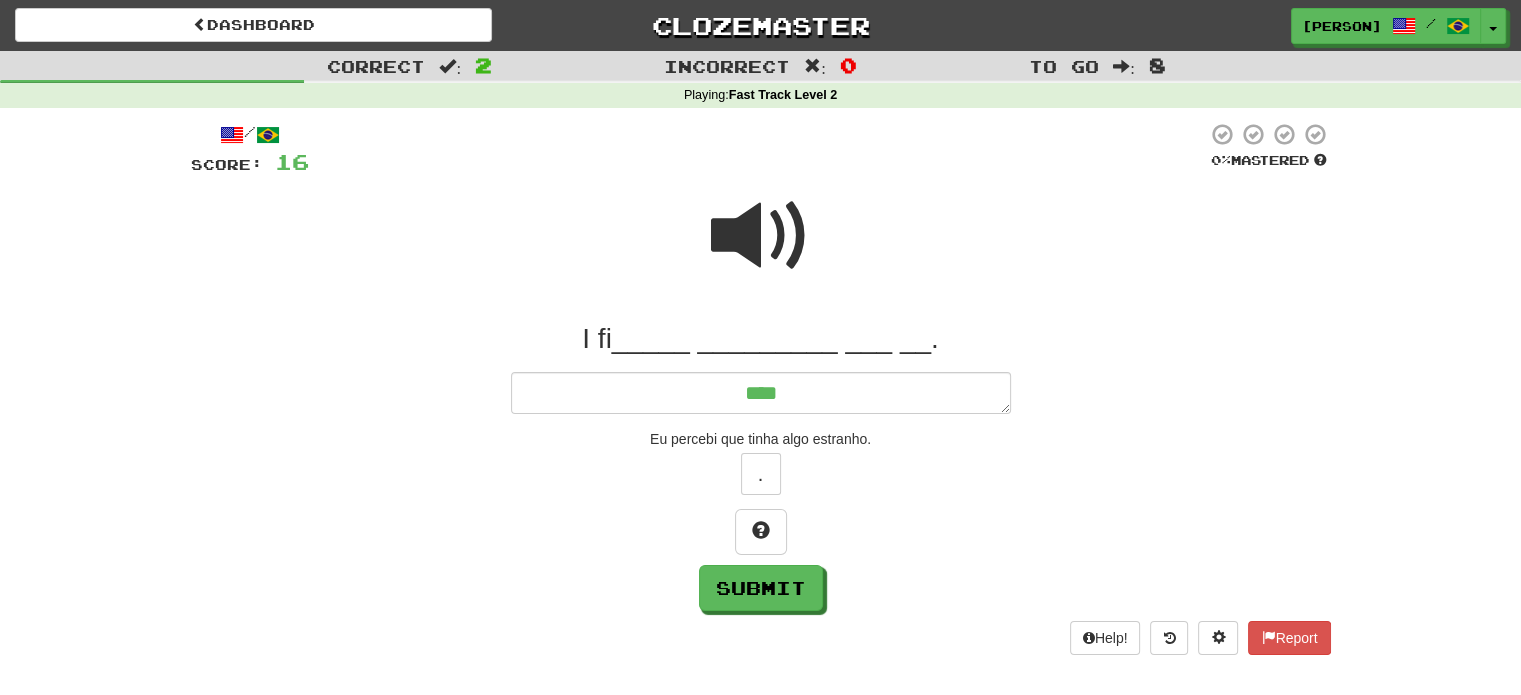 type on "****" 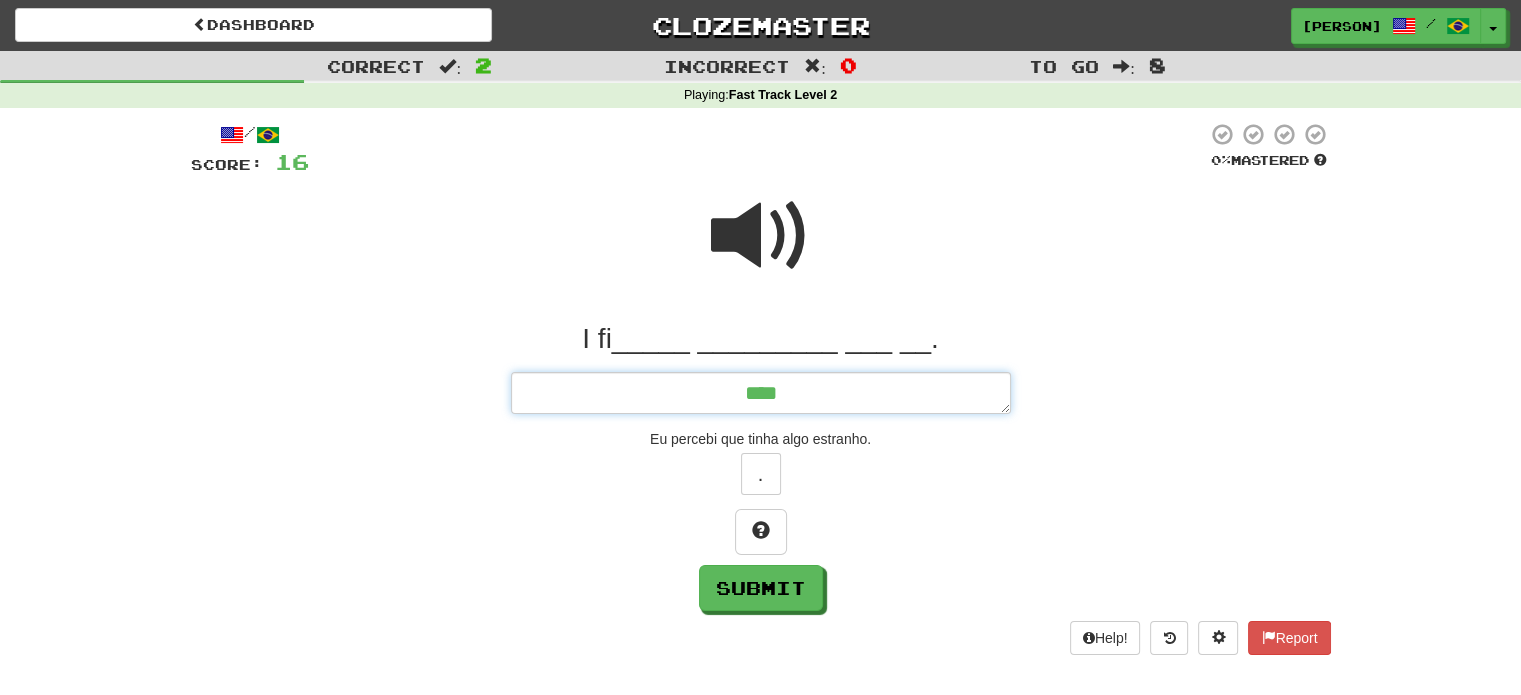 click on "****" at bounding box center (761, 393) 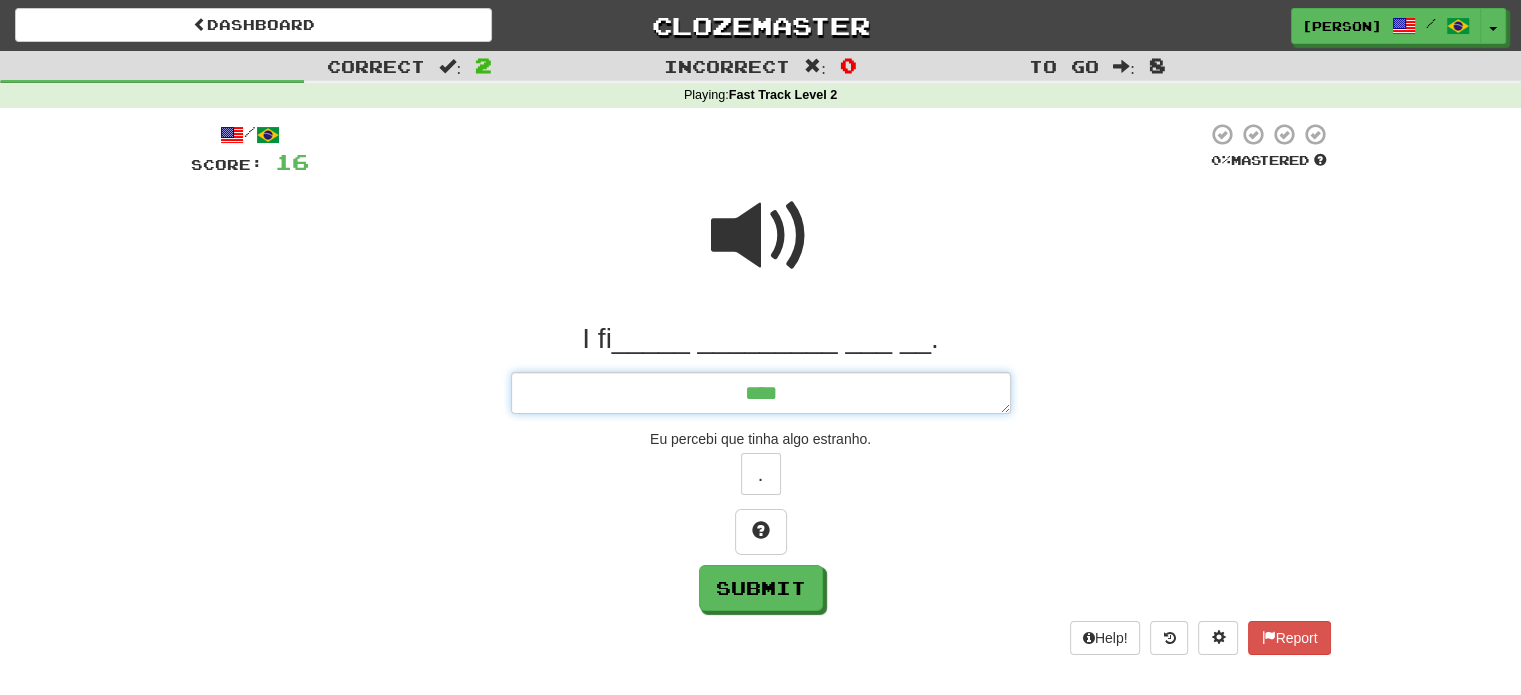 type on "*" 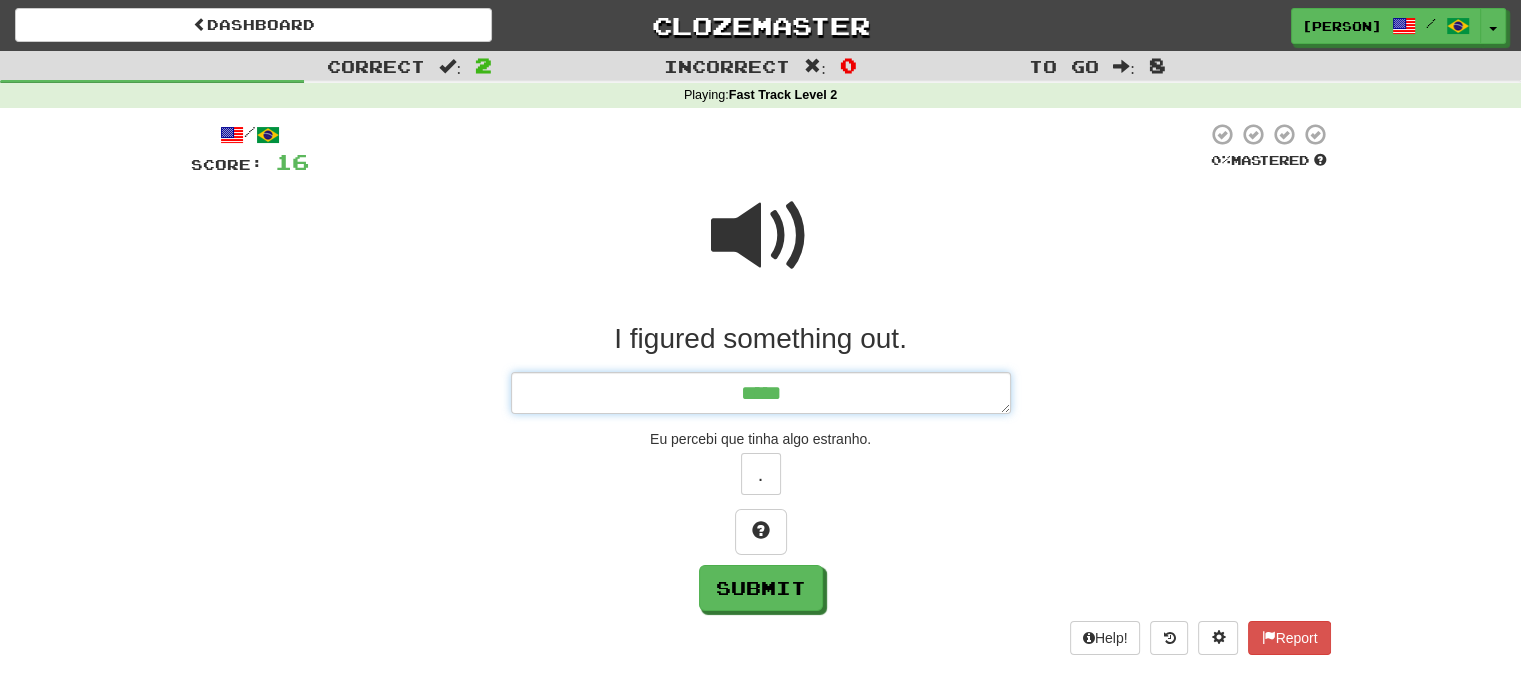 type 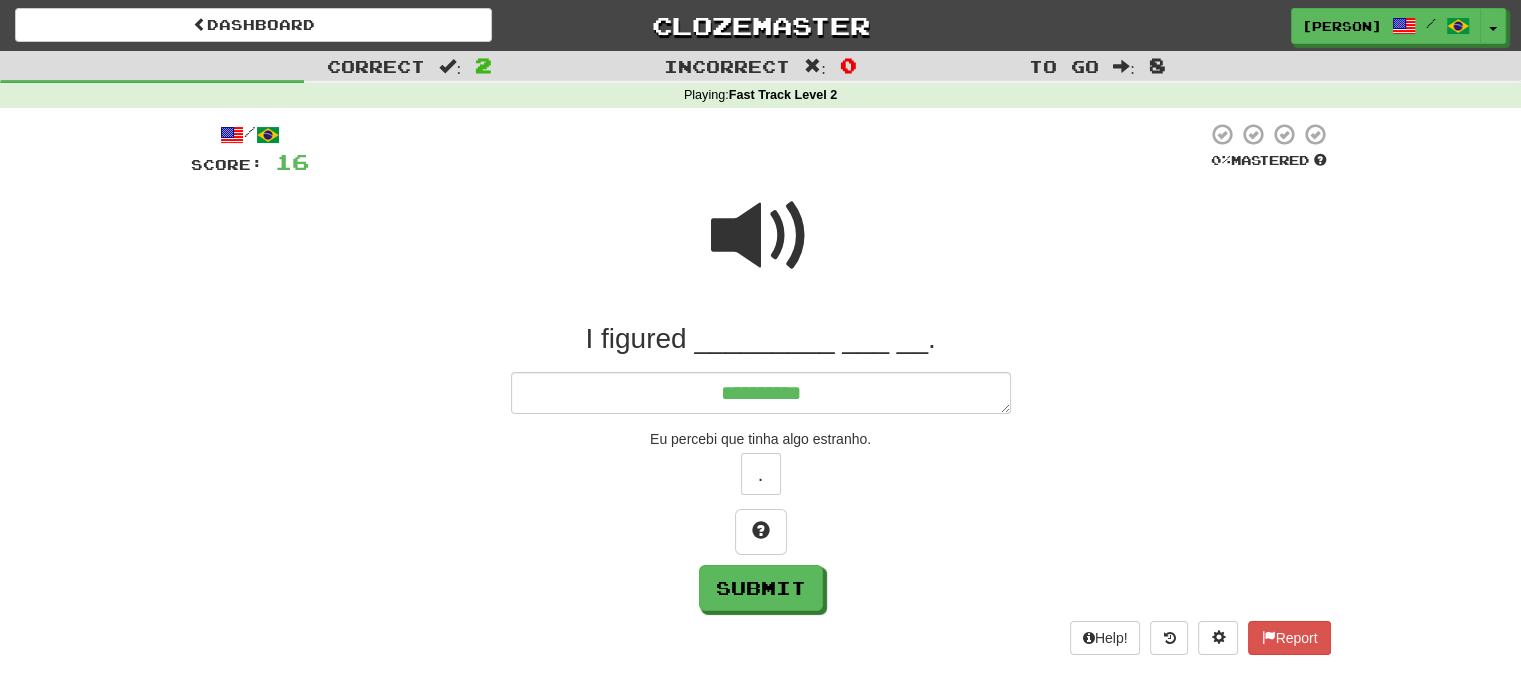 click at bounding box center [761, 236] 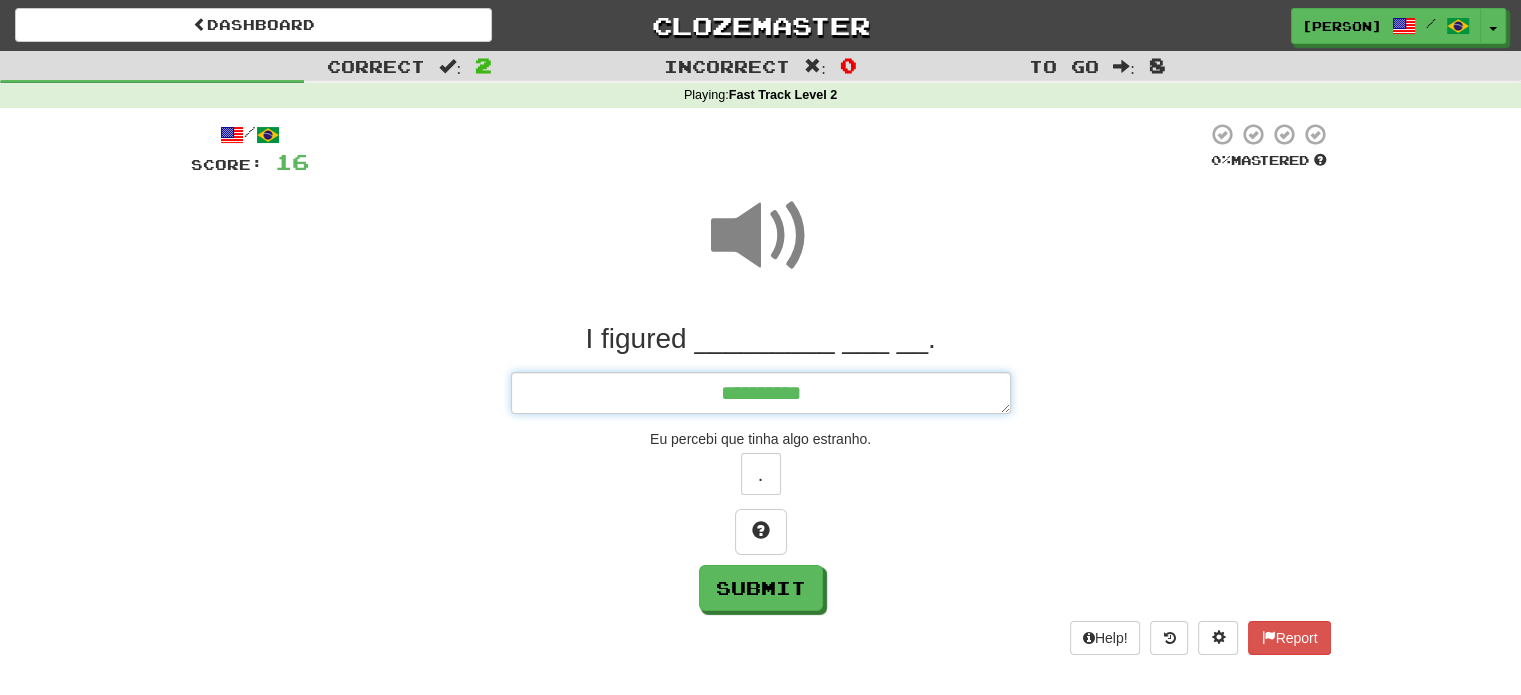 click on "*********" at bounding box center [761, 393] 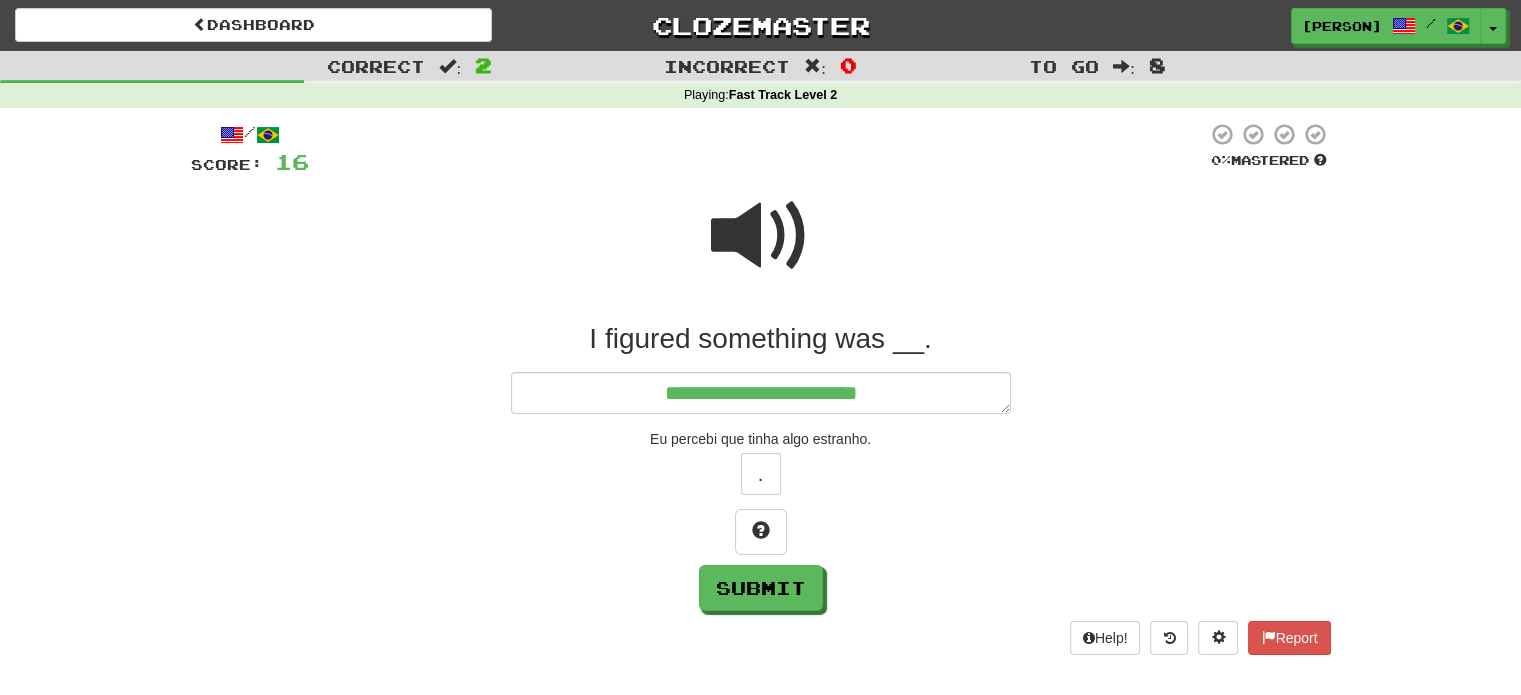 click at bounding box center [761, 236] 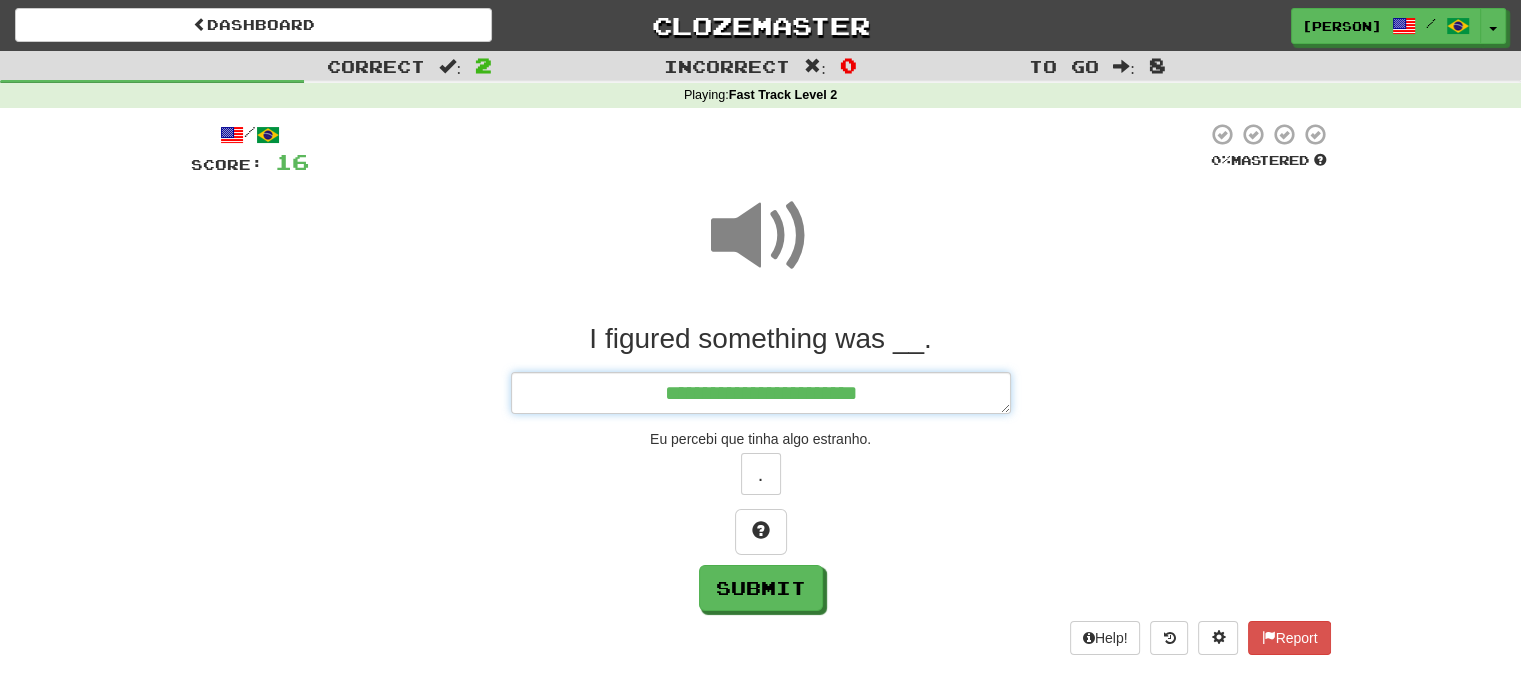 click on "**********" at bounding box center [761, 393] 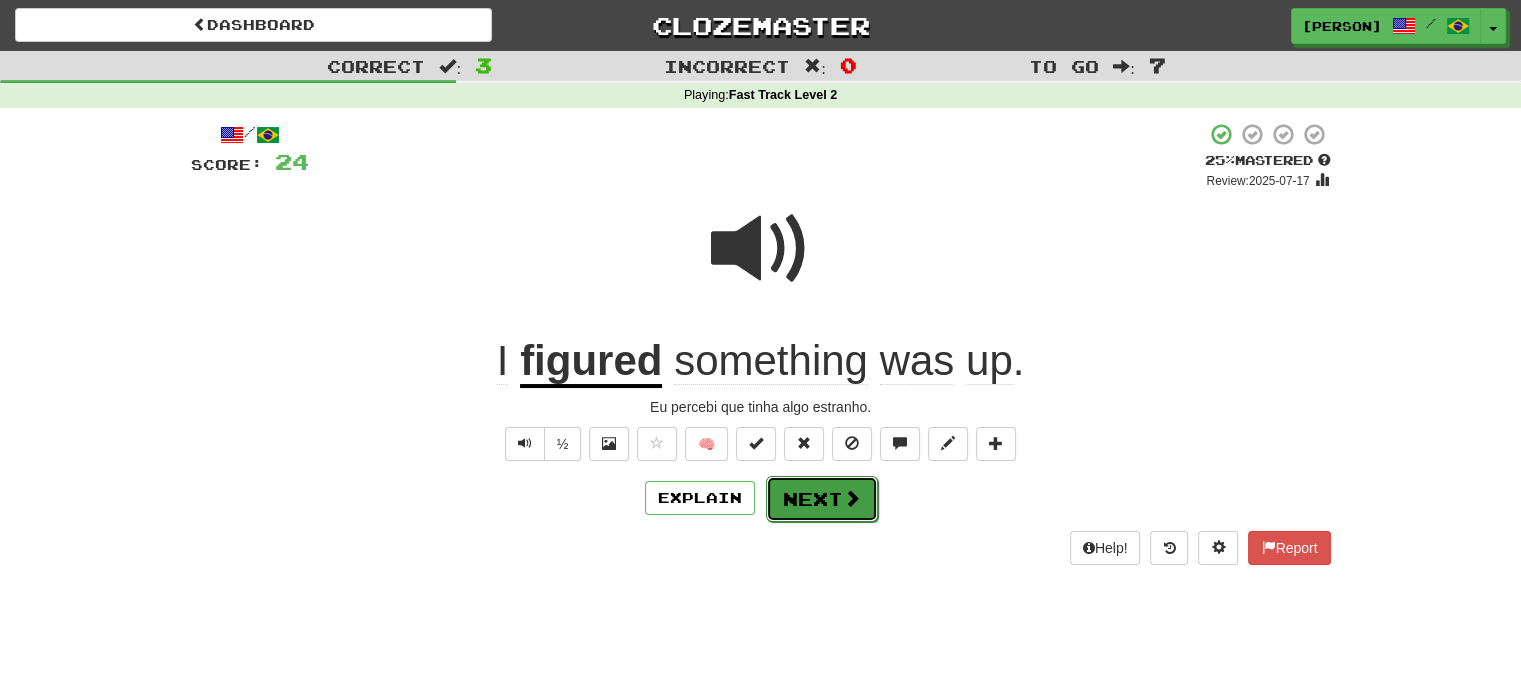 click on "Next" at bounding box center (822, 499) 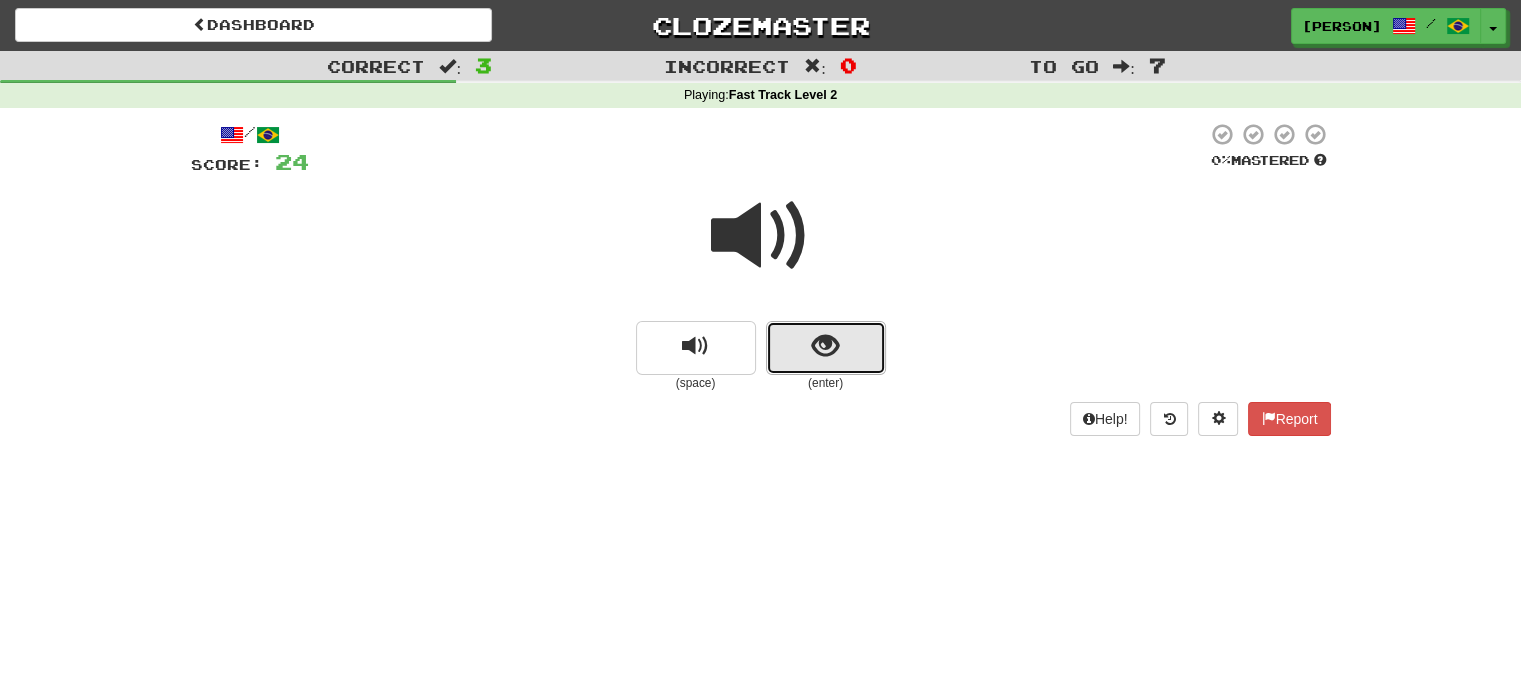 click at bounding box center [826, 348] 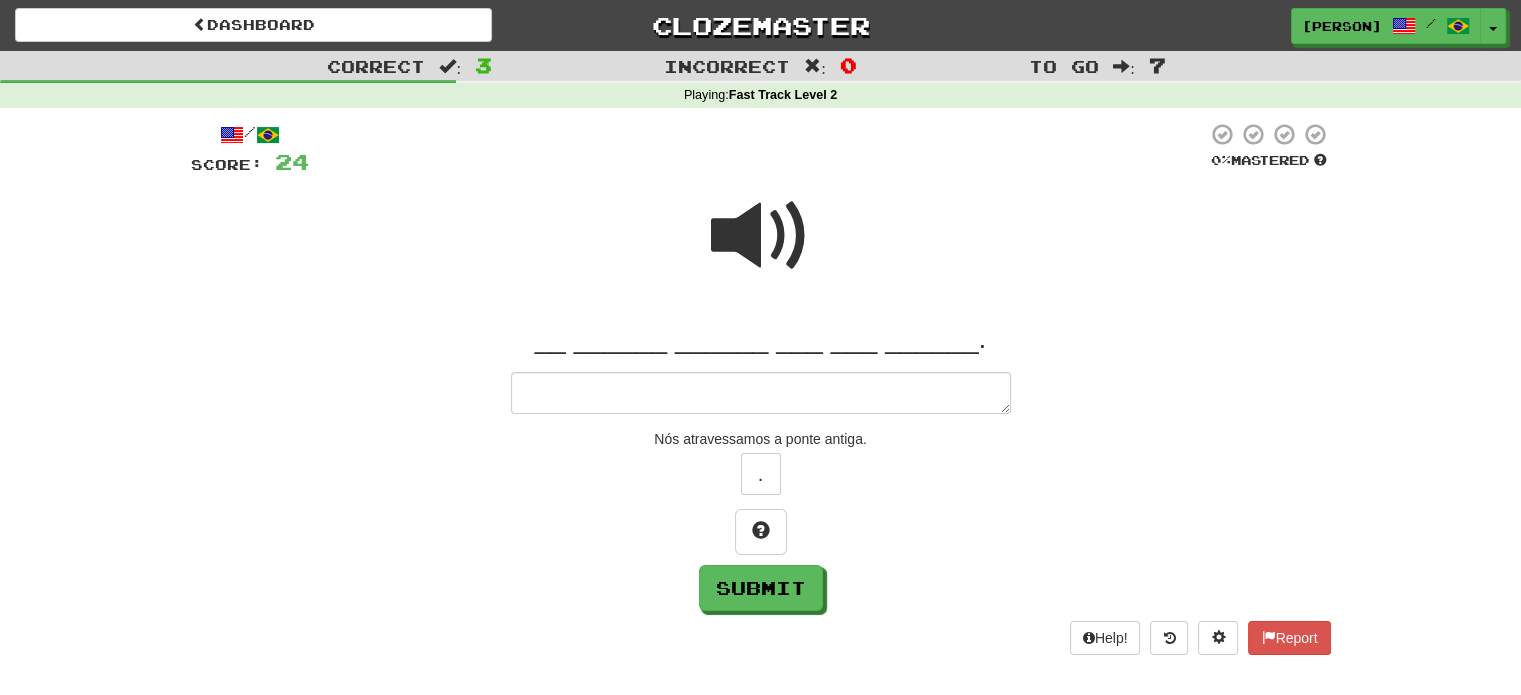 click at bounding box center [761, 393] 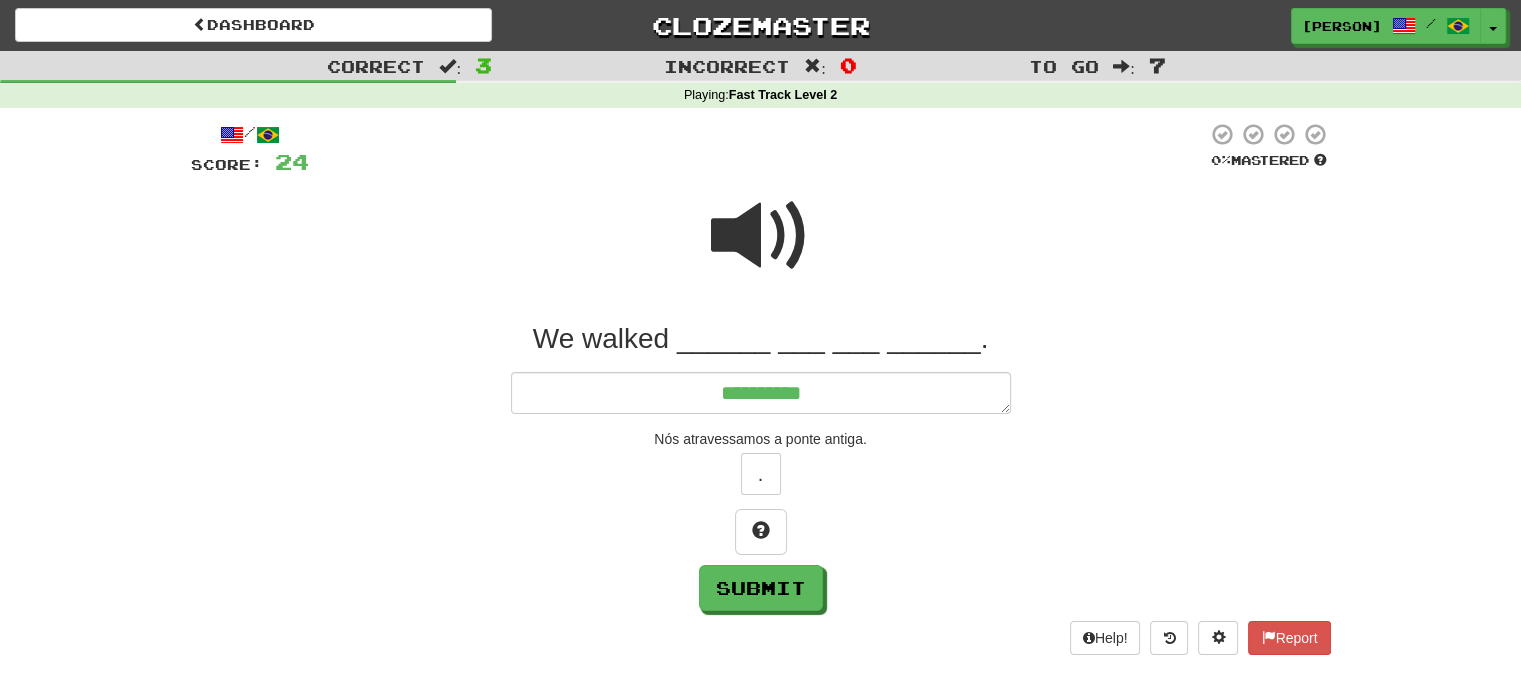 click at bounding box center (761, 236) 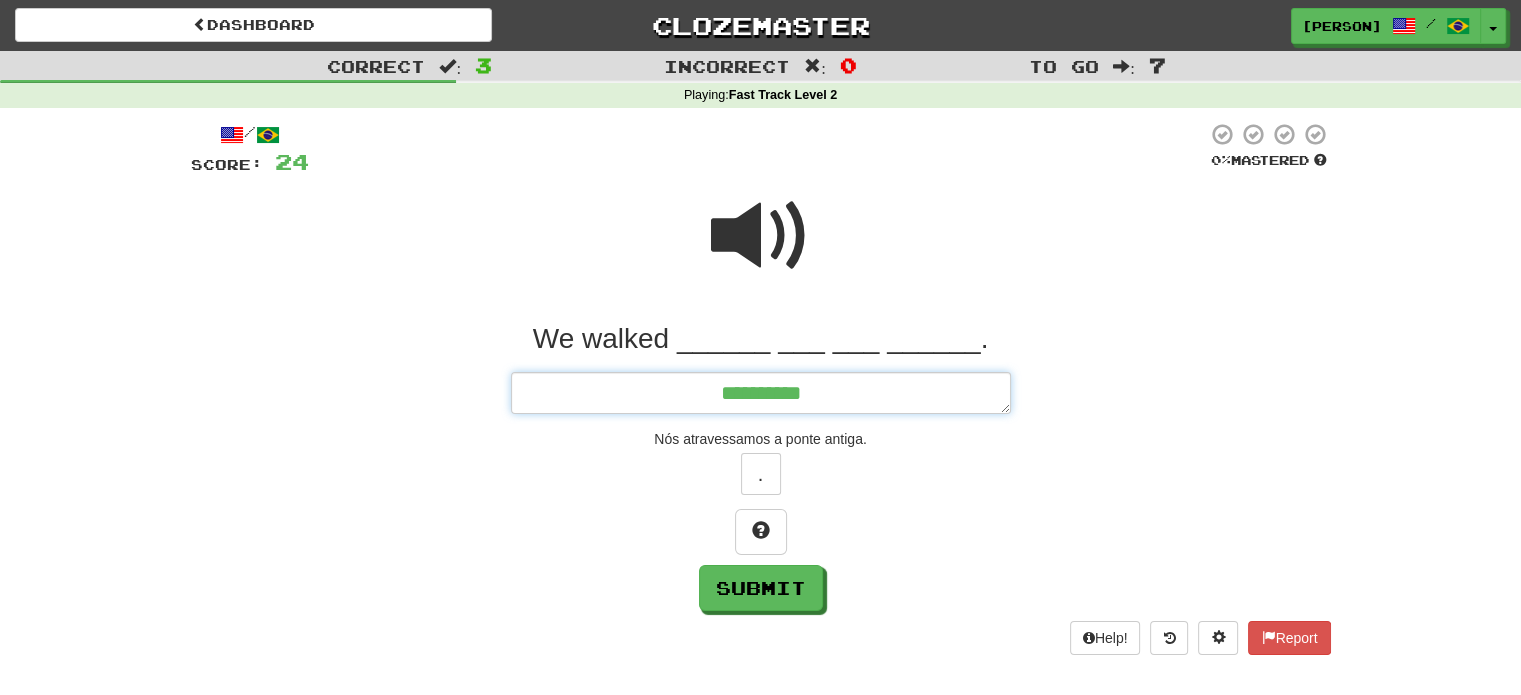 click on "*********" at bounding box center [761, 393] 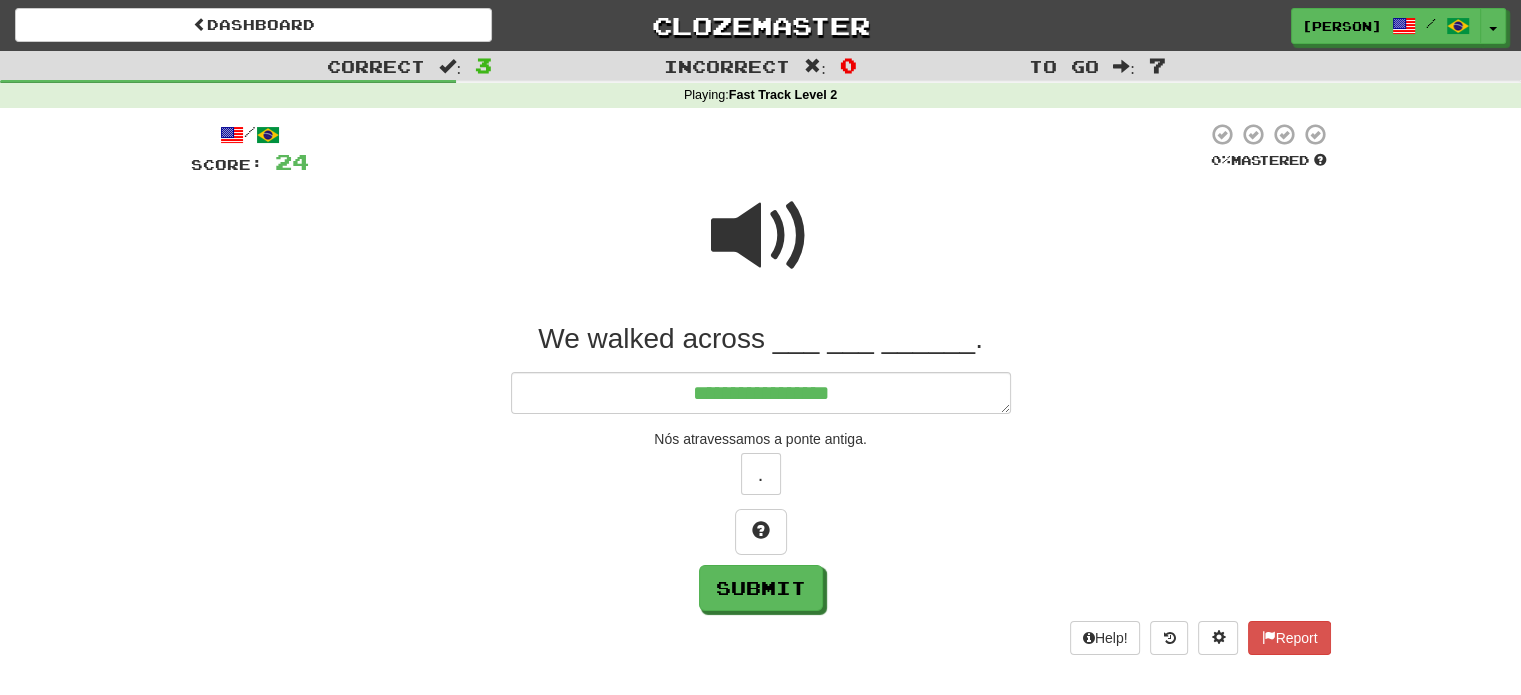 click at bounding box center [761, 236] 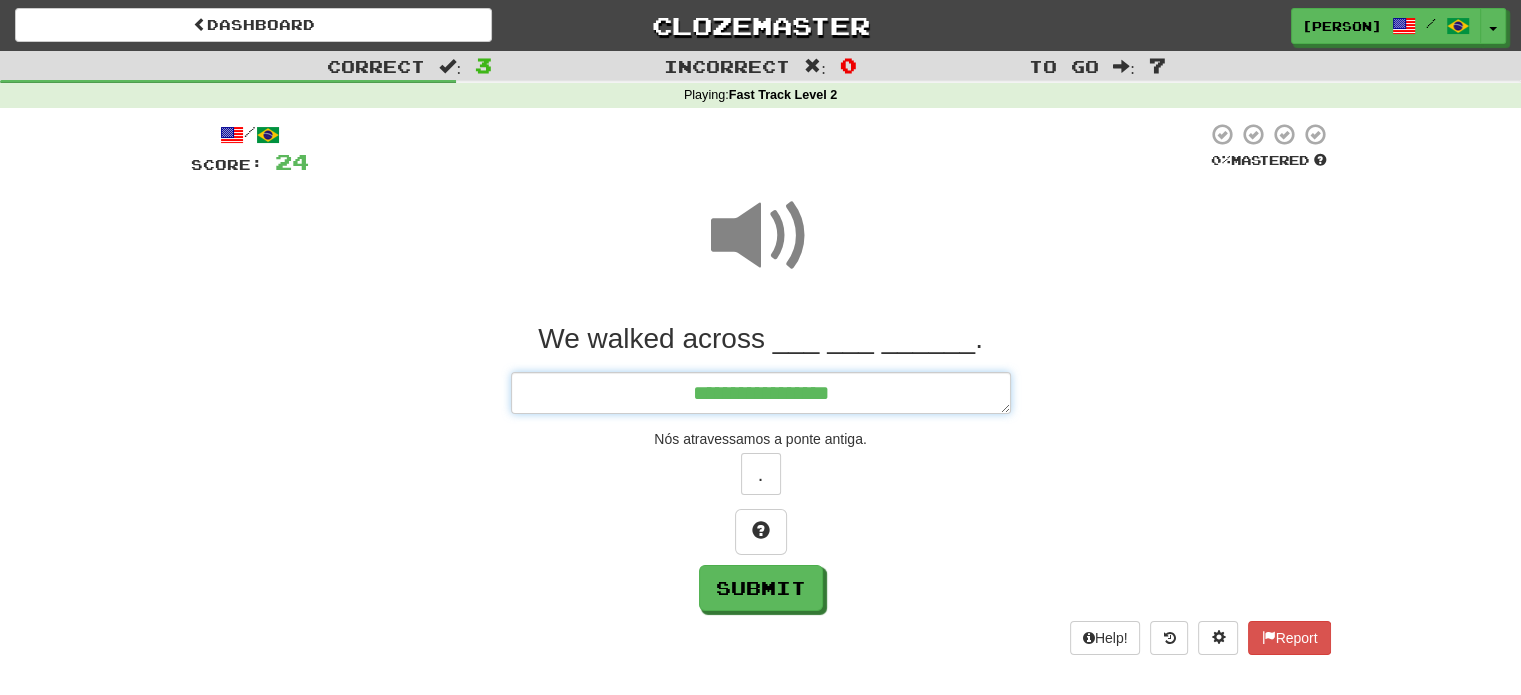 click on "**********" at bounding box center (761, 393) 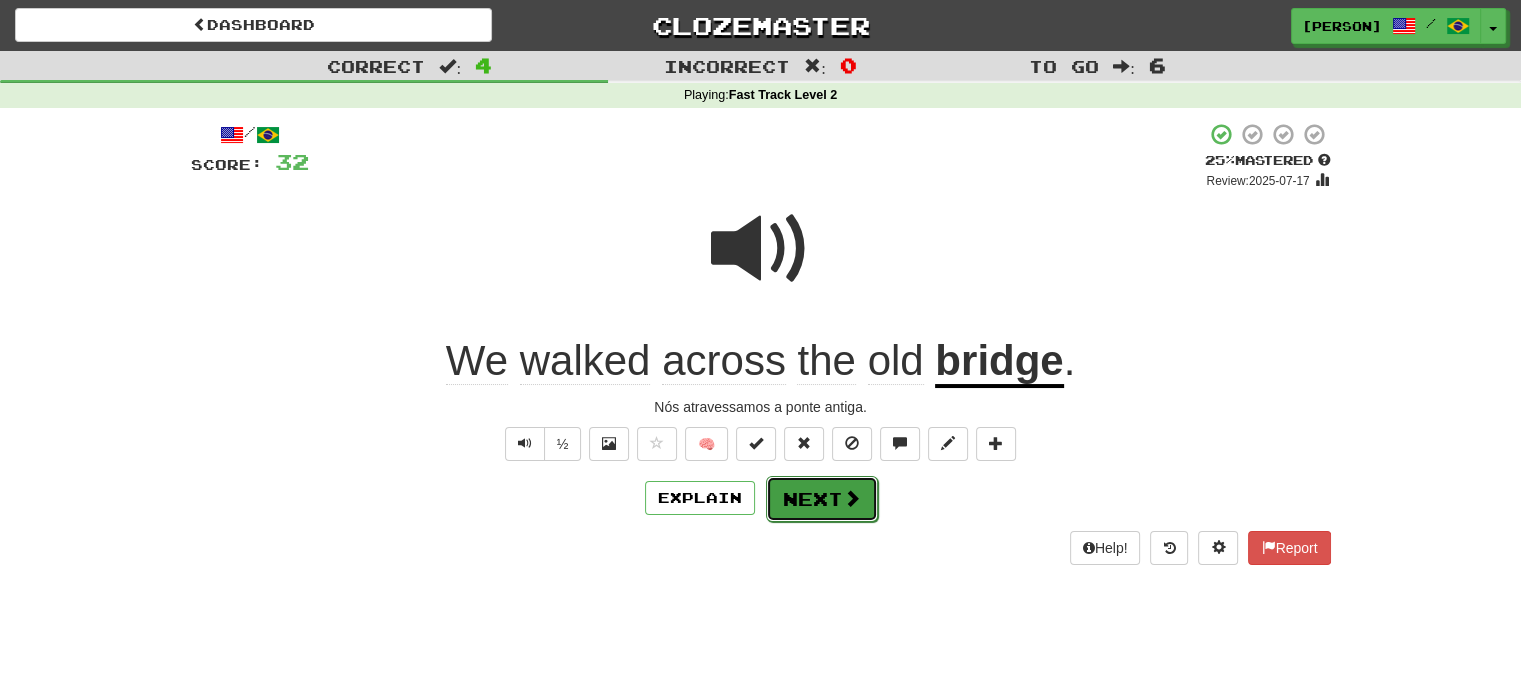 click on "Next" at bounding box center (822, 499) 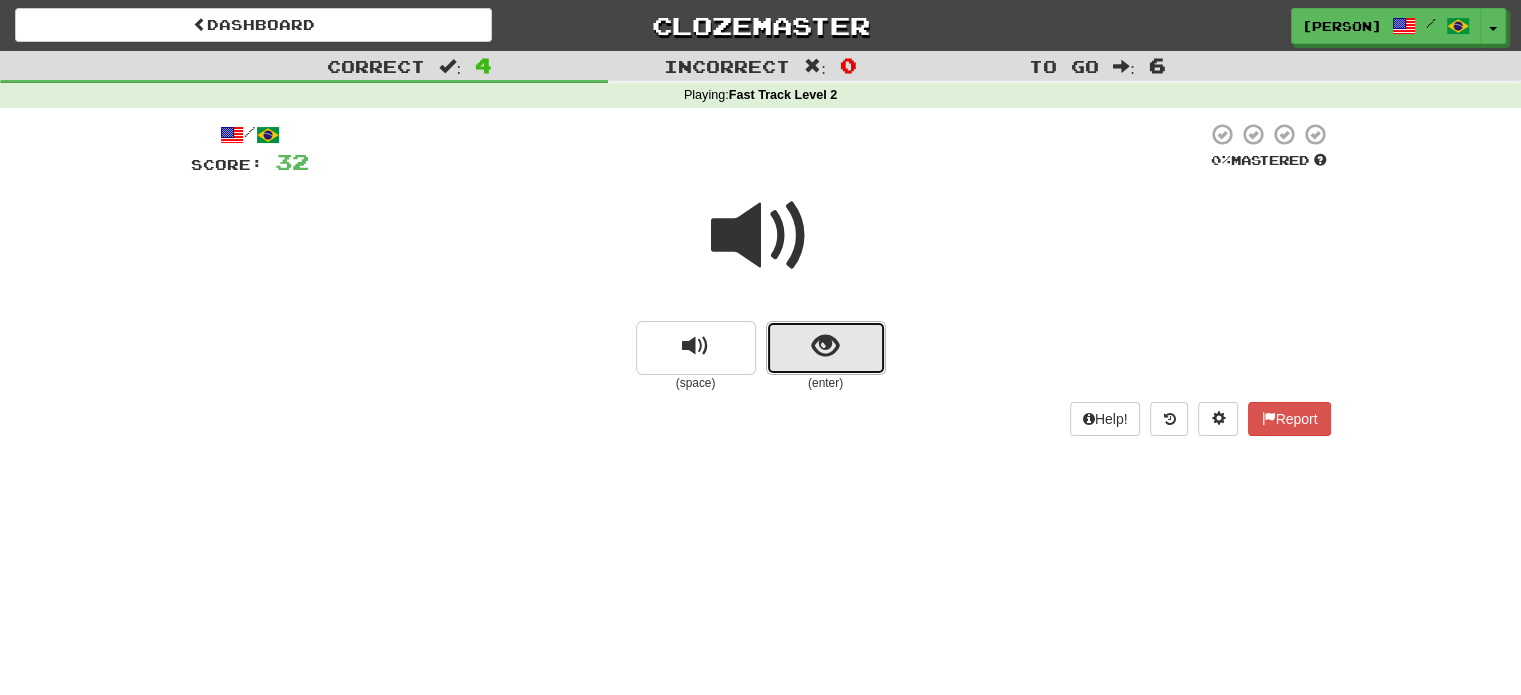 click at bounding box center (825, 346) 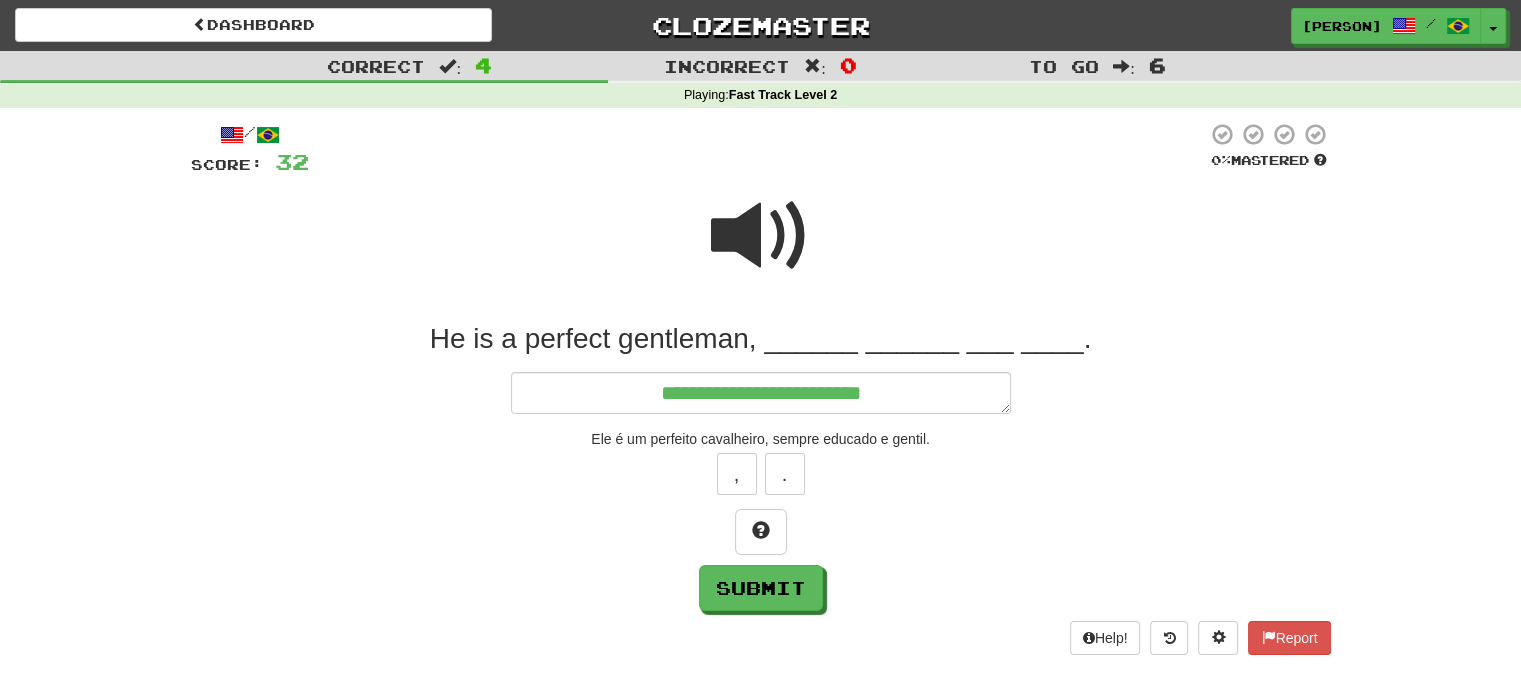 click at bounding box center [761, 236] 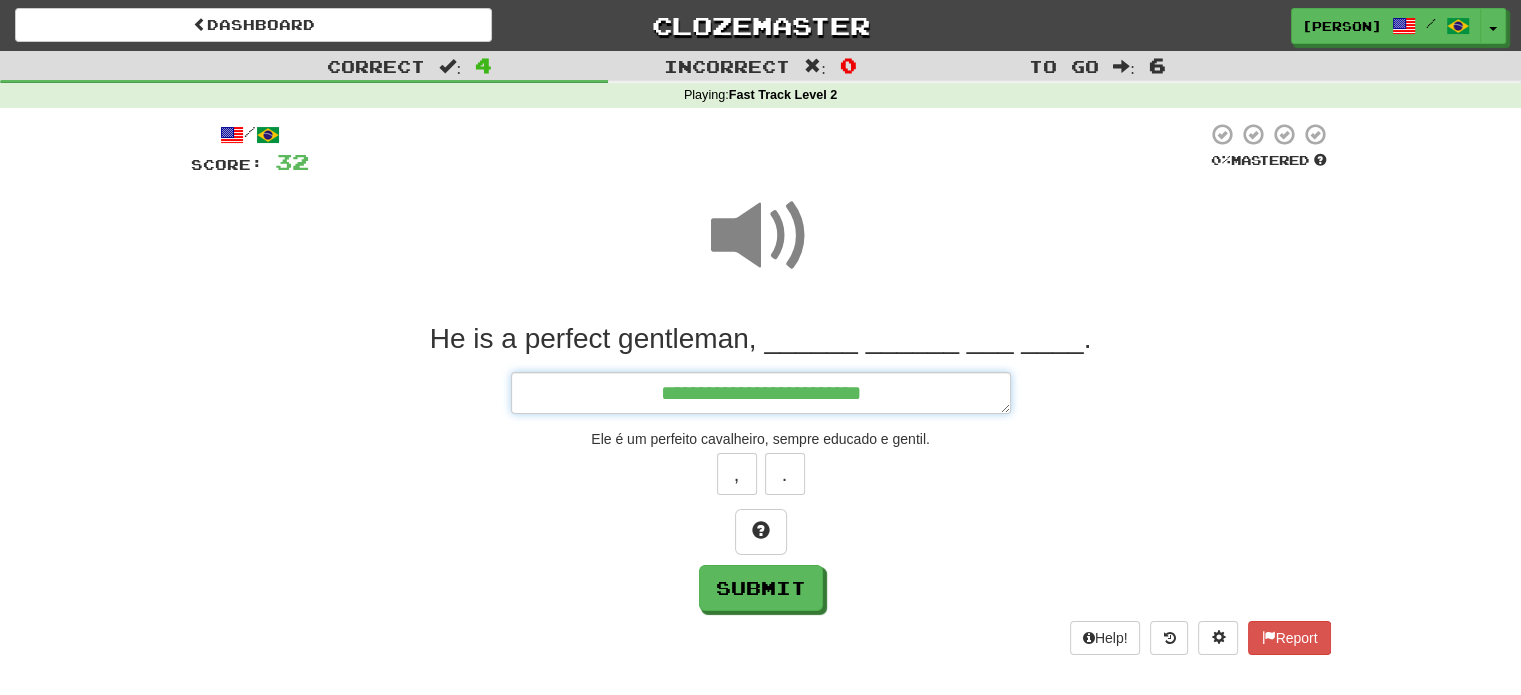 click on "**********" at bounding box center (761, 393) 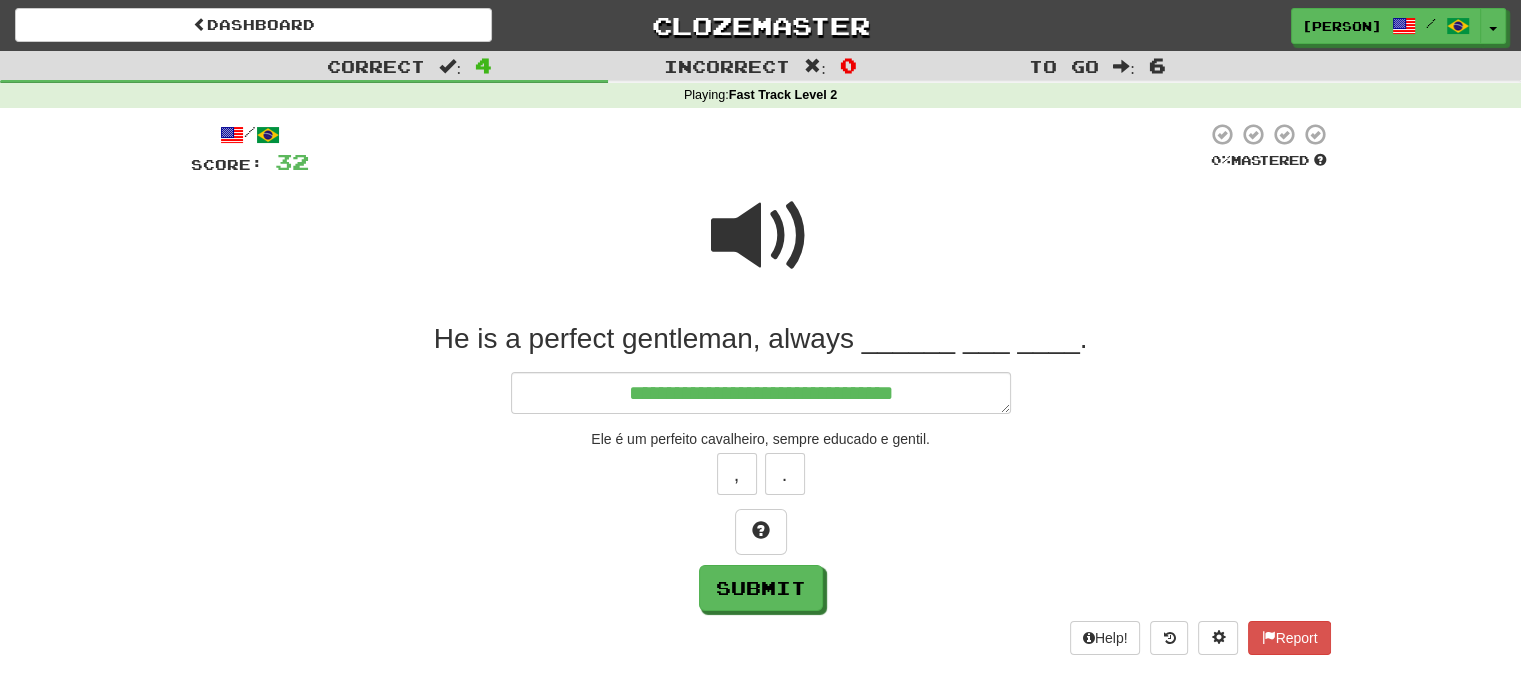 click at bounding box center [761, 236] 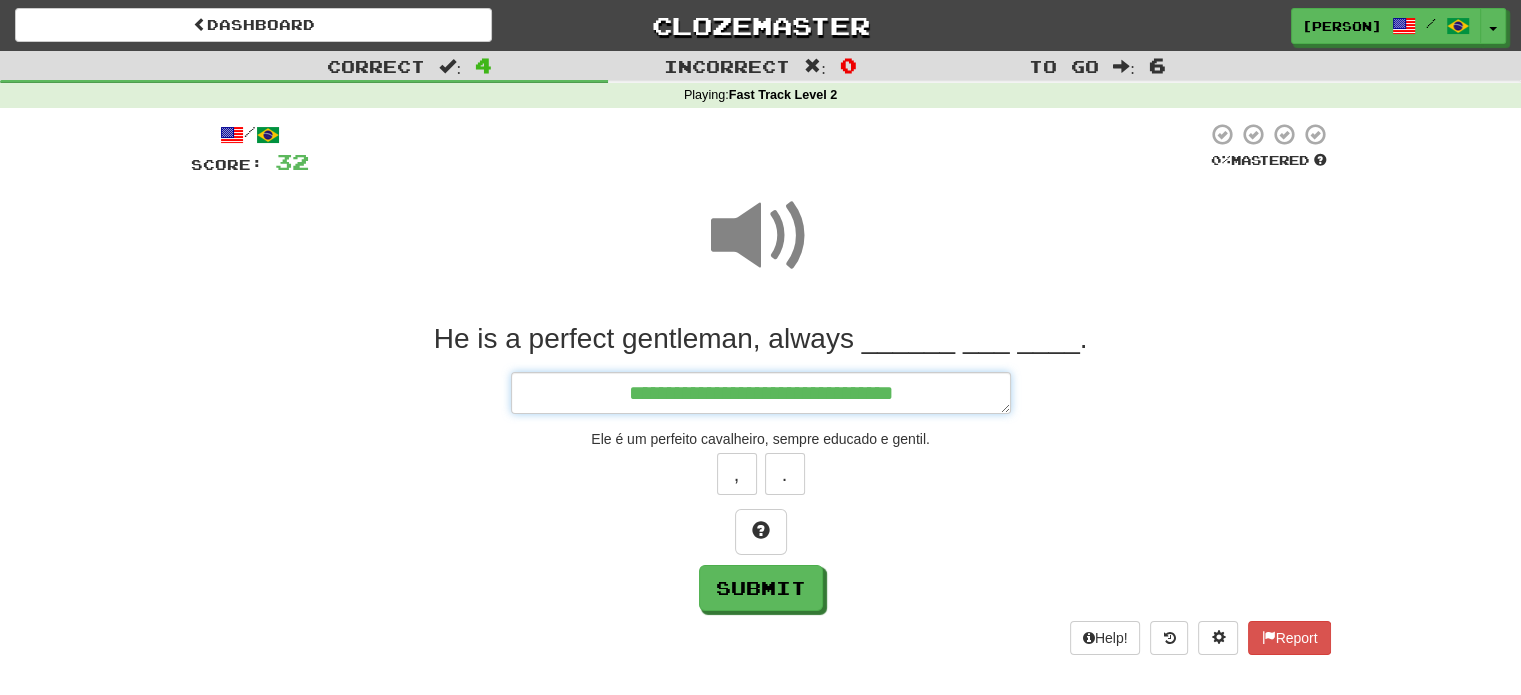 click on "**********" at bounding box center (761, 393) 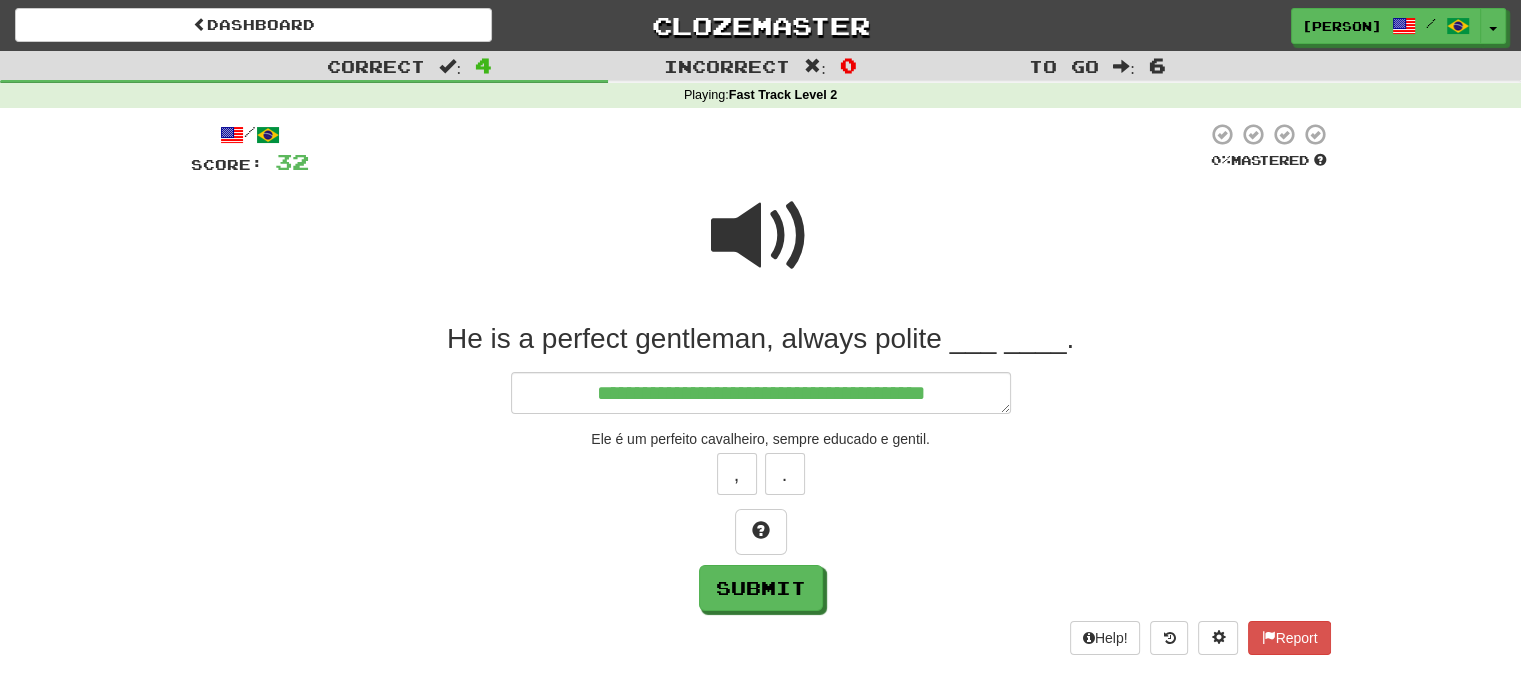 click at bounding box center [761, 236] 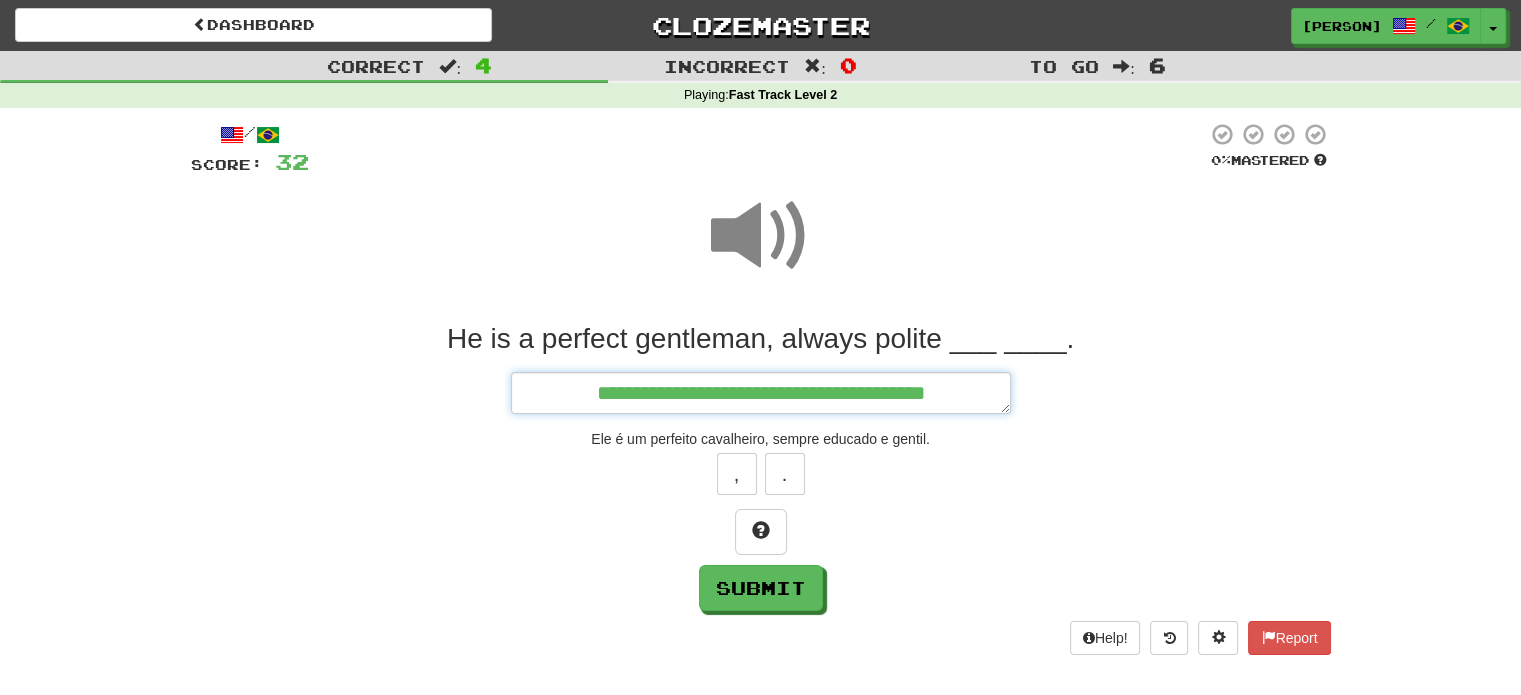 click on "**********" at bounding box center (761, 393) 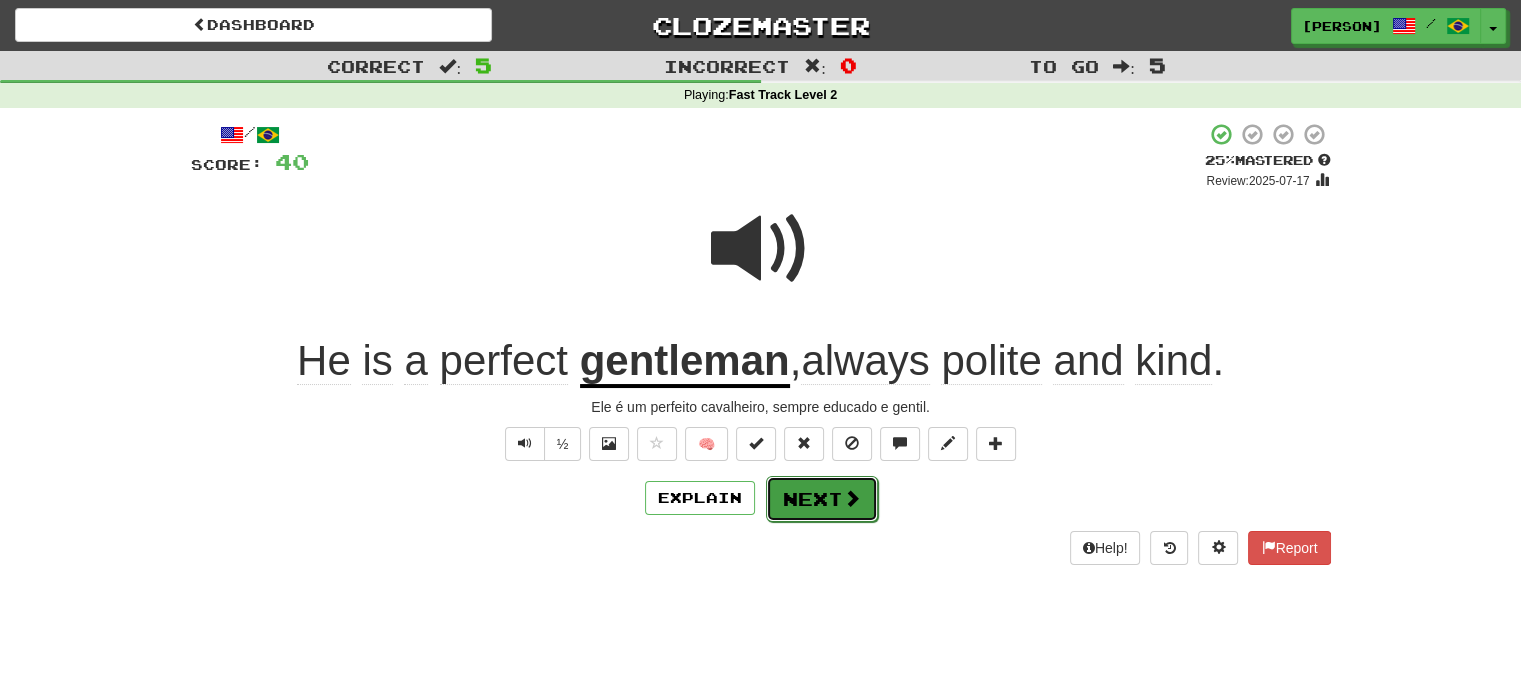 click on "Next" at bounding box center (822, 499) 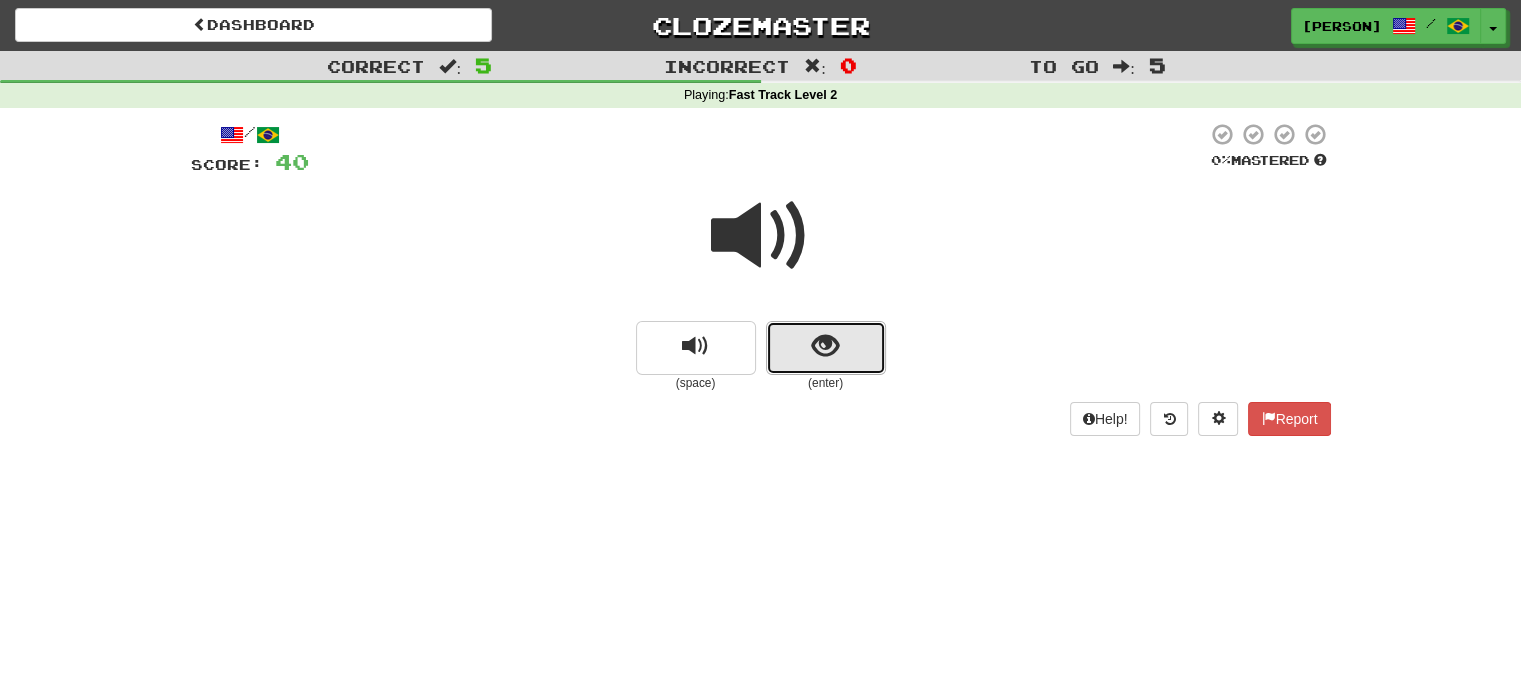 click at bounding box center [826, 348] 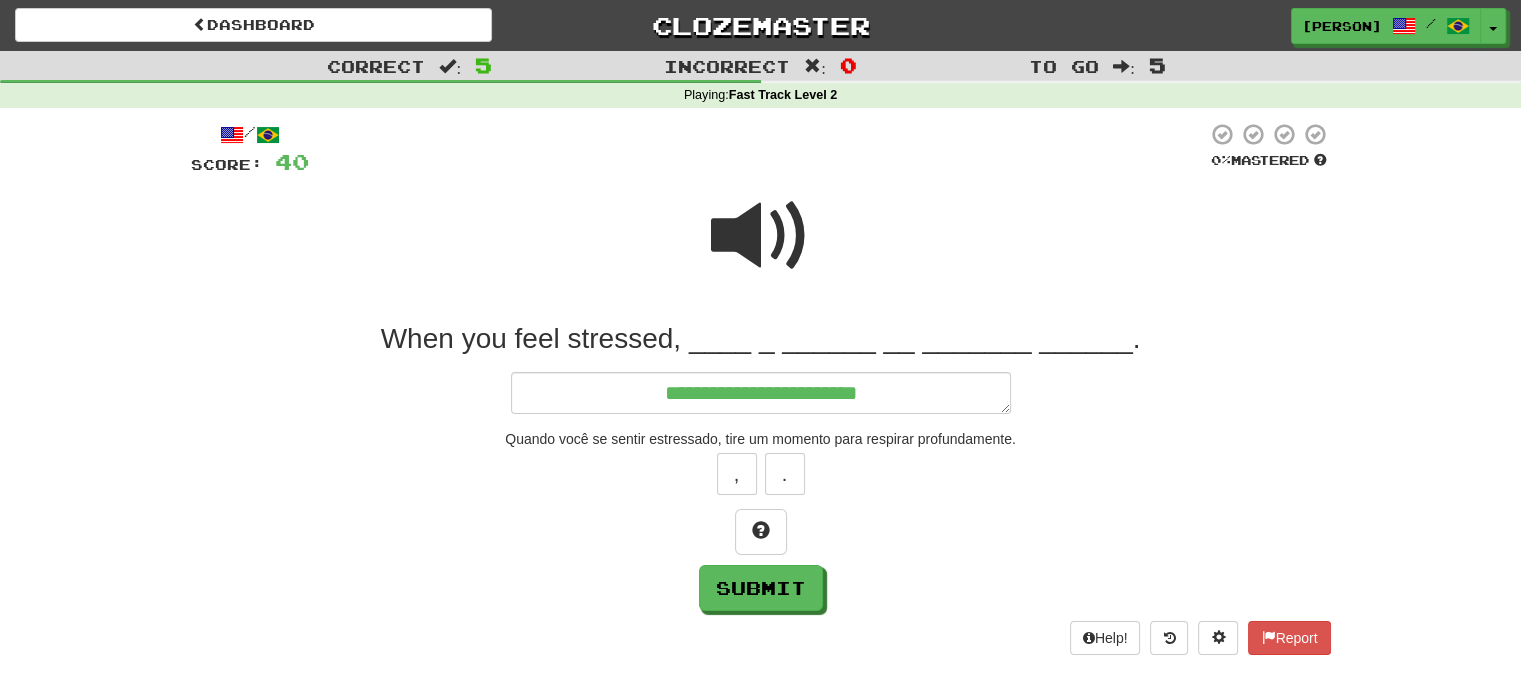 click at bounding box center [761, 236] 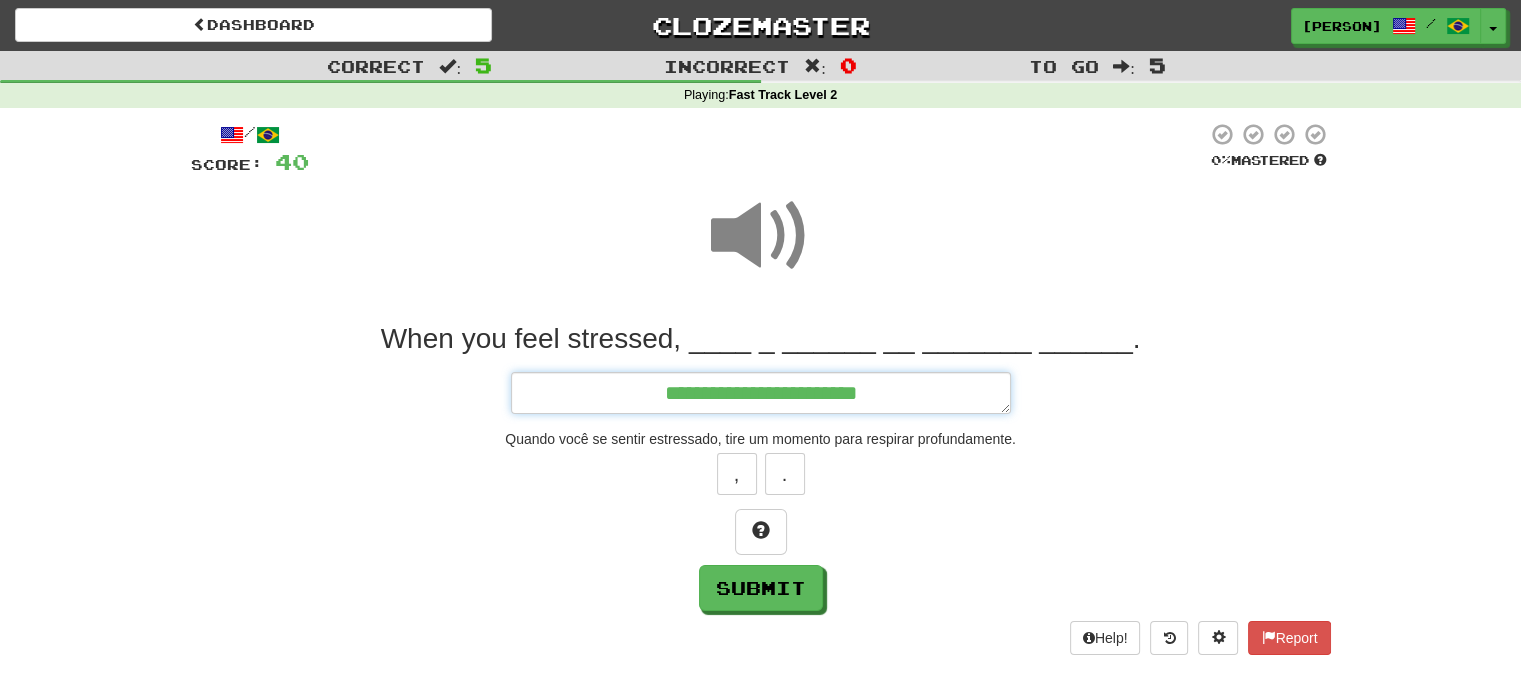 click on "**********" at bounding box center [761, 393] 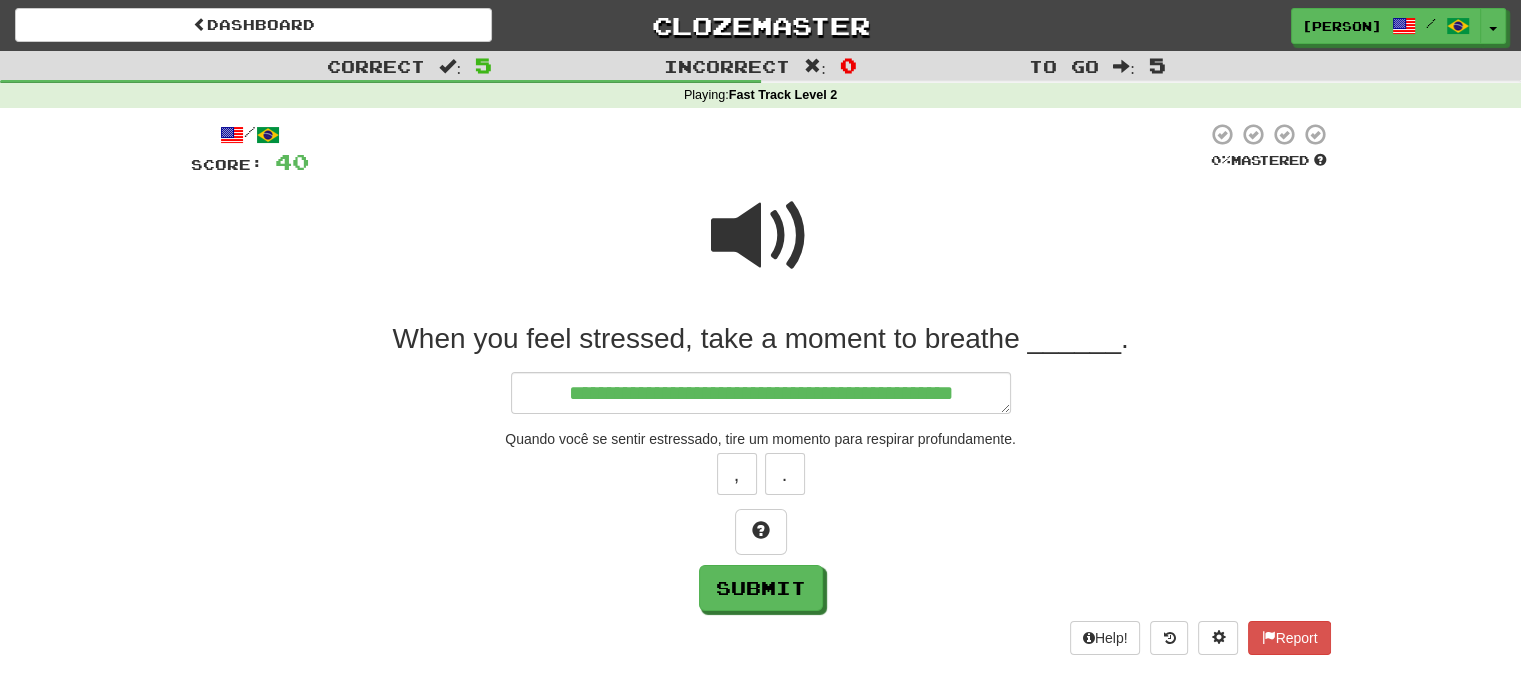 click at bounding box center (761, 236) 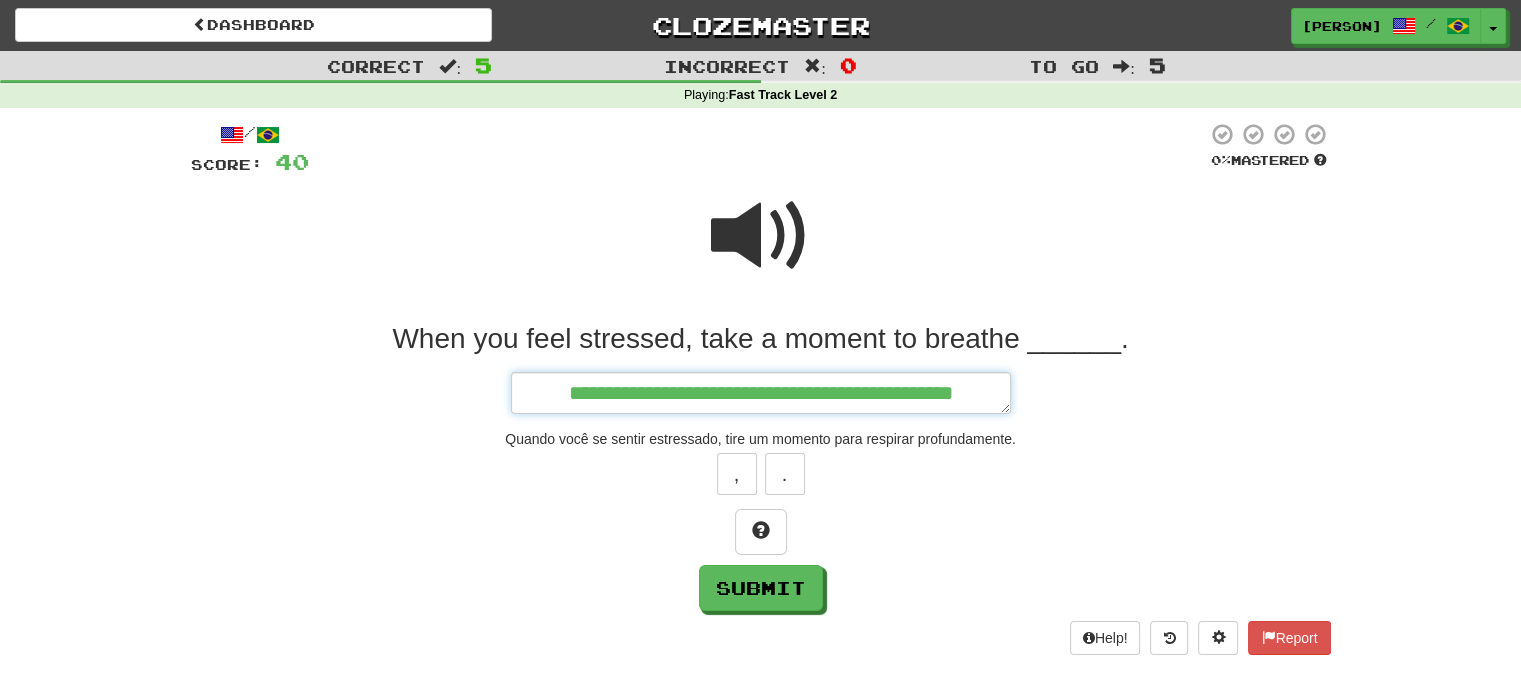 click on "**********" at bounding box center [761, 393] 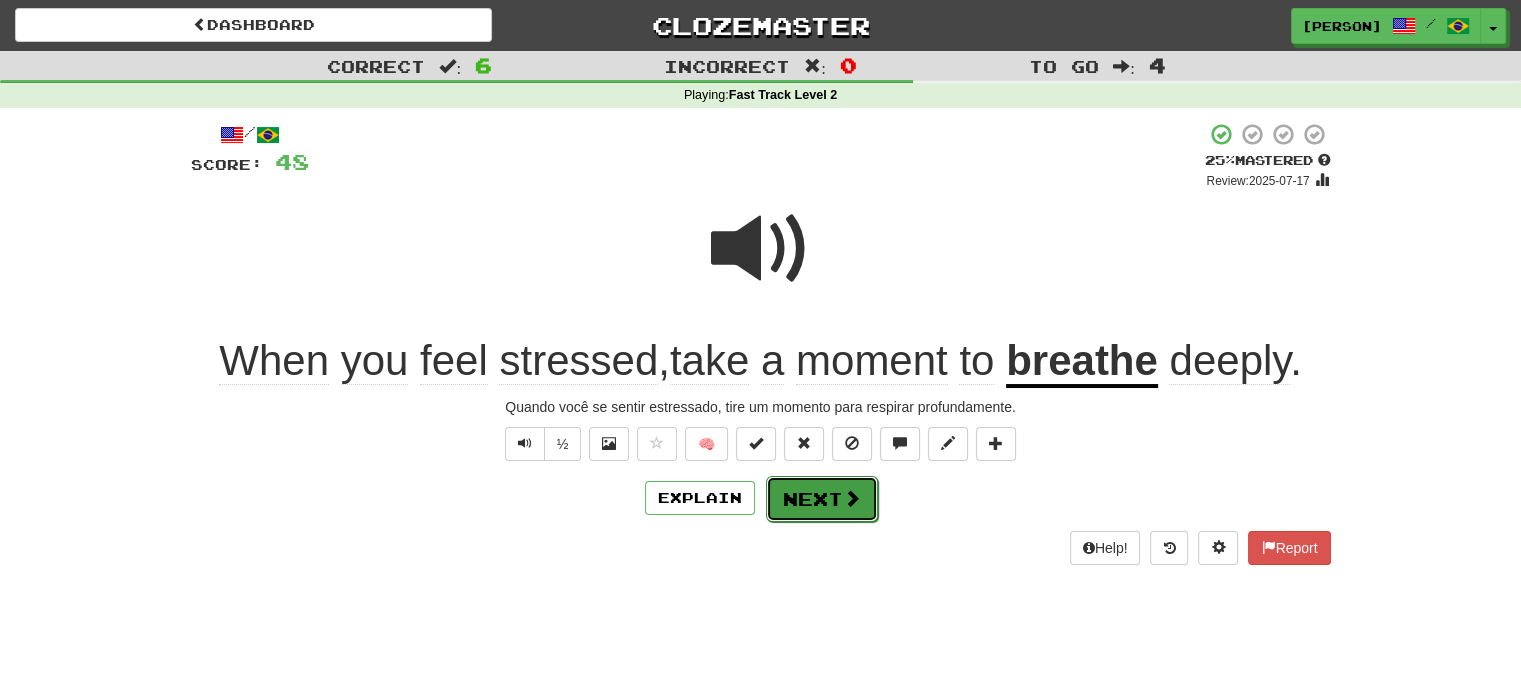 click on "Next" at bounding box center (822, 499) 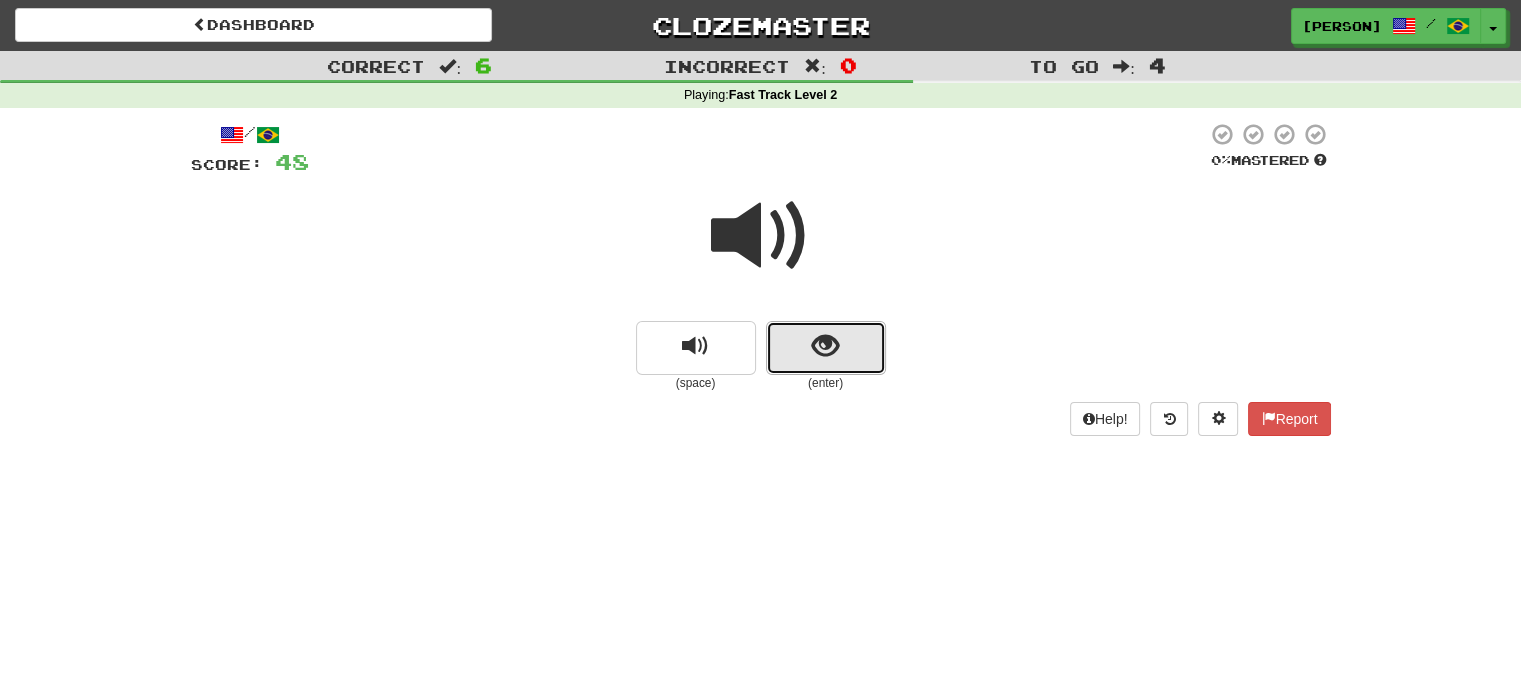 click at bounding box center (826, 348) 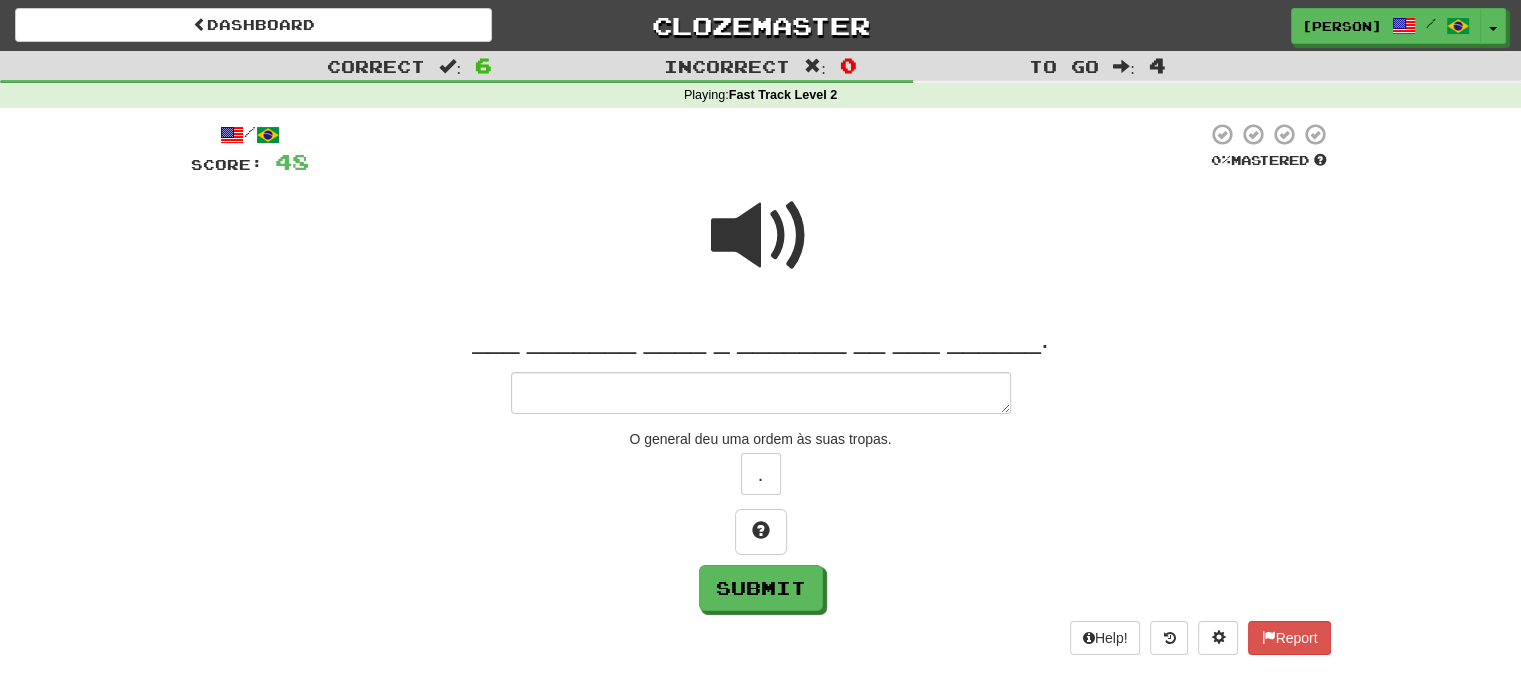 click at bounding box center (761, 236) 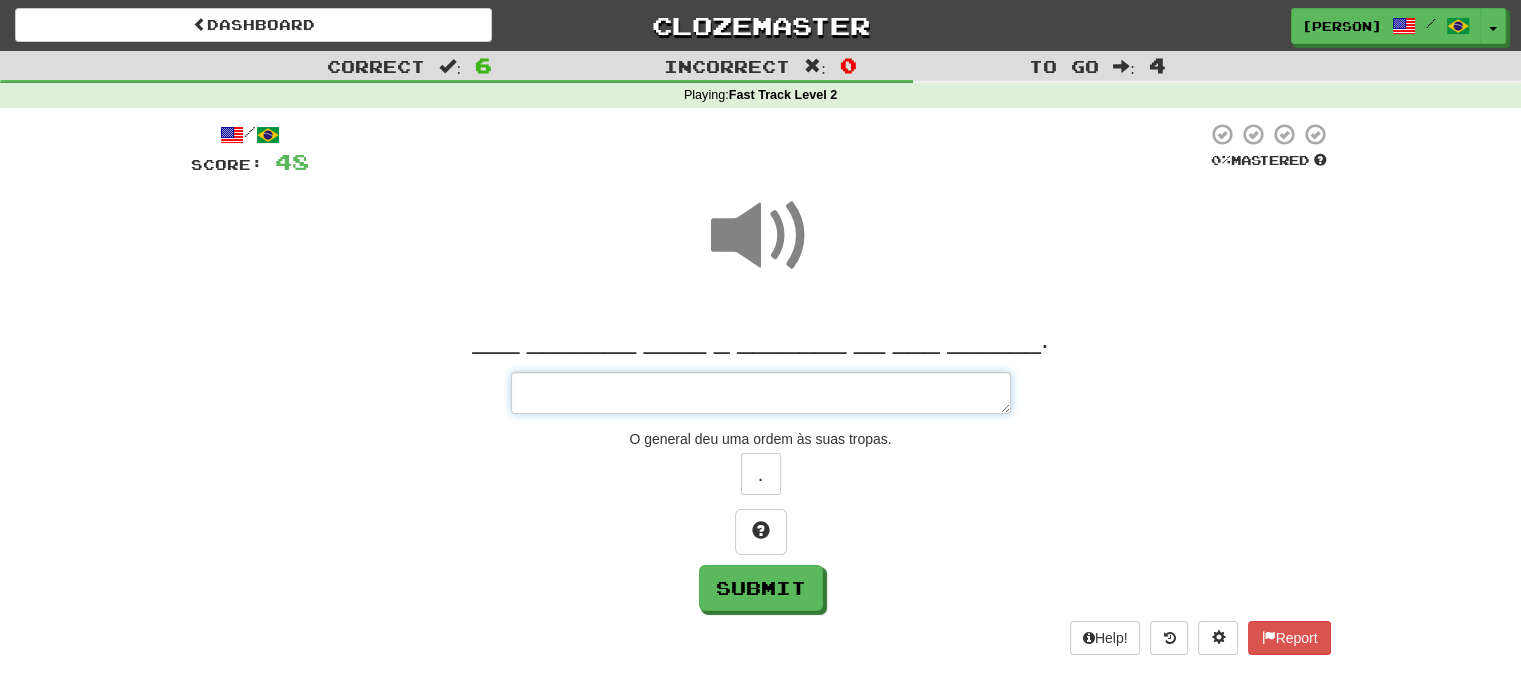 click at bounding box center (761, 393) 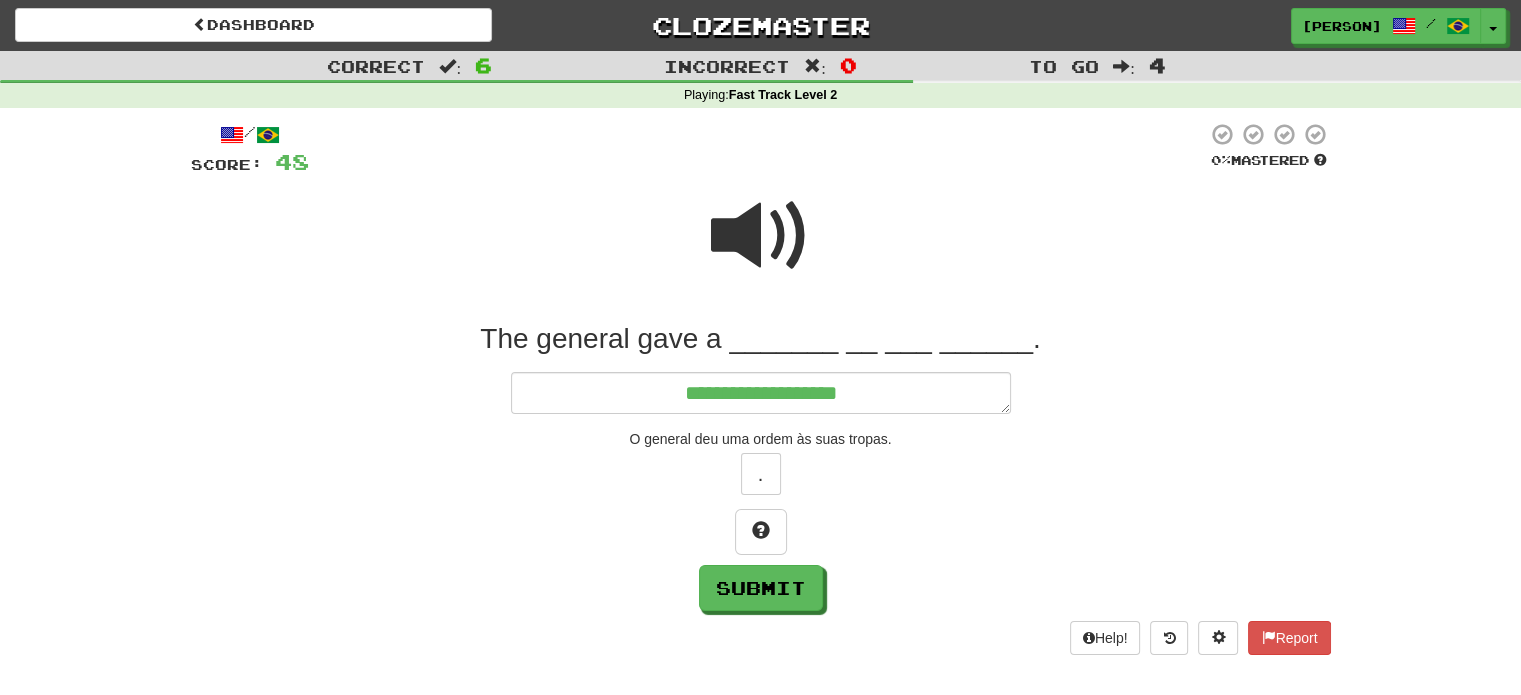 click at bounding box center (761, 236) 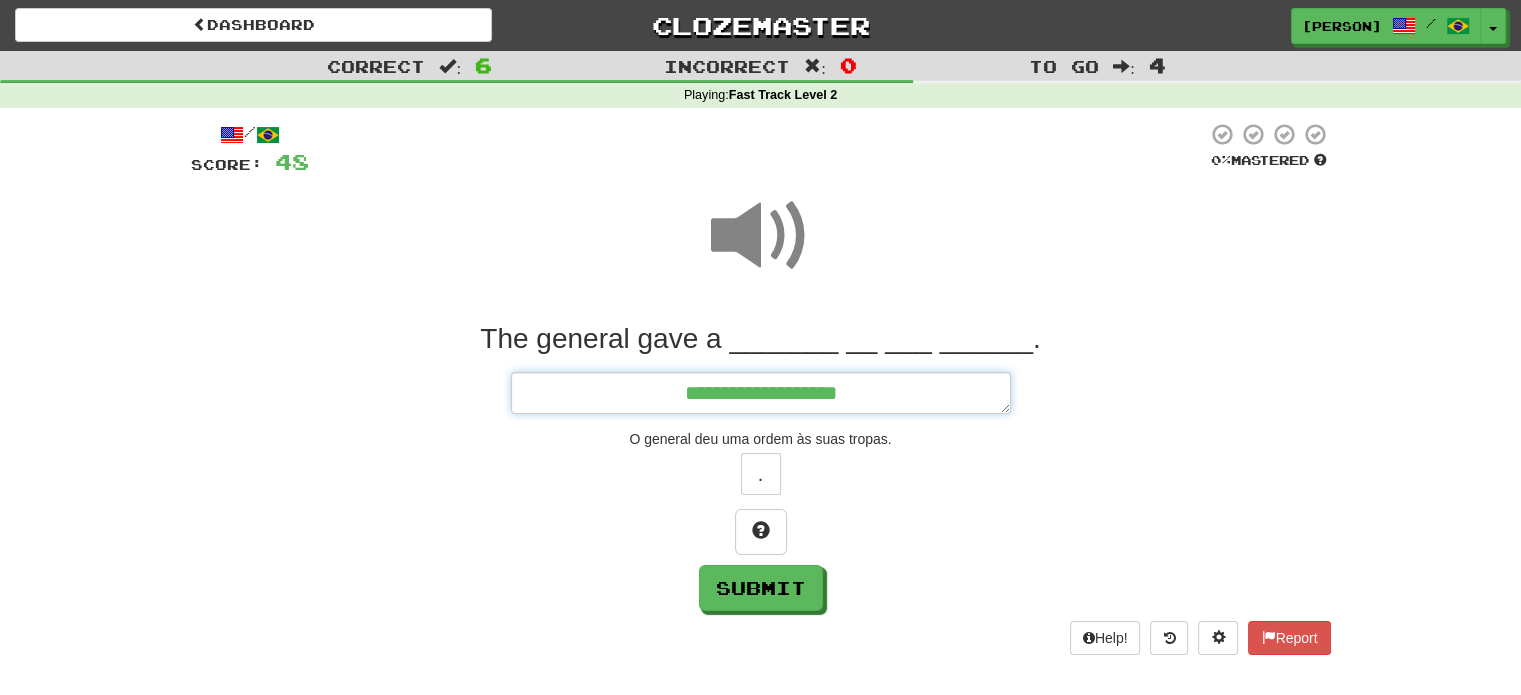 click on "**********" at bounding box center (761, 393) 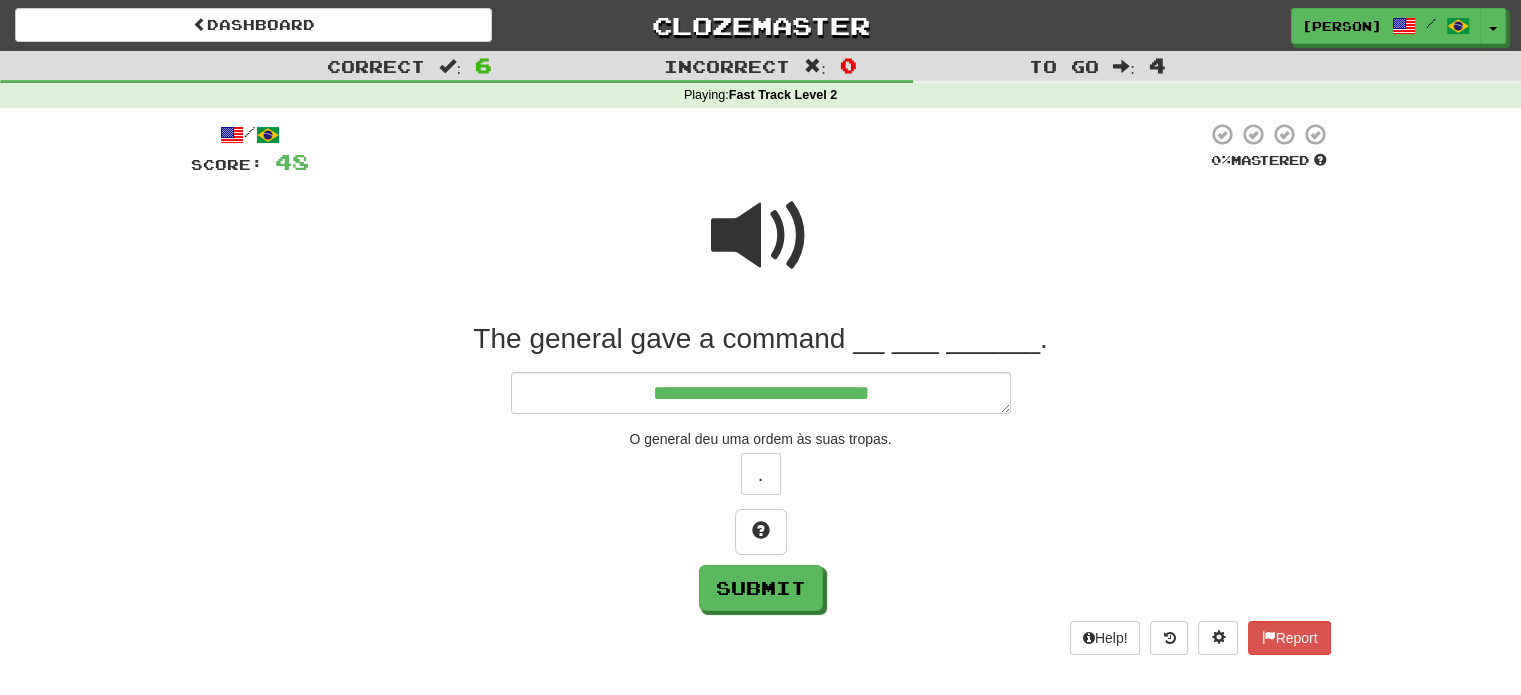 click at bounding box center (761, 236) 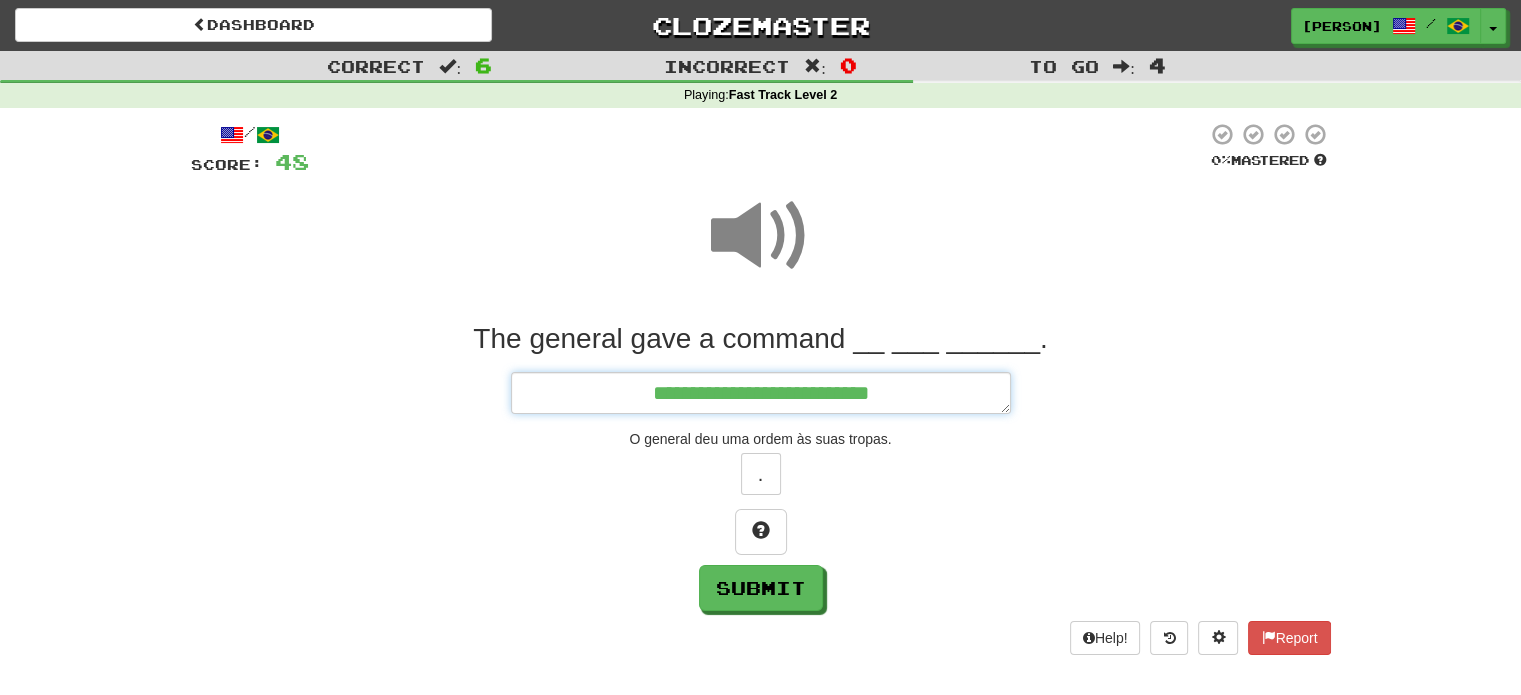 click on "**********" at bounding box center (761, 393) 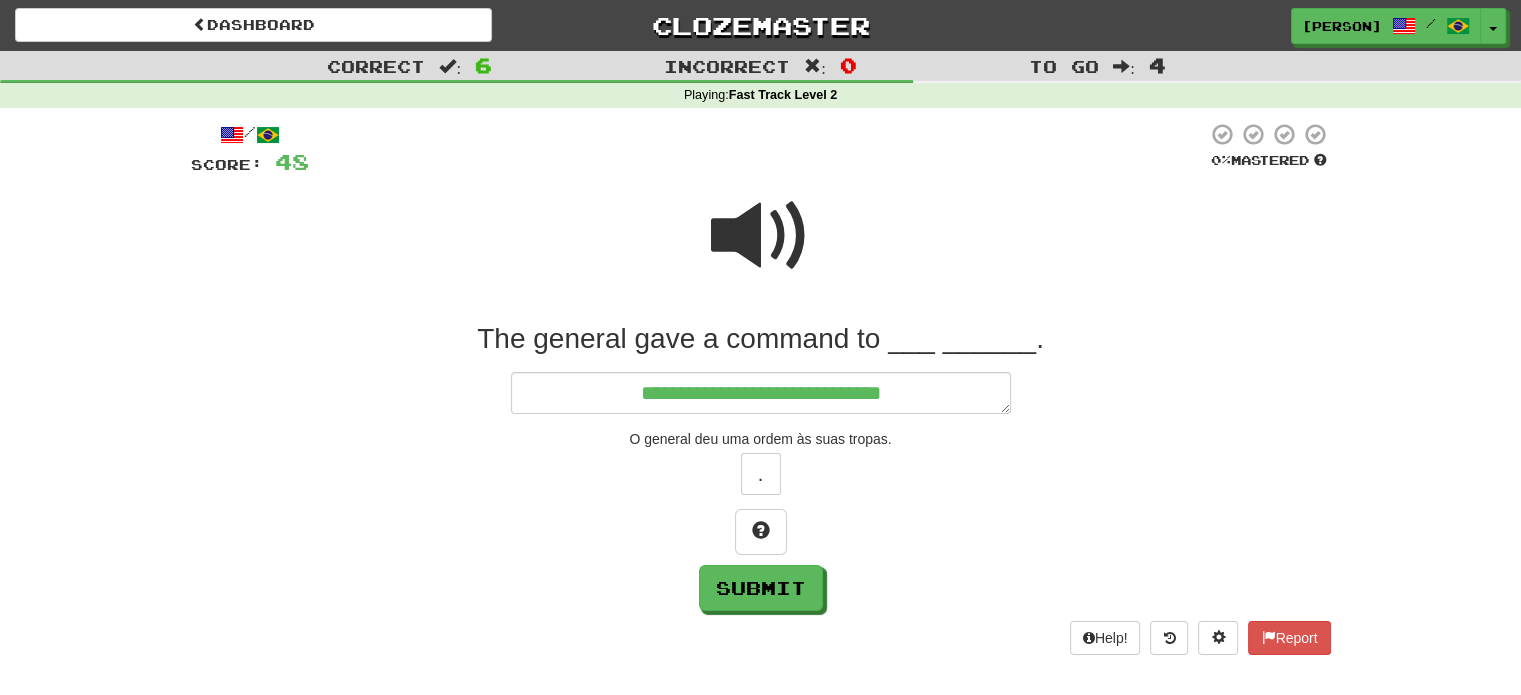 click at bounding box center [761, 236] 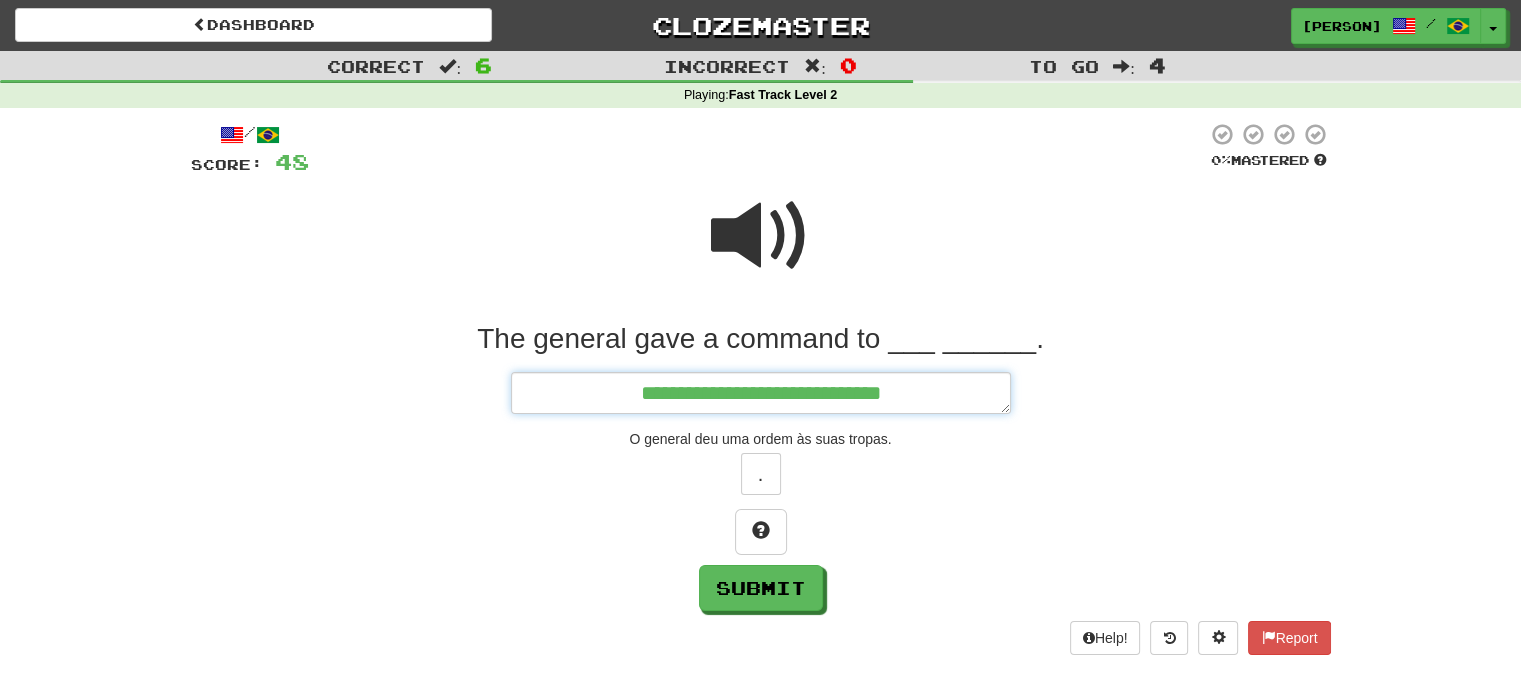 click on "**********" at bounding box center [761, 393] 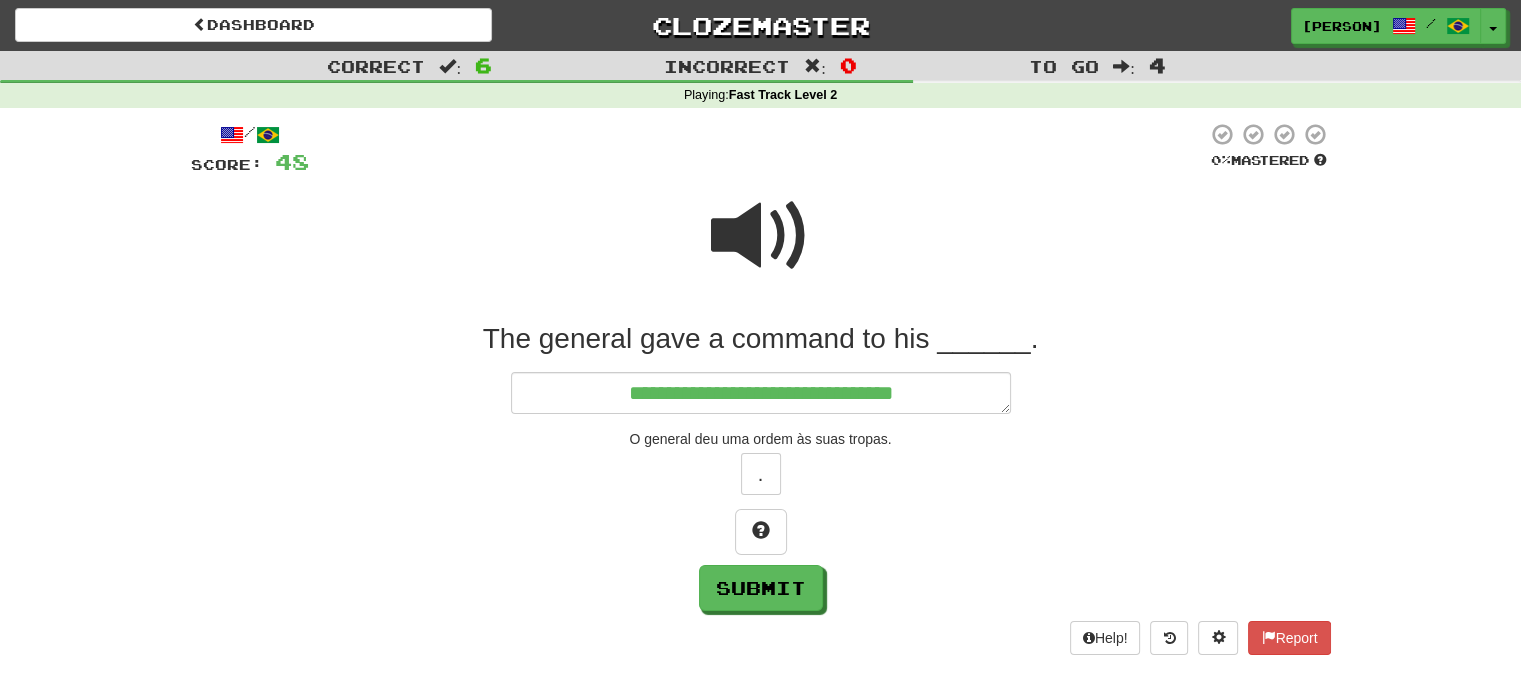 click at bounding box center (761, 236) 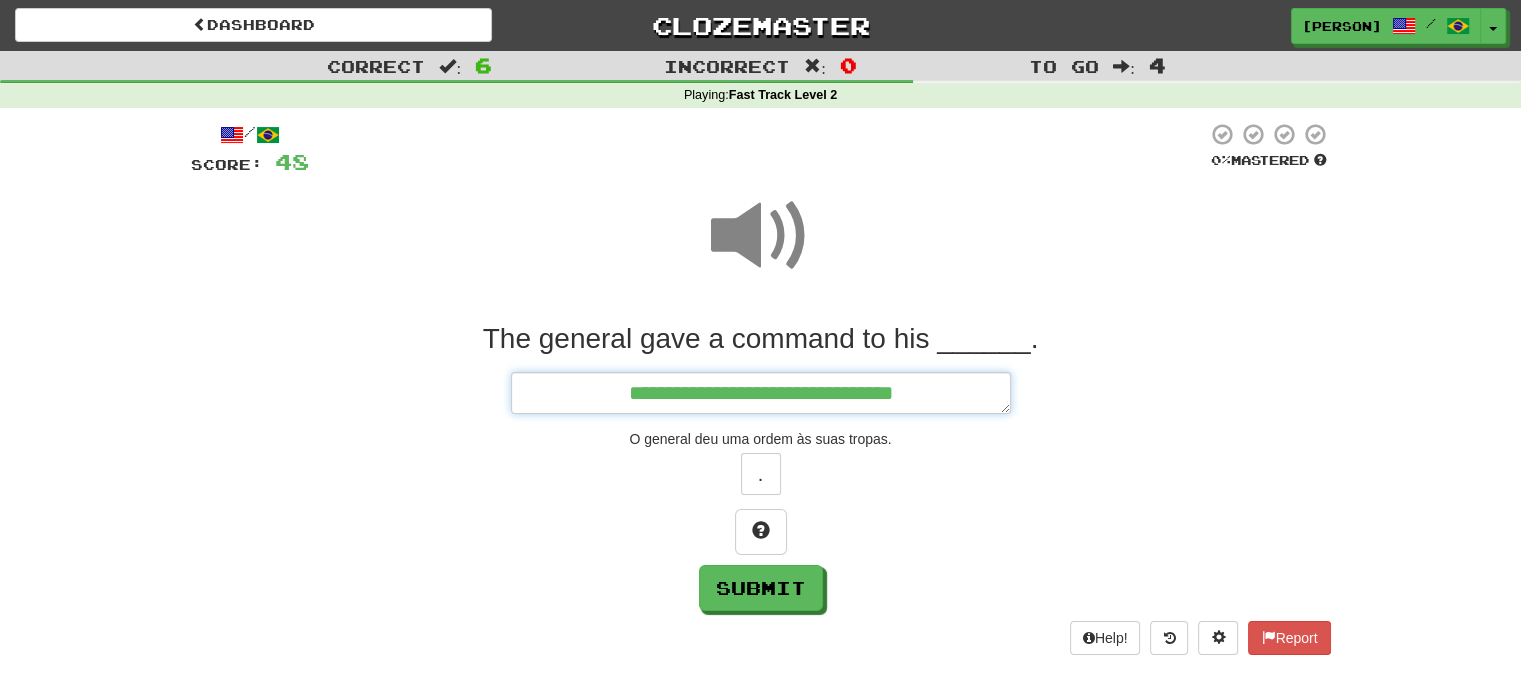 click on "**********" at bounding box center (761, 393) 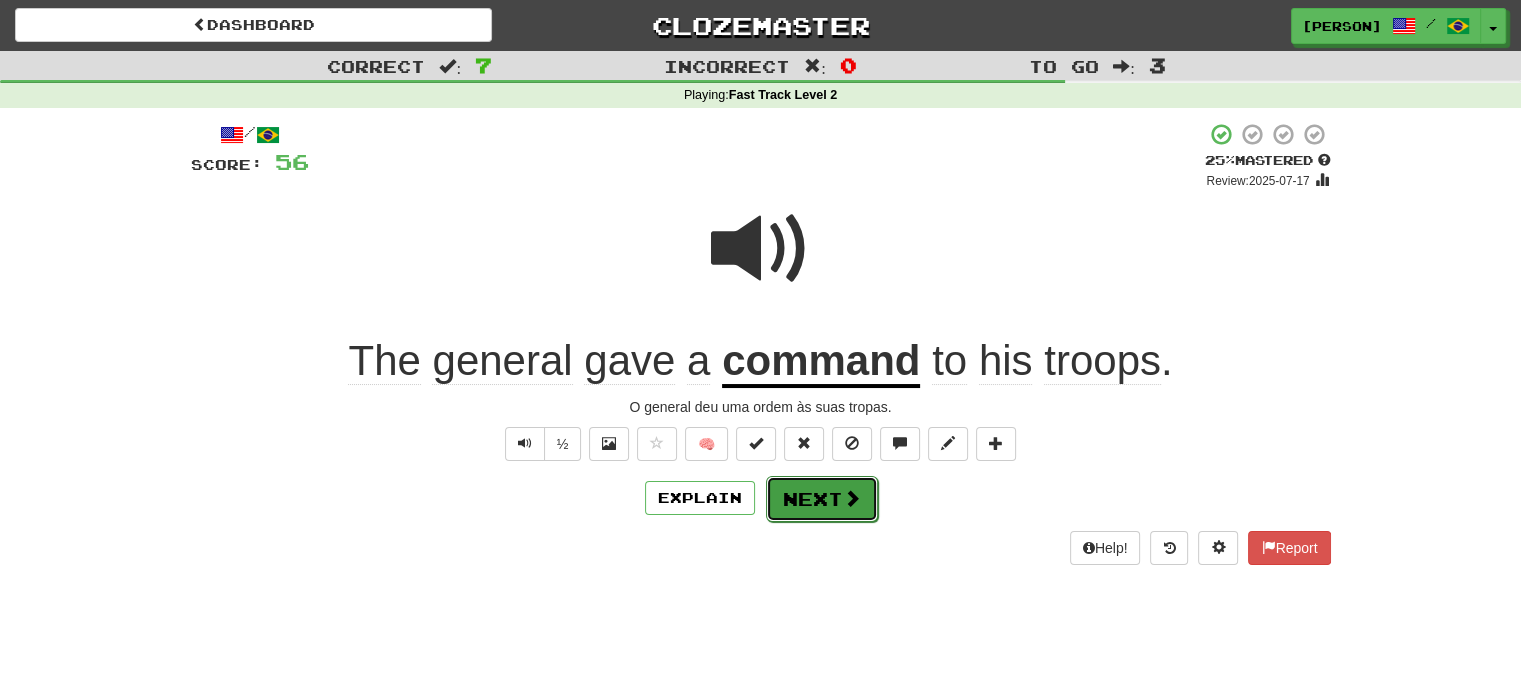 click on "Next" at bounding box center [822, 499] 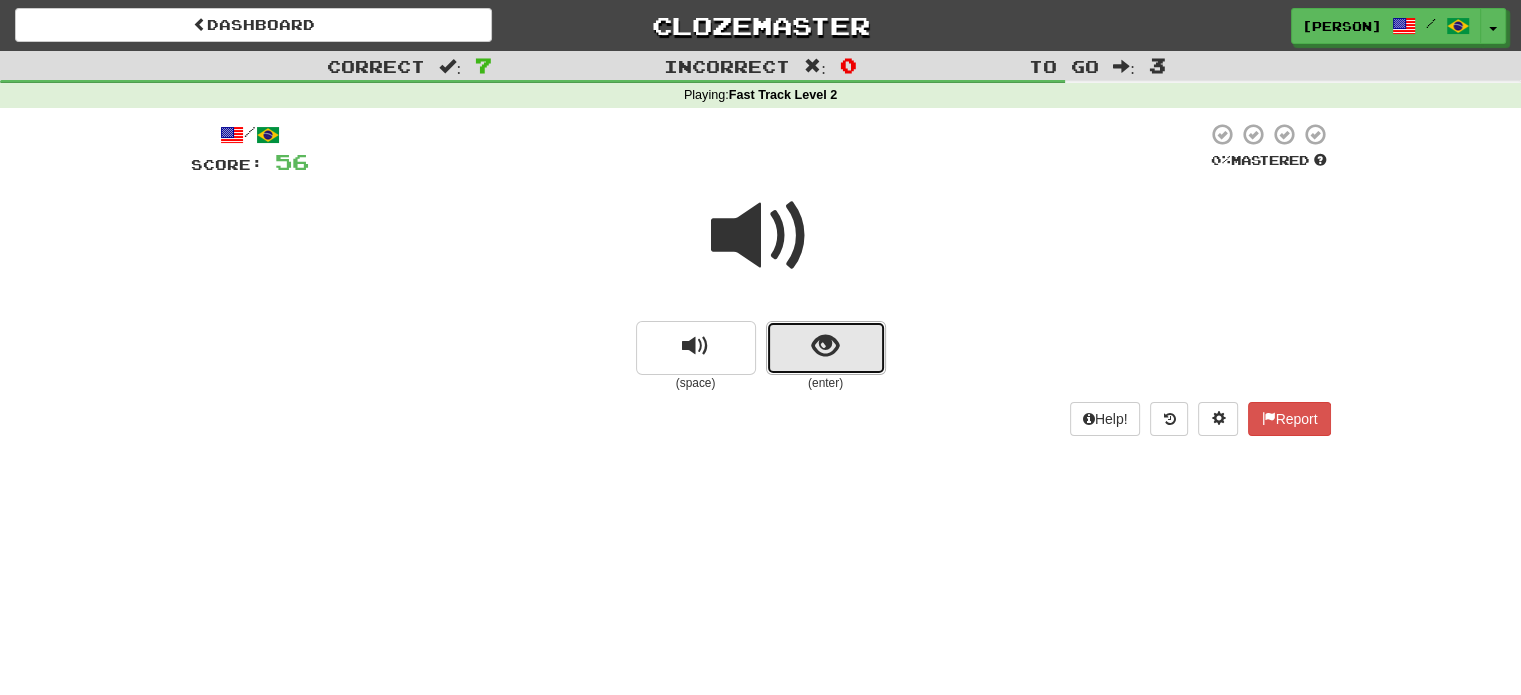 click at bounding box center (825, 346) 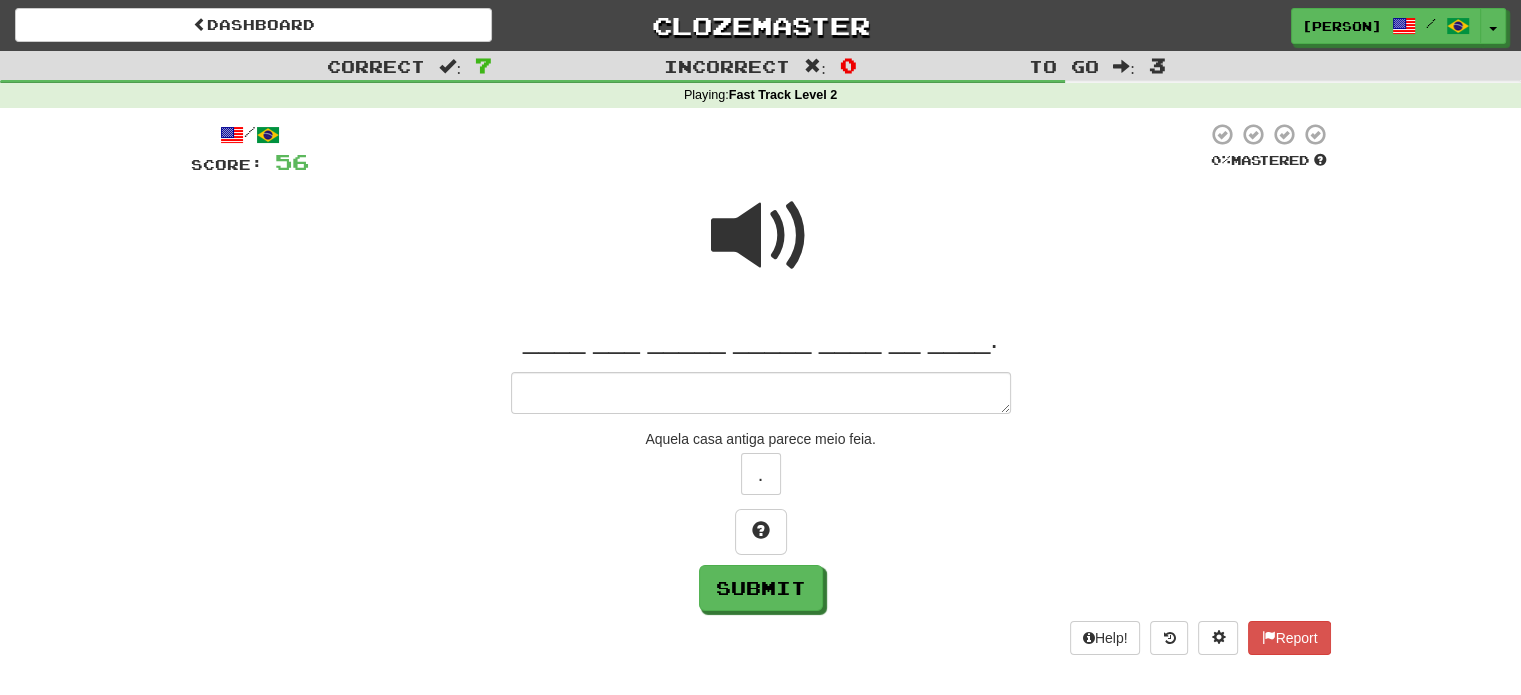 click at bounding box center (761, 236) 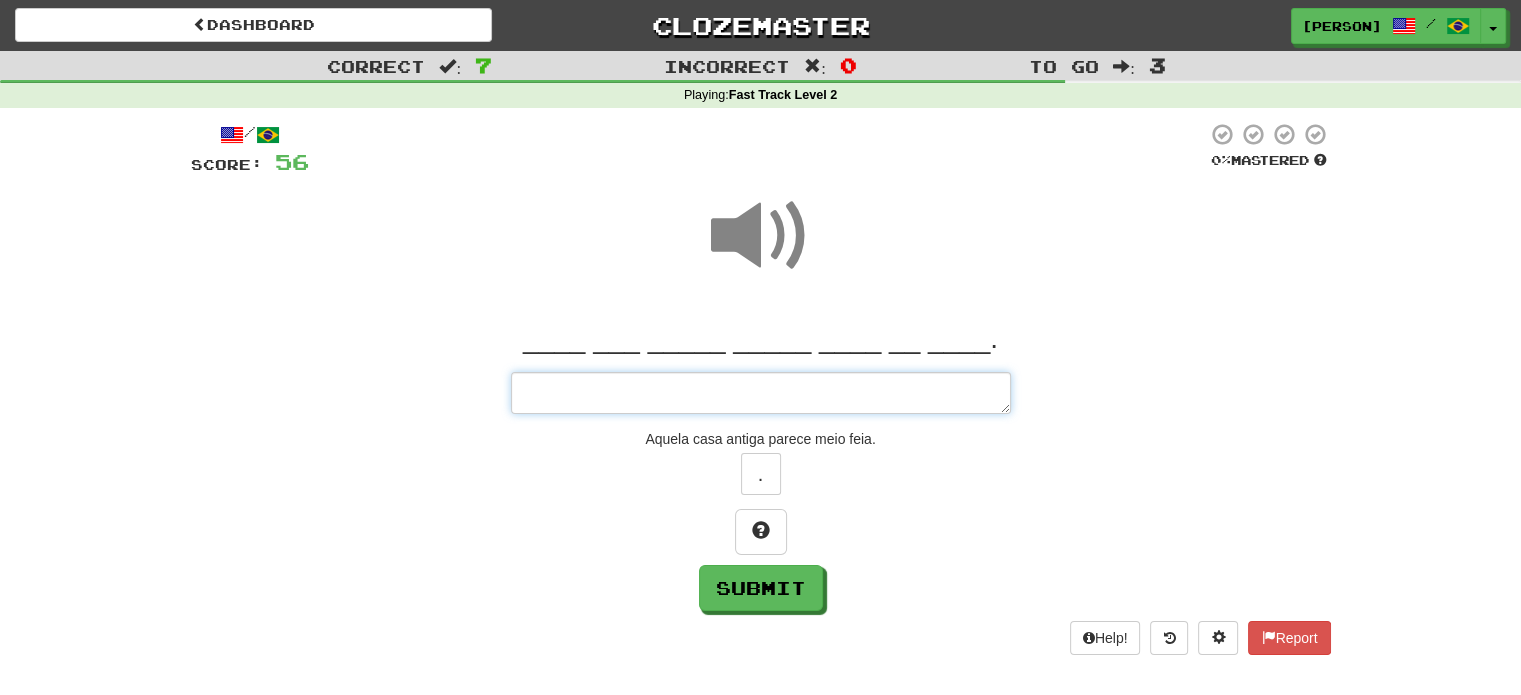 click at bounding box center [761, 393] 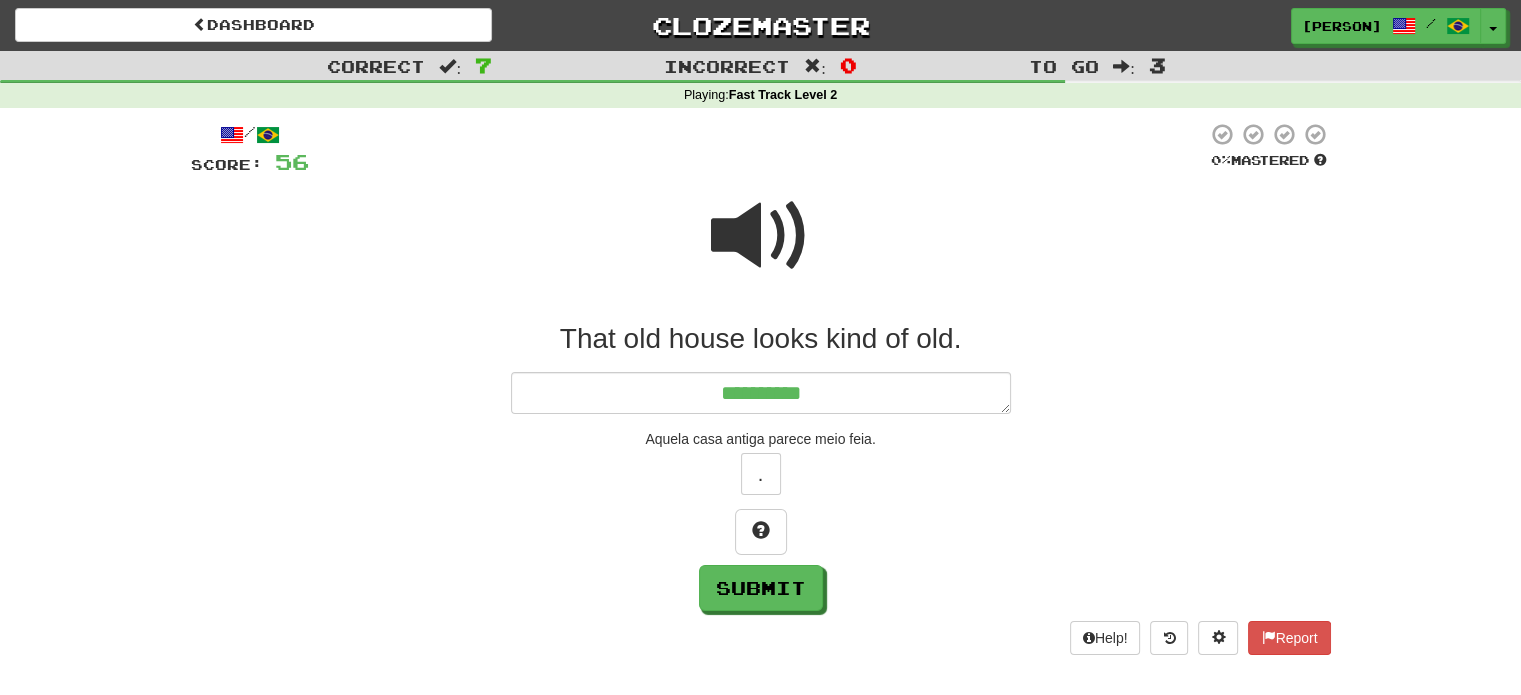 click at bounding box center (761, 236) 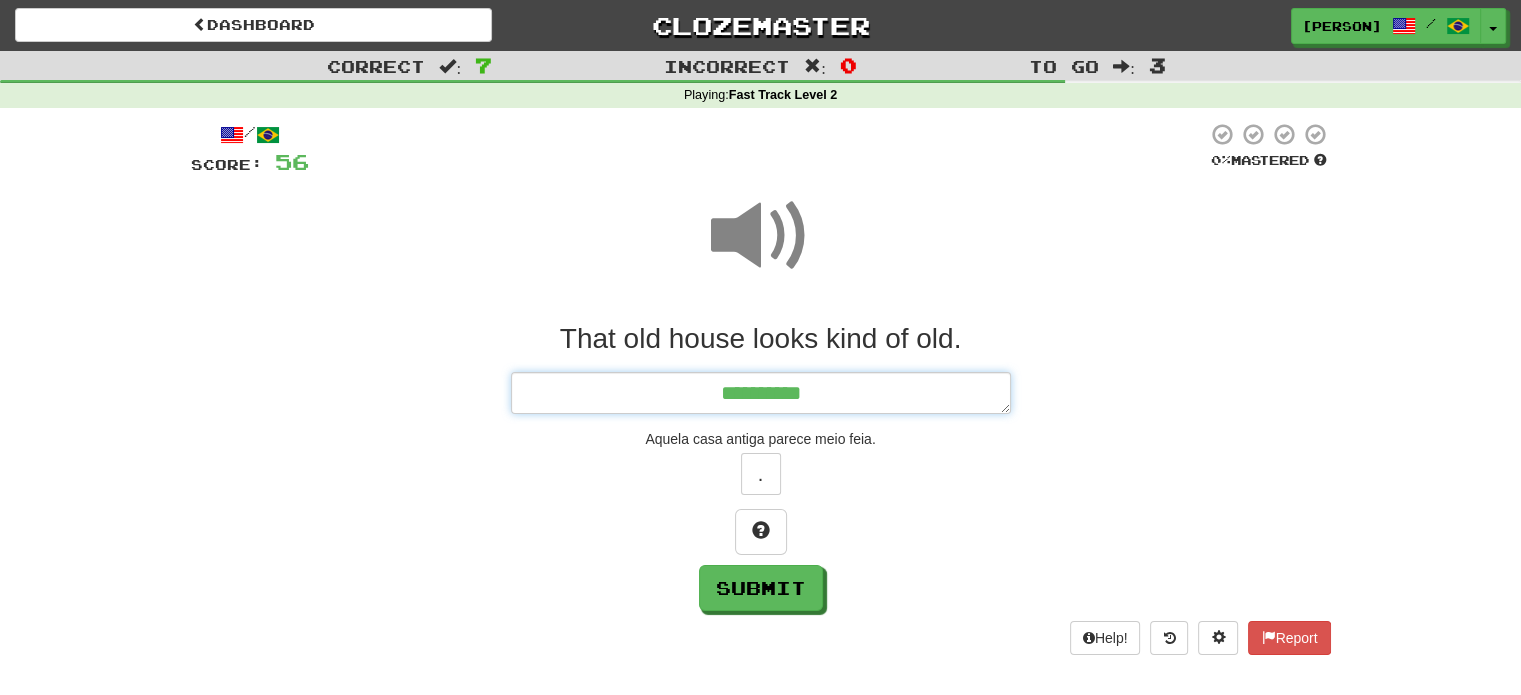 click on "**********" at bounding box center (761, 393) 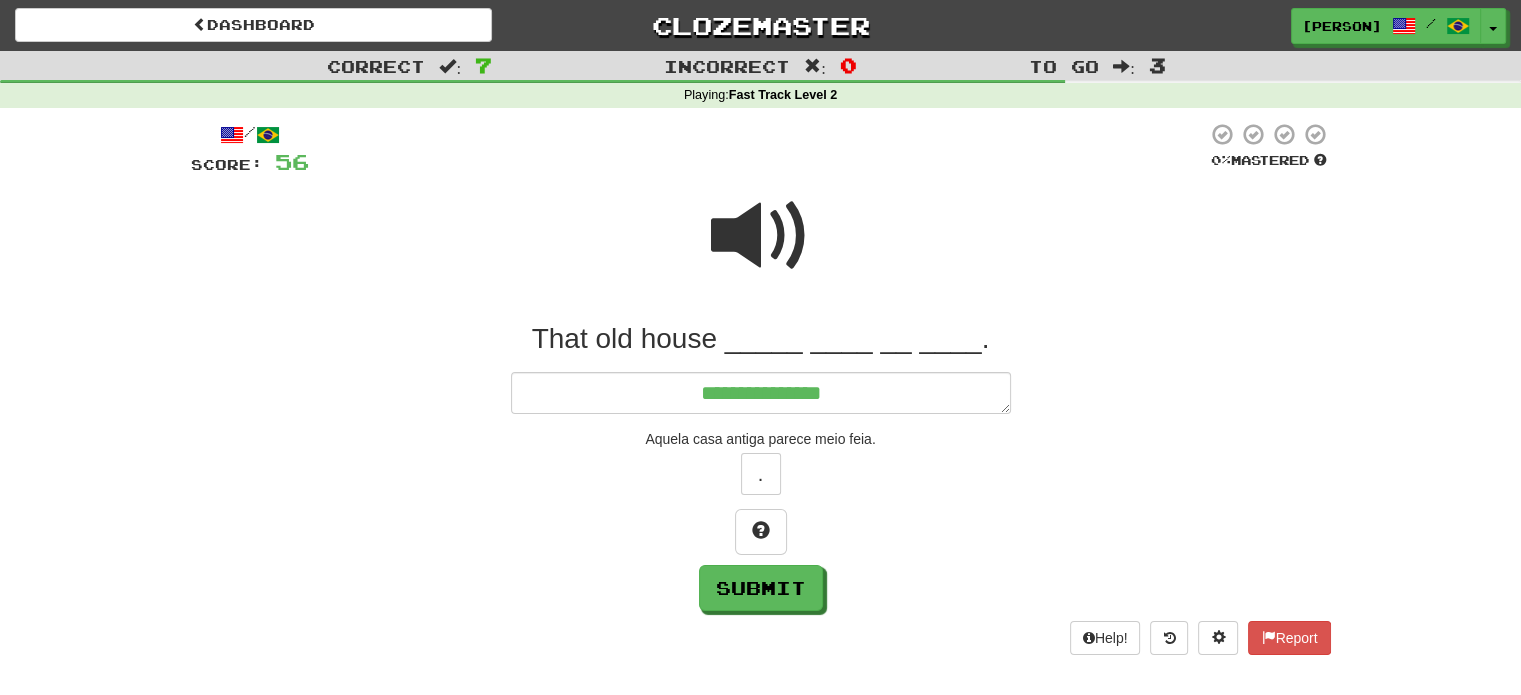 click at bounding box center (761, 236) 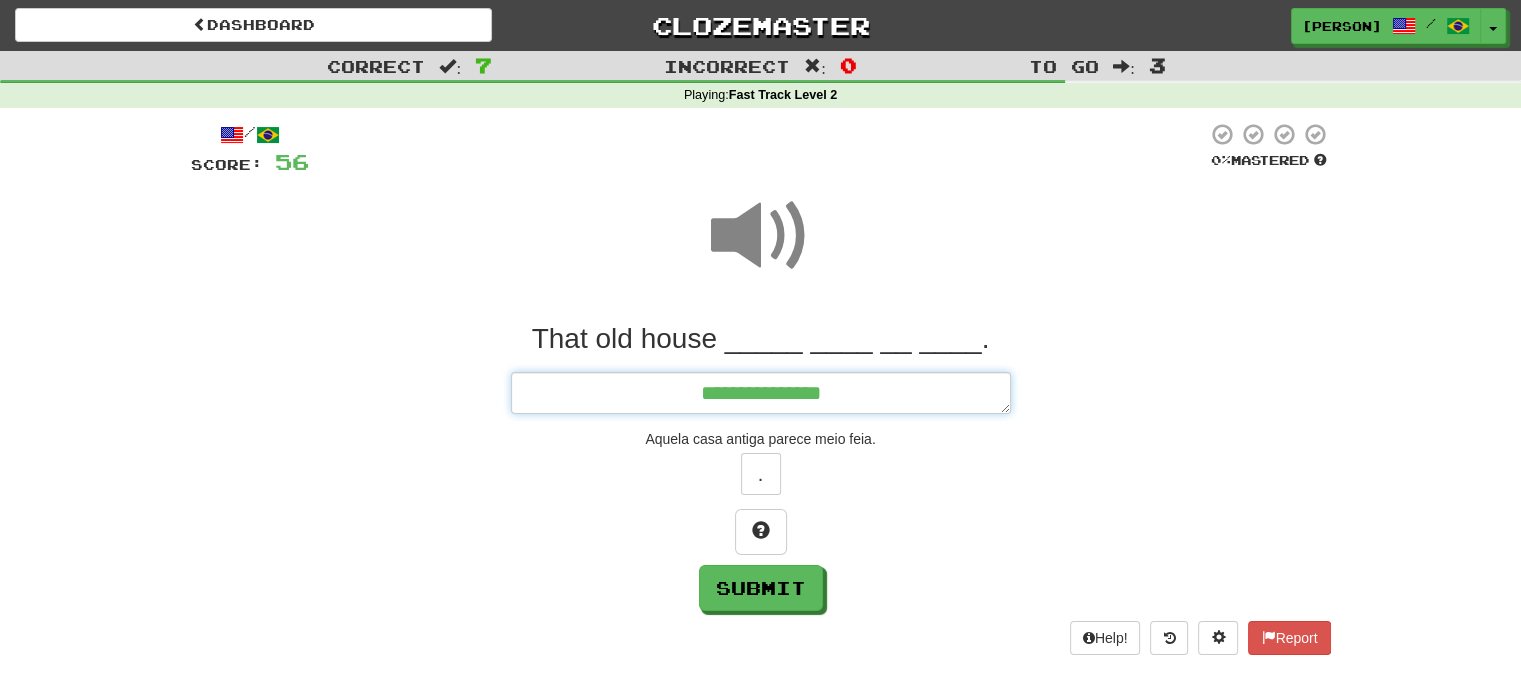 click on "**********" at bounding box center (761, 393) 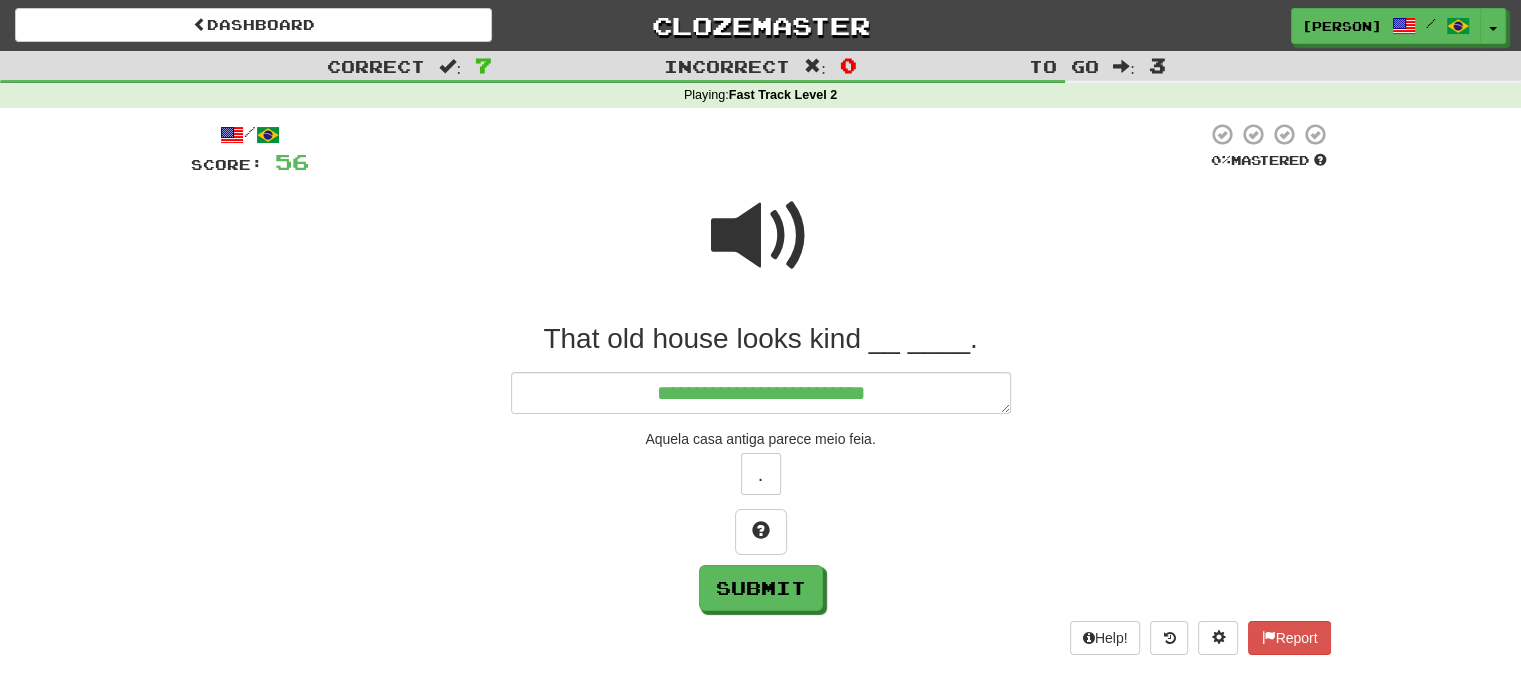 click at bounding box center [761, 236] 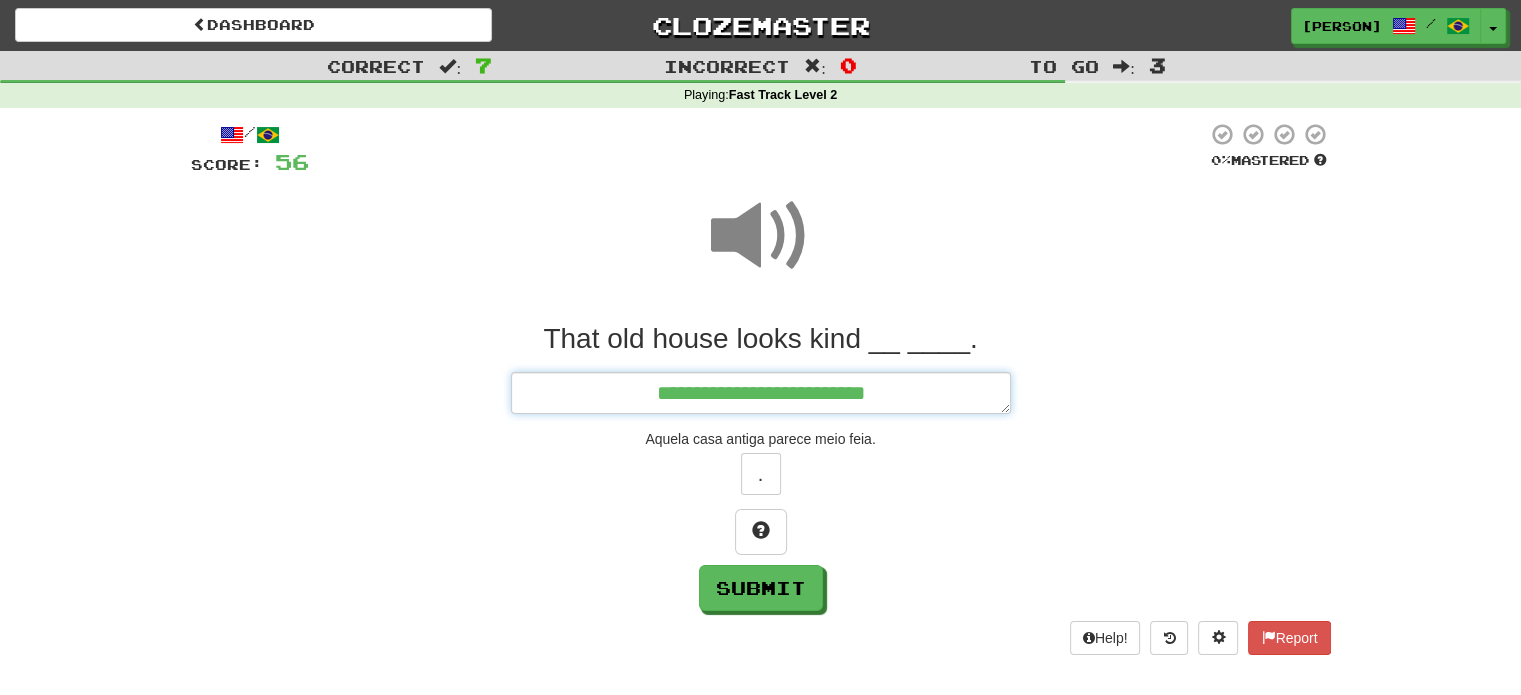 click on "**********" at bounding box center (761, 393) 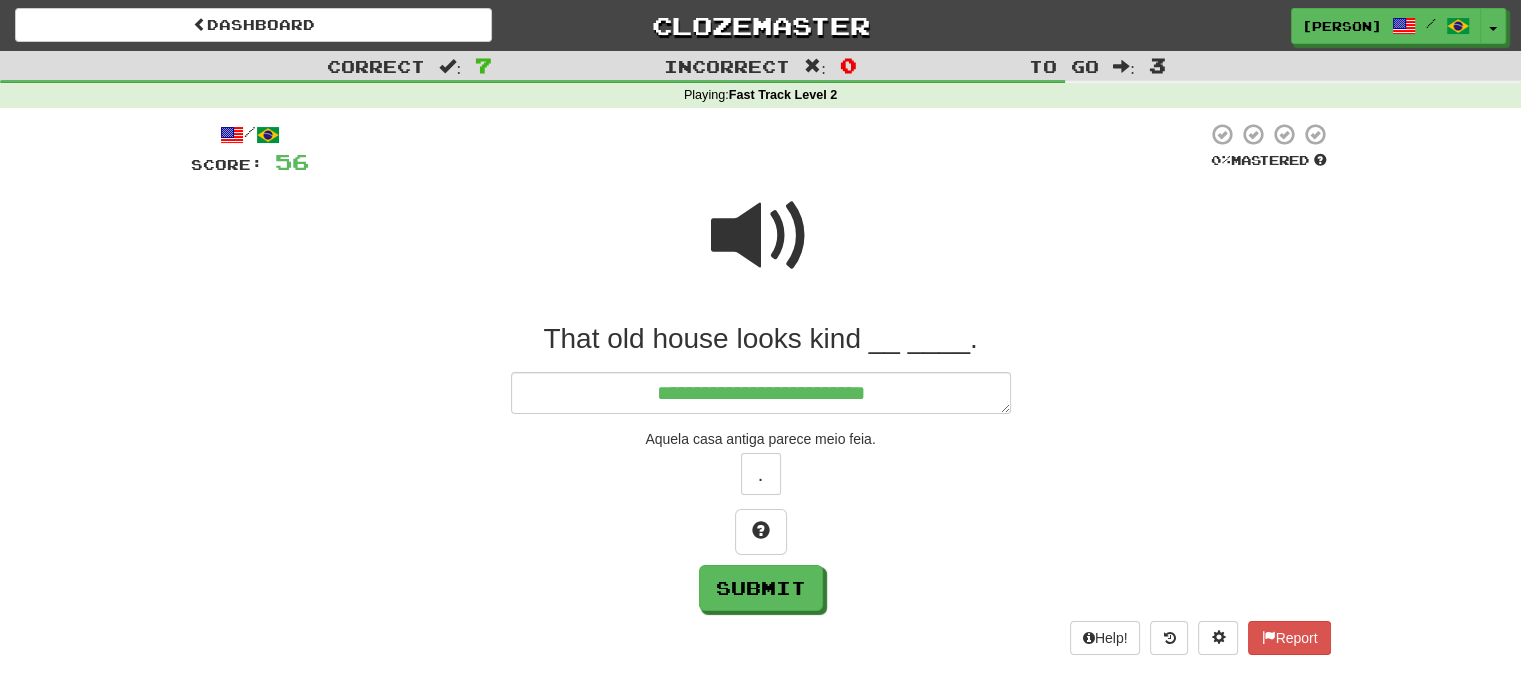 click at bounding box center [761, 236] 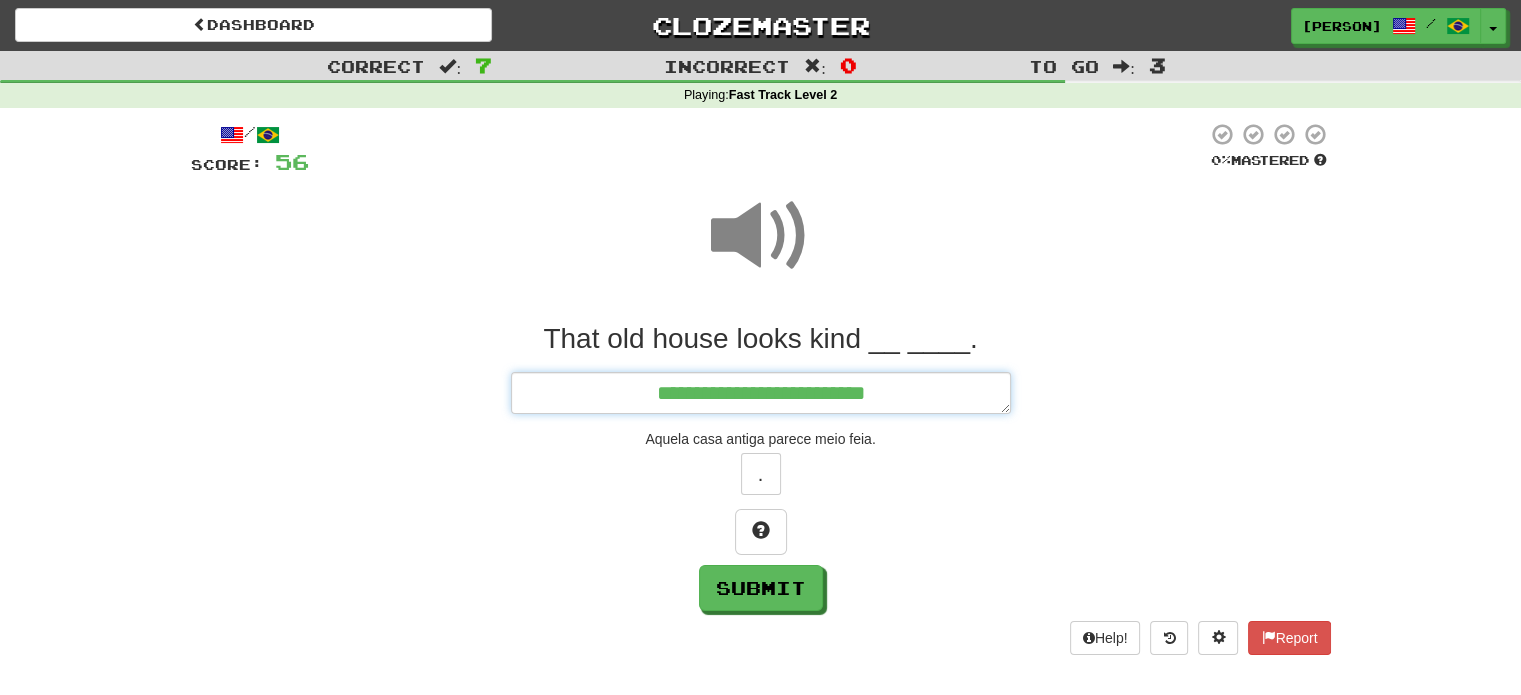 click on "**********" at bounding box center [761, 393] 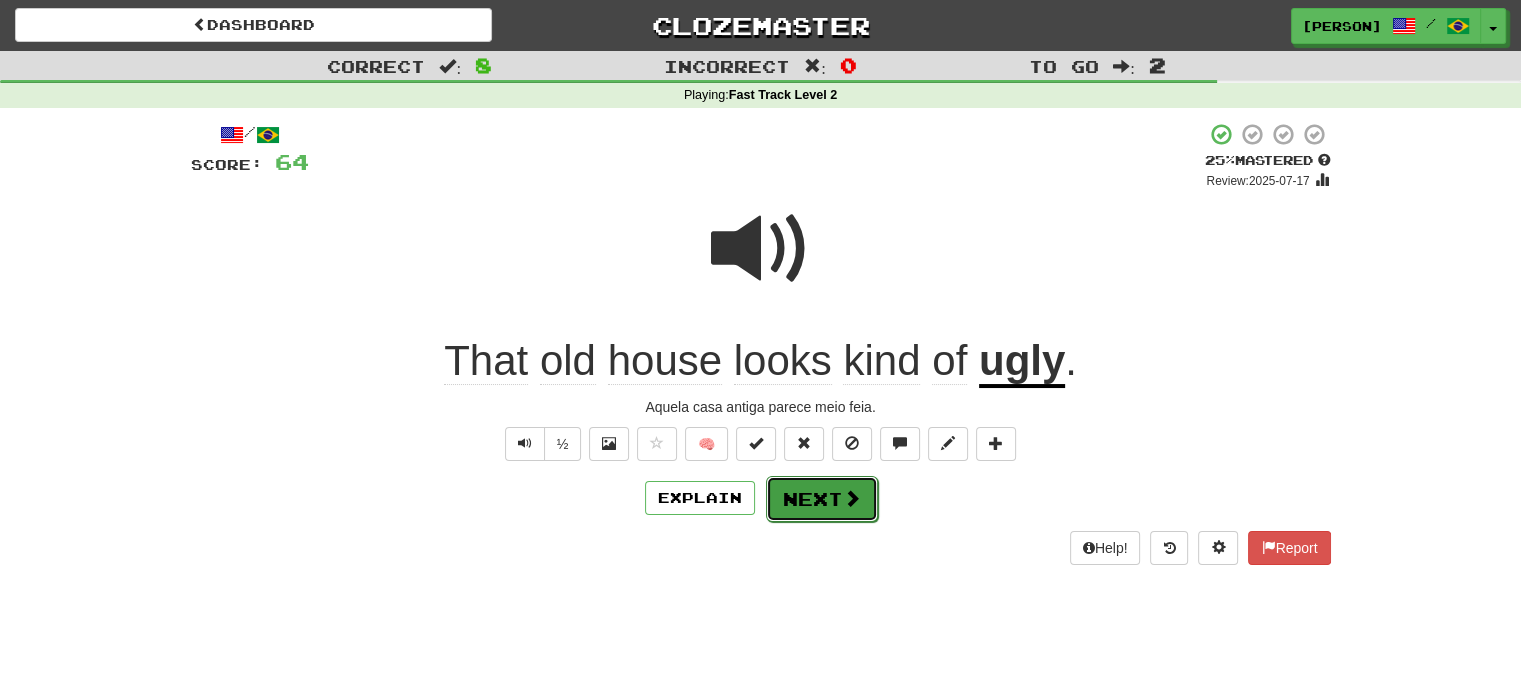 click on "Next" at bounding box center (822, 499) 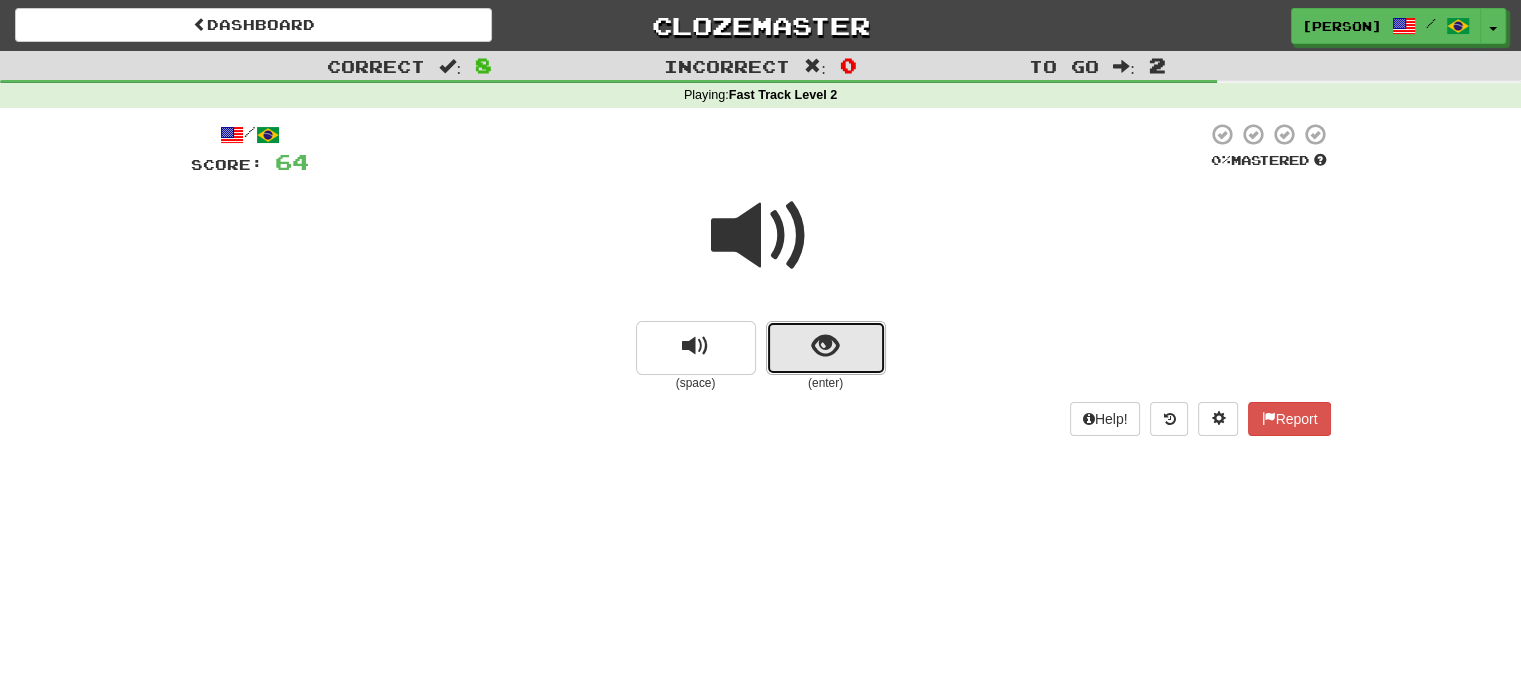 click at bounding box center [825, 346] 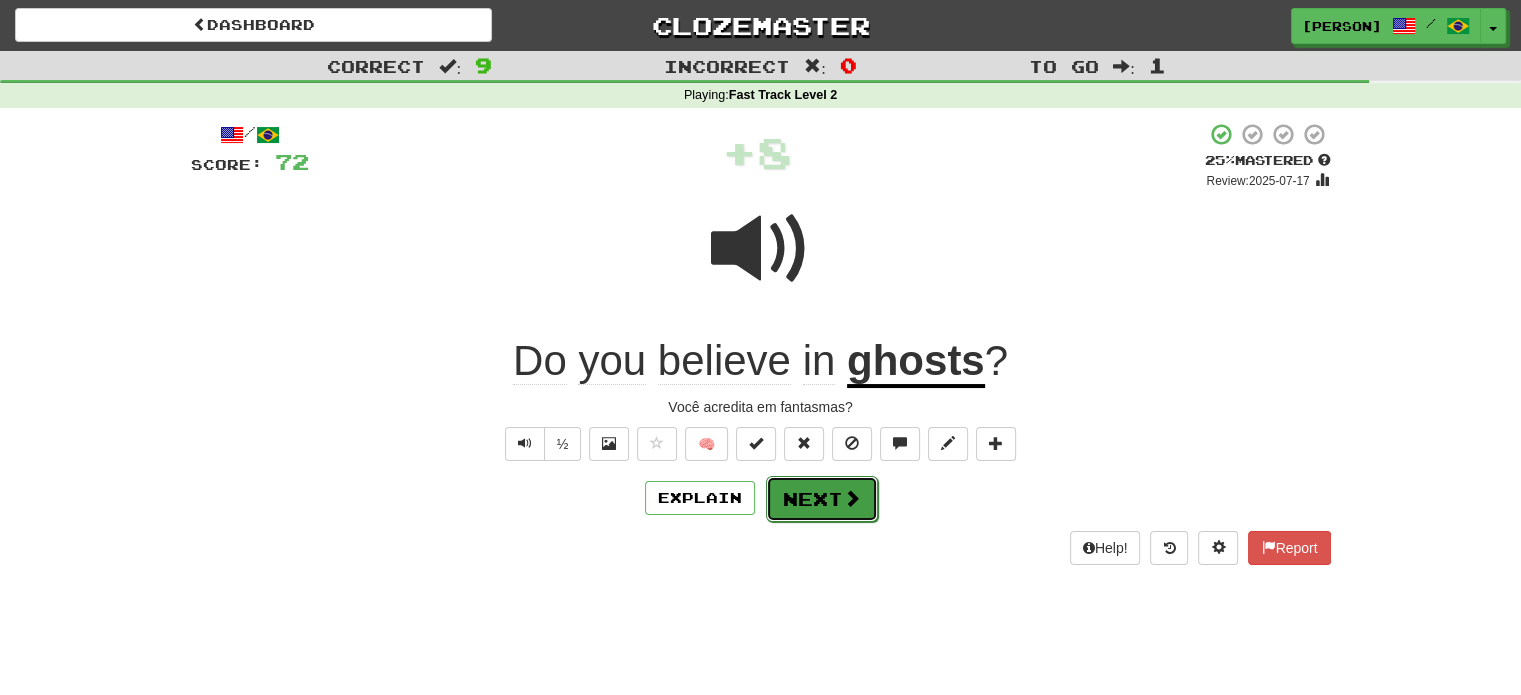 click on "Next" at bounding box center [822, 499] 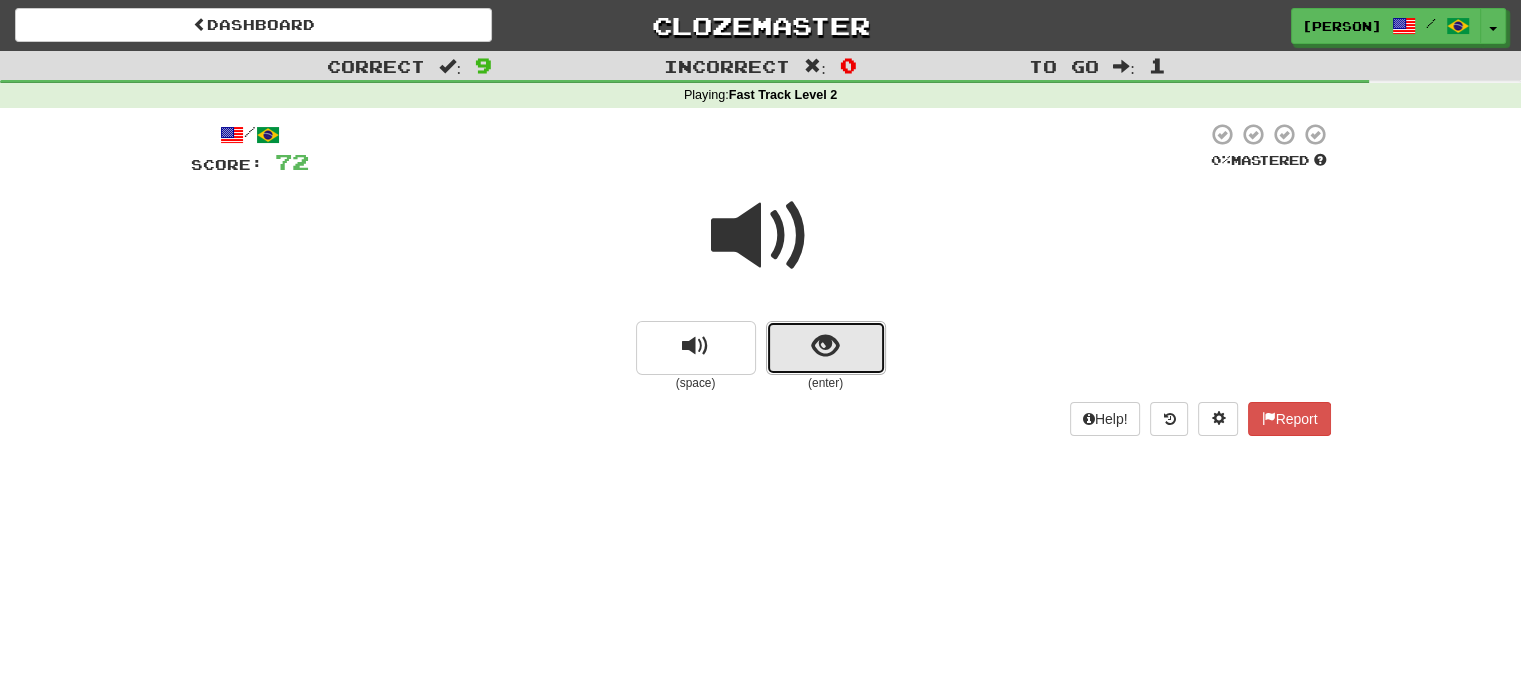 click at bounding box center (826, 348) 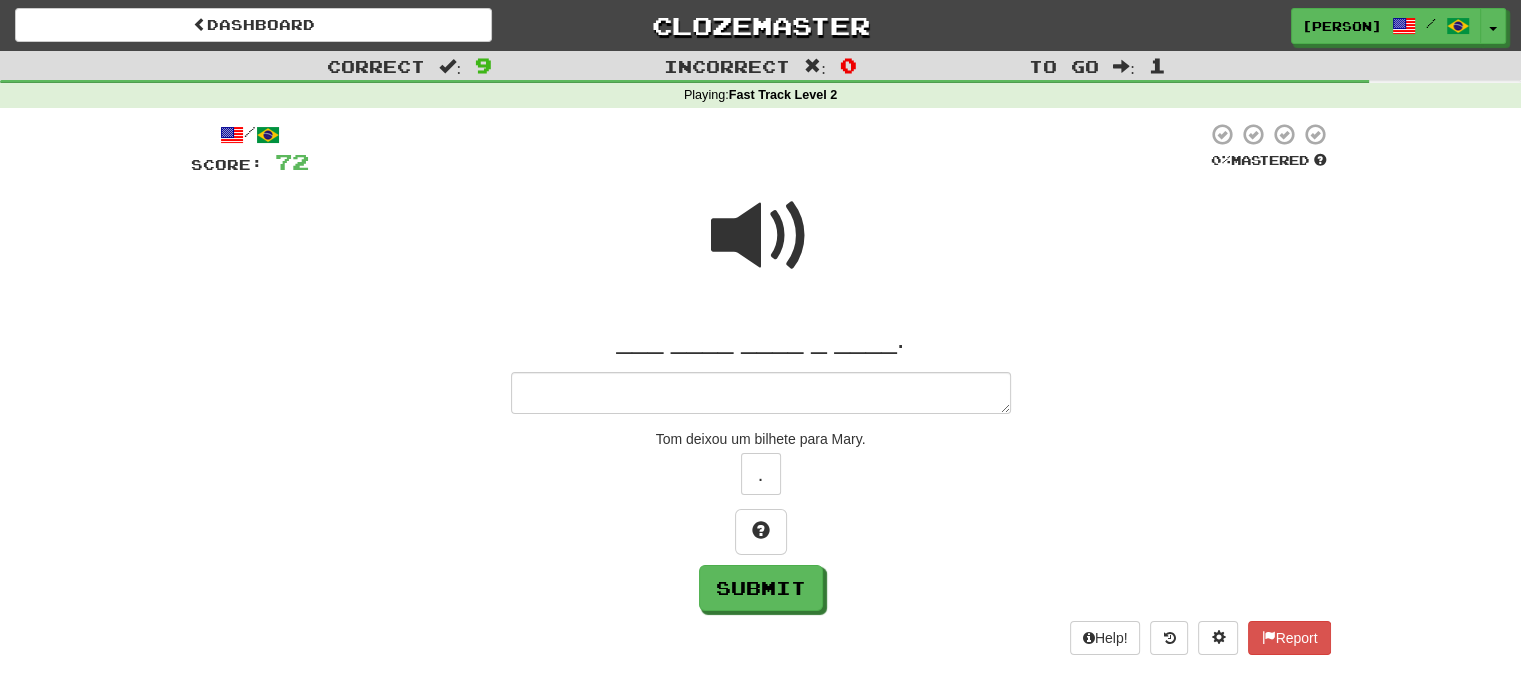 click at bounding box center [761, 236] 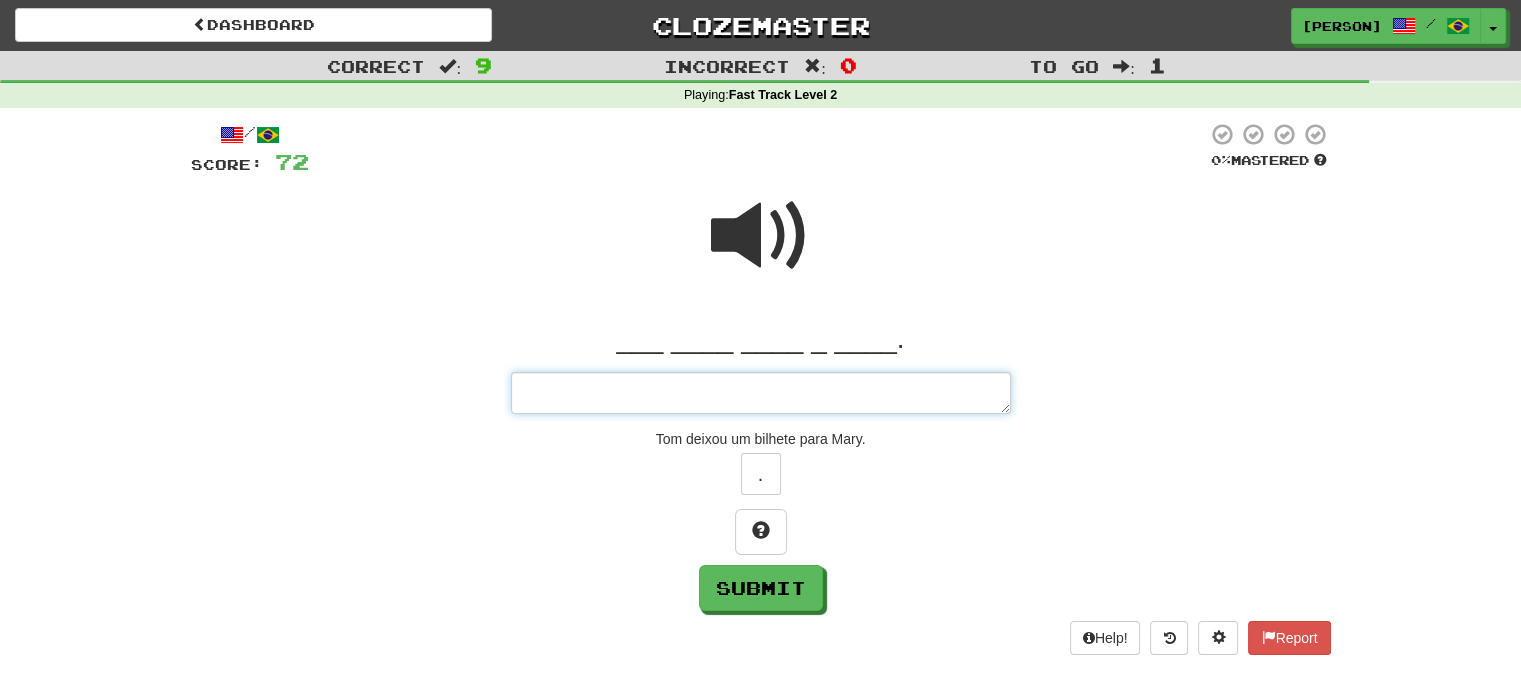 click at bounding box center (761, 393) 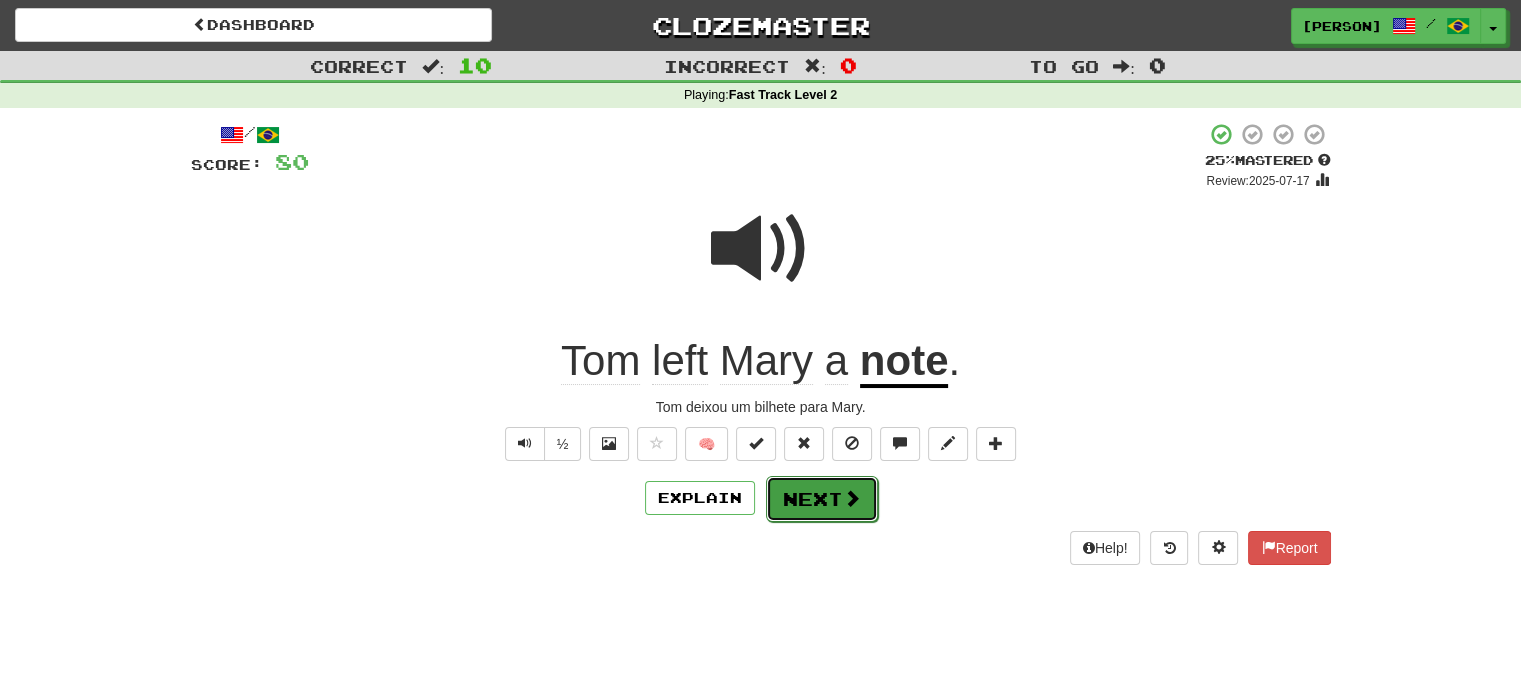 click on "Next" at bounding box center (822, 499) 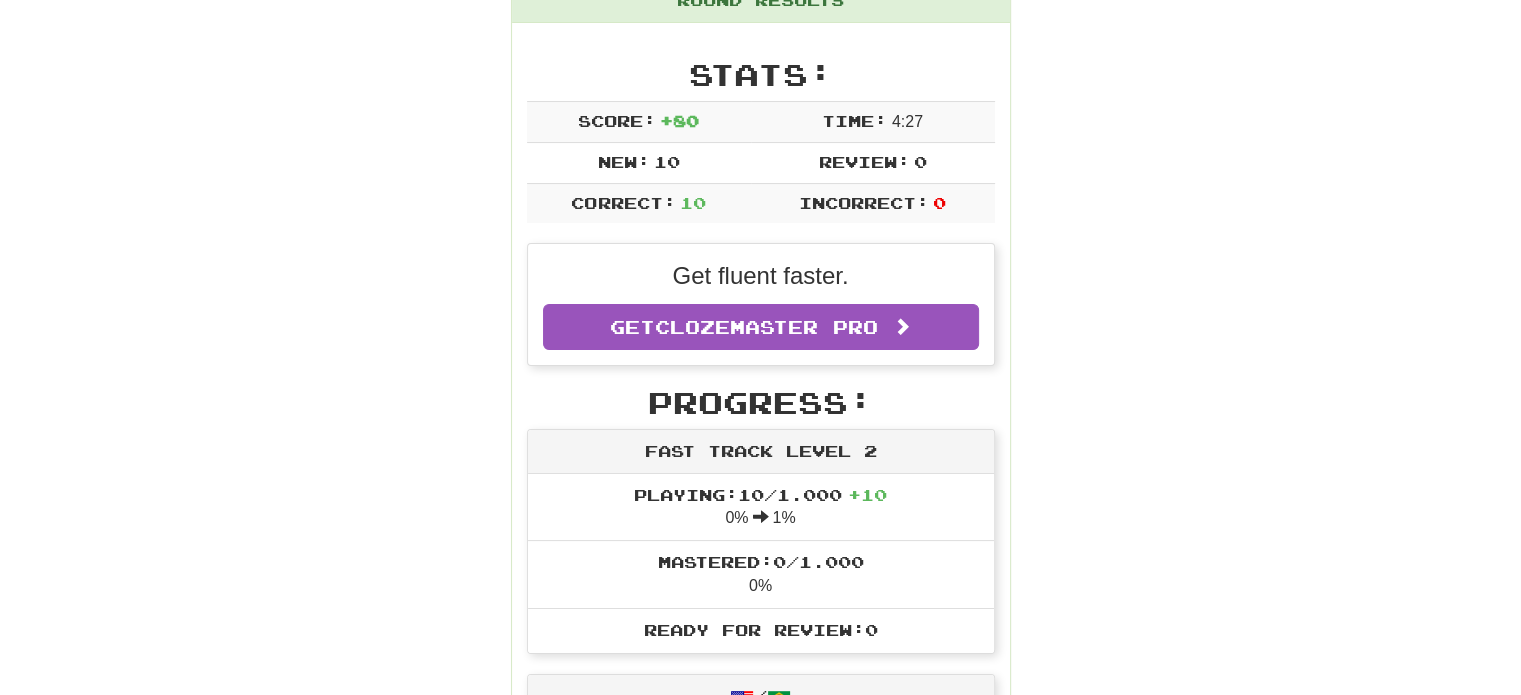 scroll, scrollTop: 100, scrollLeft: 0, axis: vertical 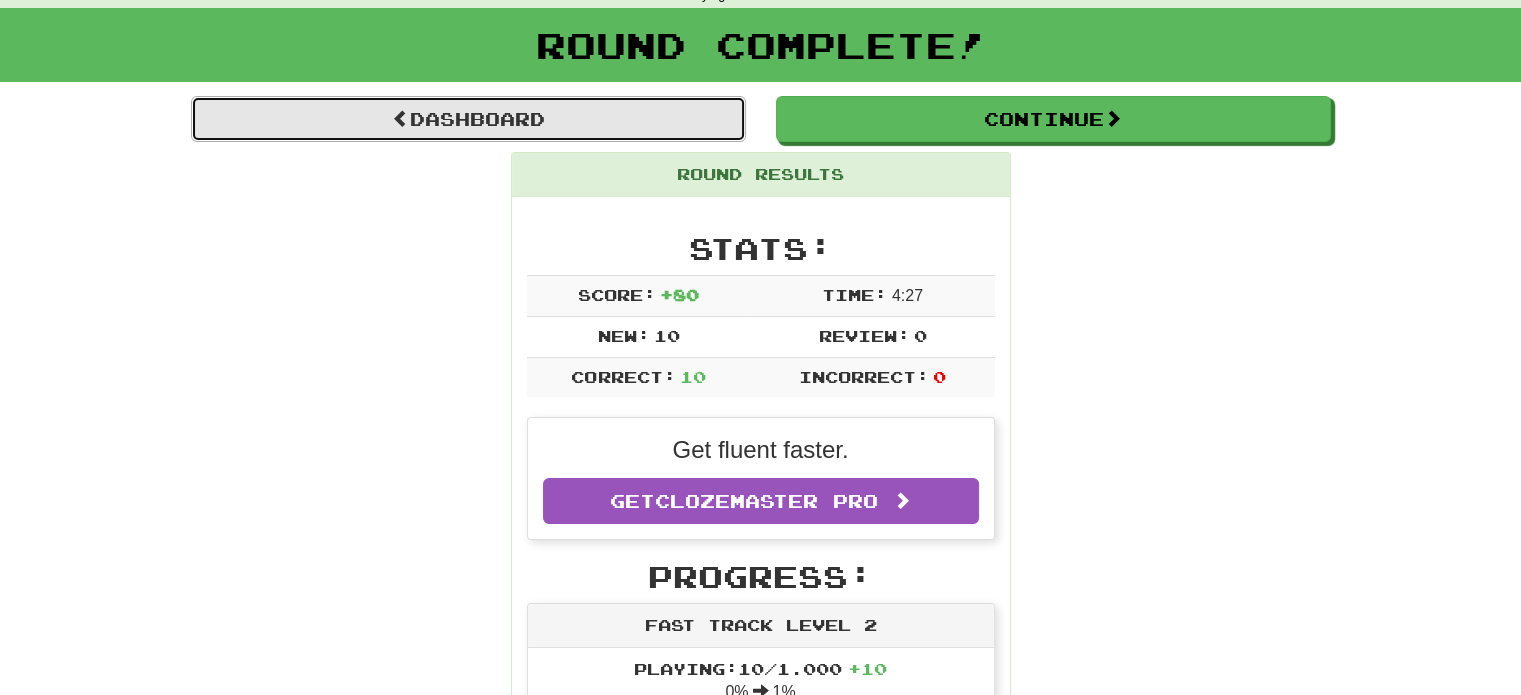 click on "Dashboard" at bounding box center [468, 119] 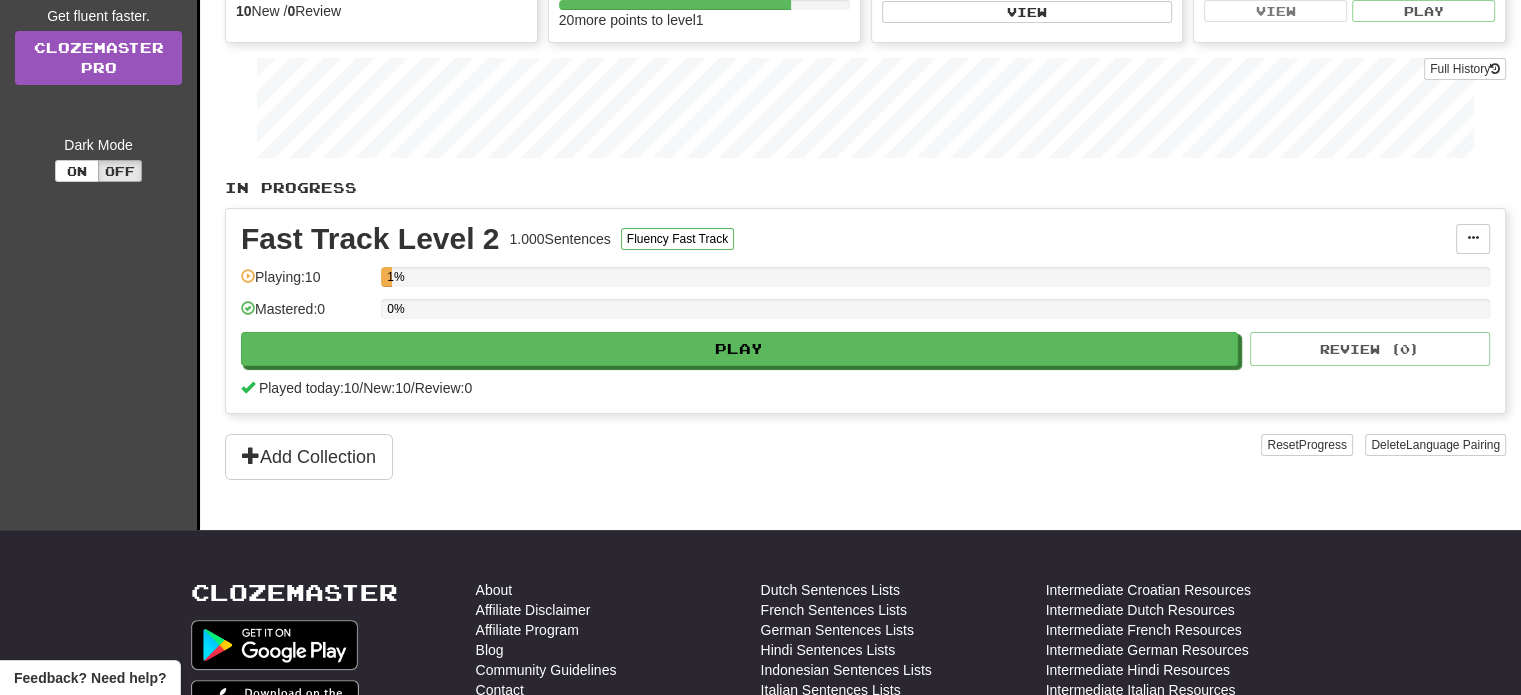 scroll, scrollTop: 300, scrollLeft: 0, axis: vertical 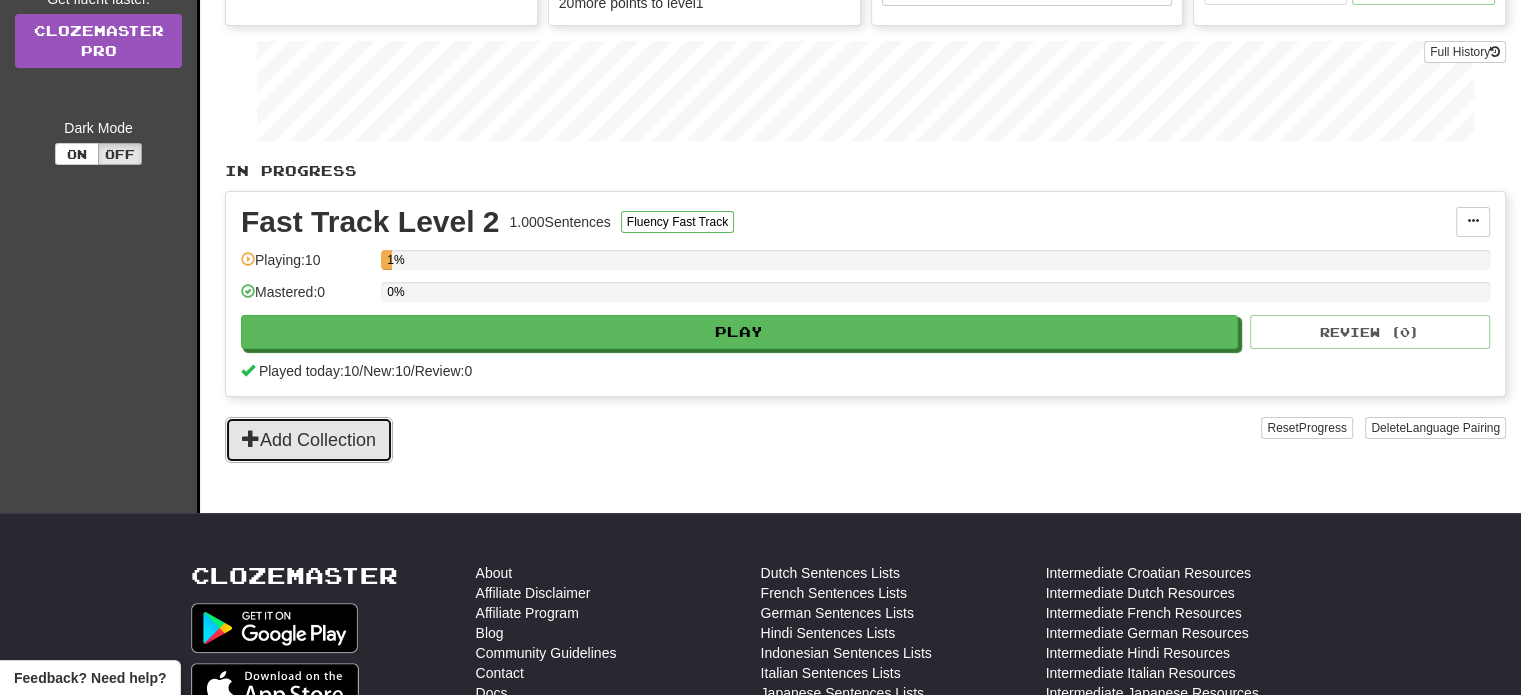 click on "Add Collection" at bounding box center [309, 440] 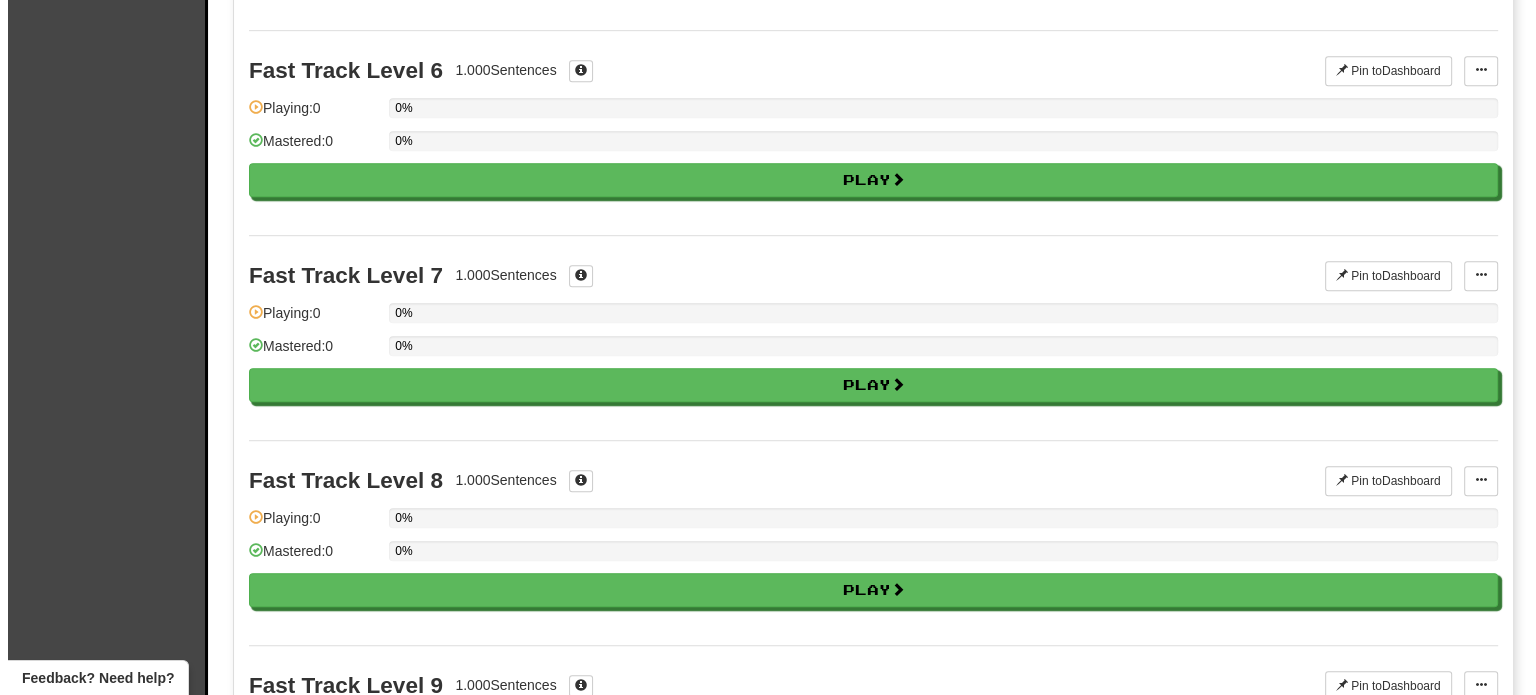 scroll, scrollTop: 1300, scrollLeft: 0, axis: vertical 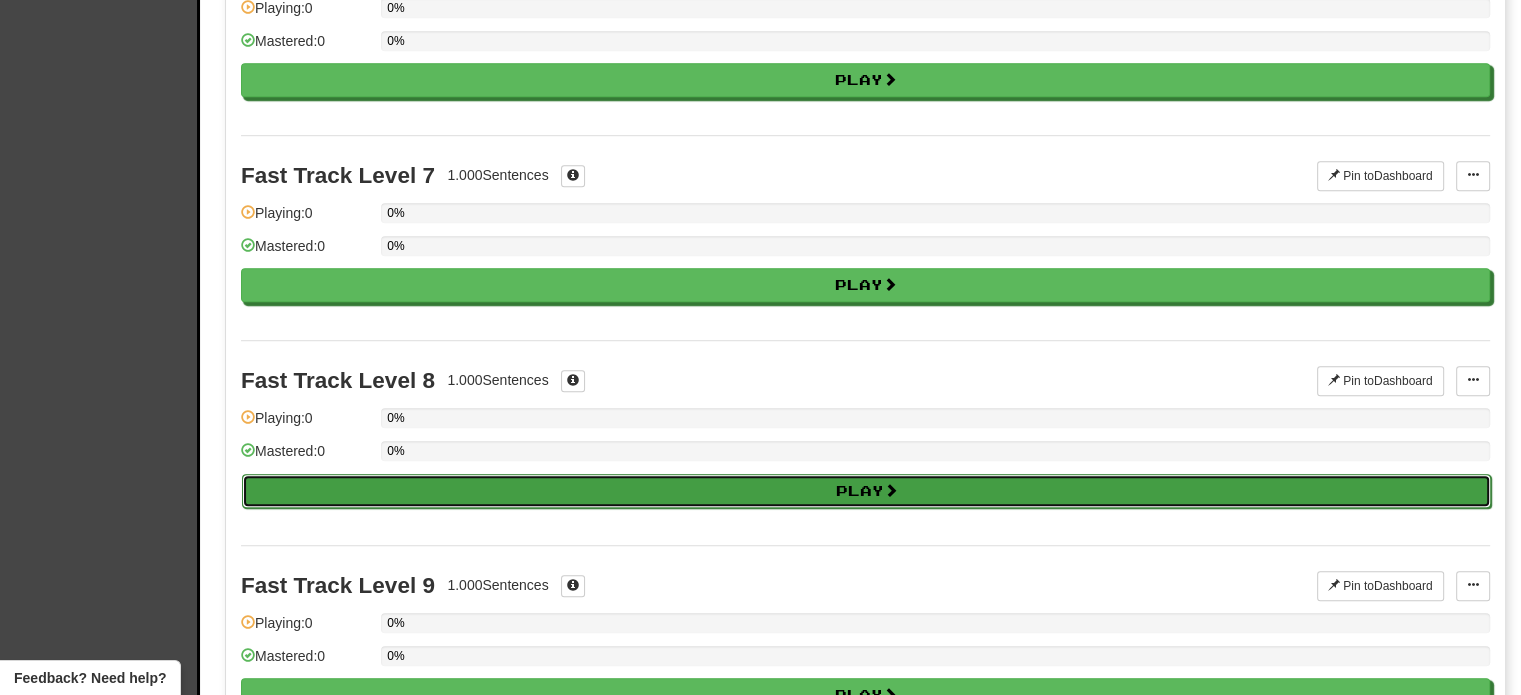 click on "Play" at bounding box center (866, 491) 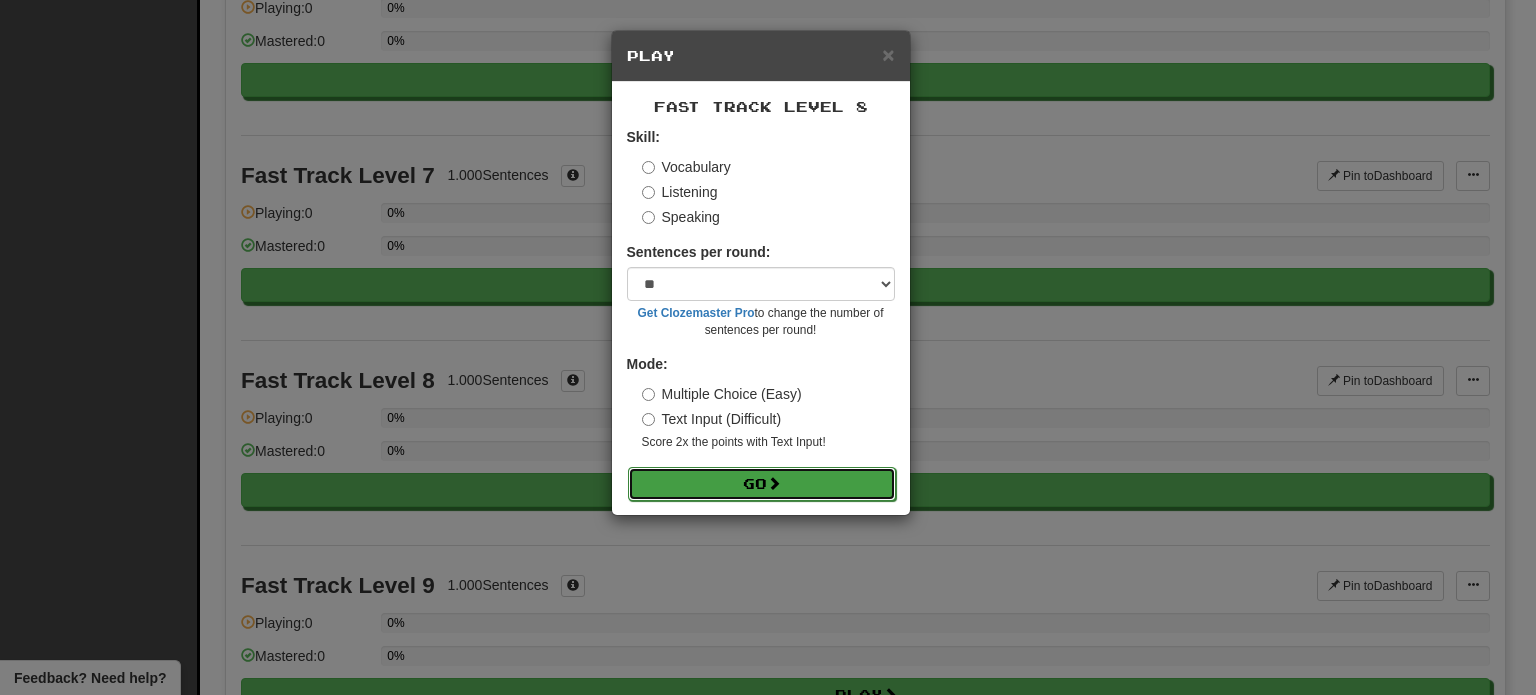 click on "Go" at bounding box center (762, 484) 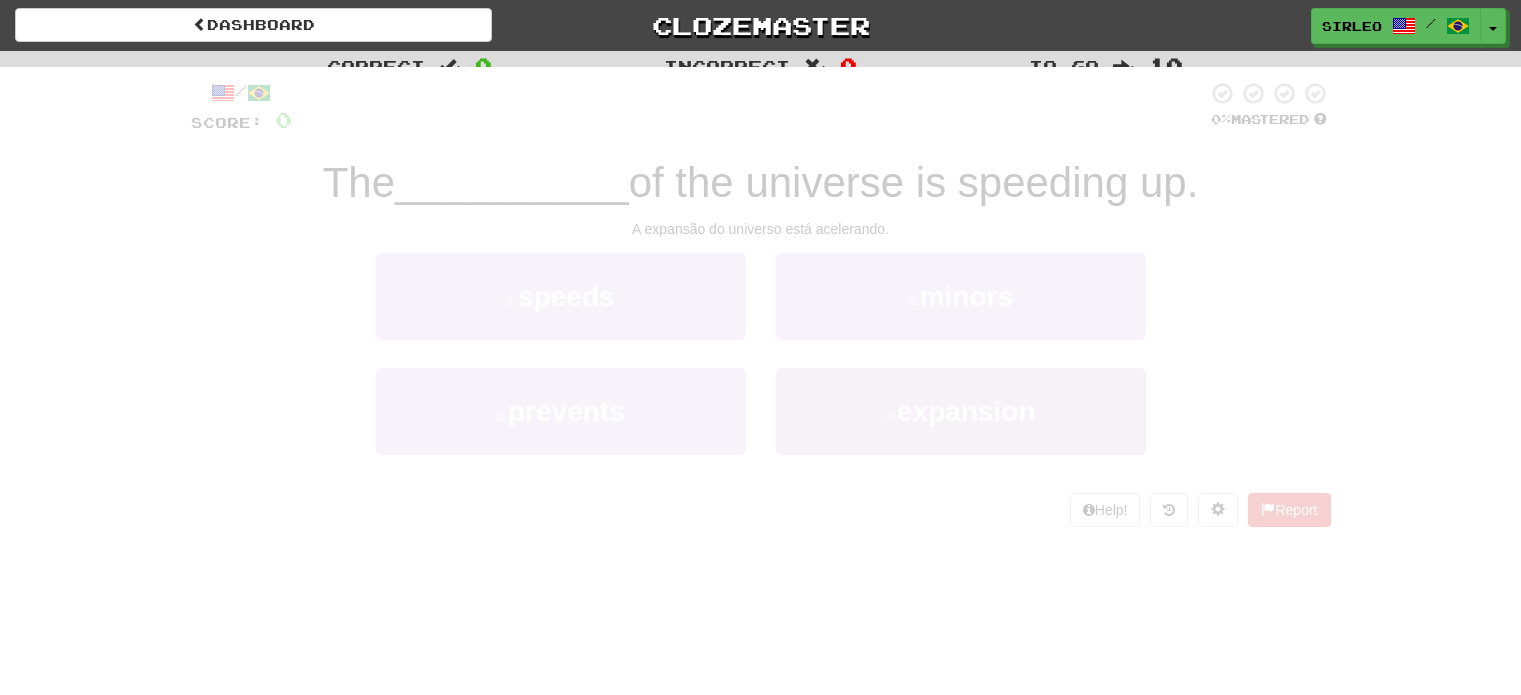 scroll, scrollTop: 0, scrollLeft: 0, axis: both 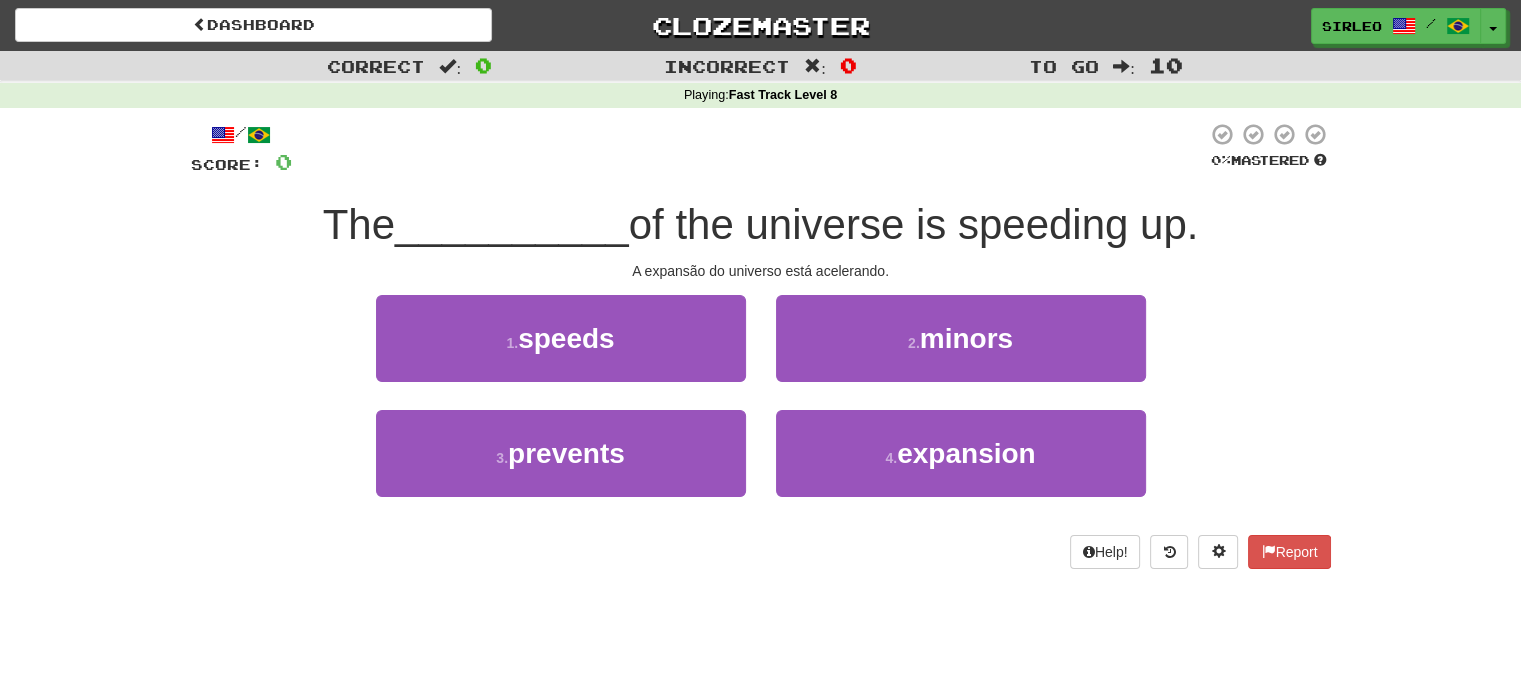 click on "A expansão do universo está acelerando." at bounding box center (761, 271) 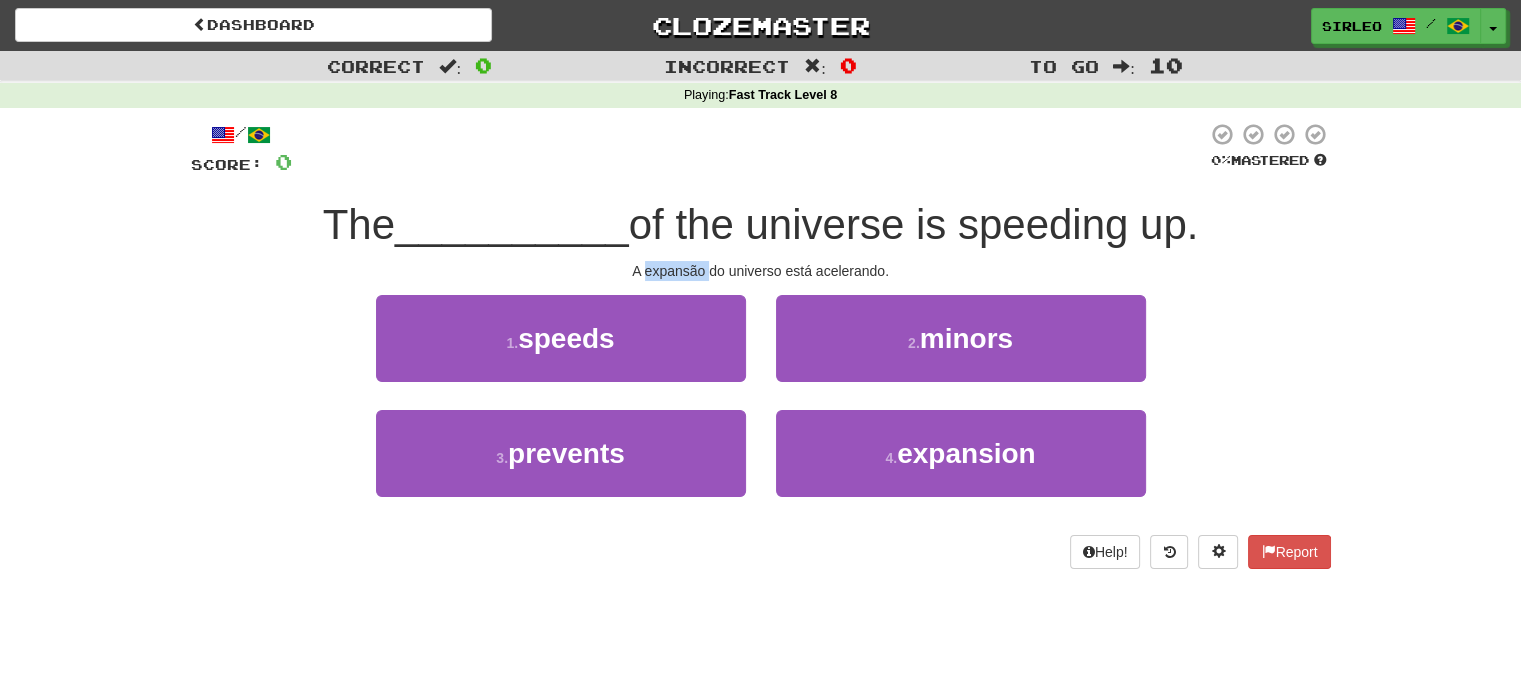 click on "A expansão do universo está acelerando." at bounding box center [761, 271] 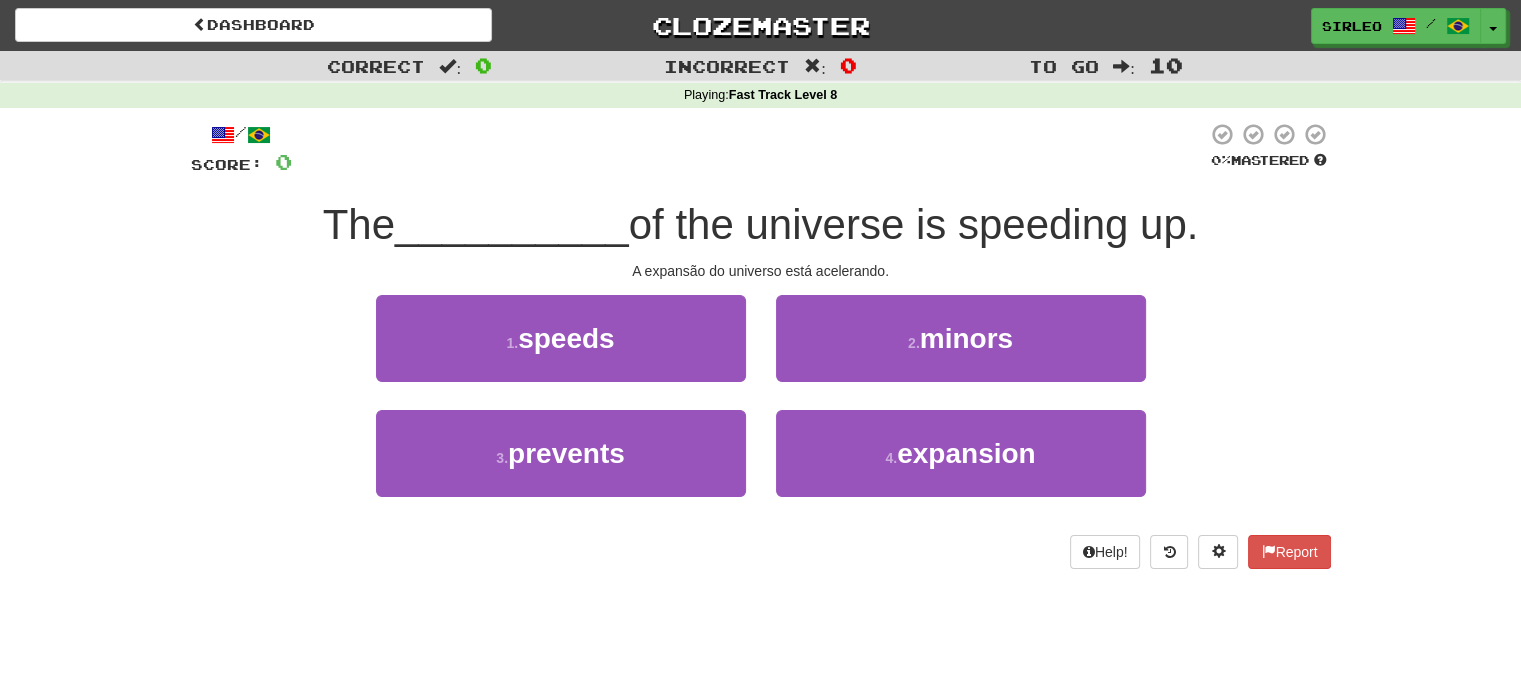 click on "A expansão do universo está acelerando." at bounding box center (761, 271) 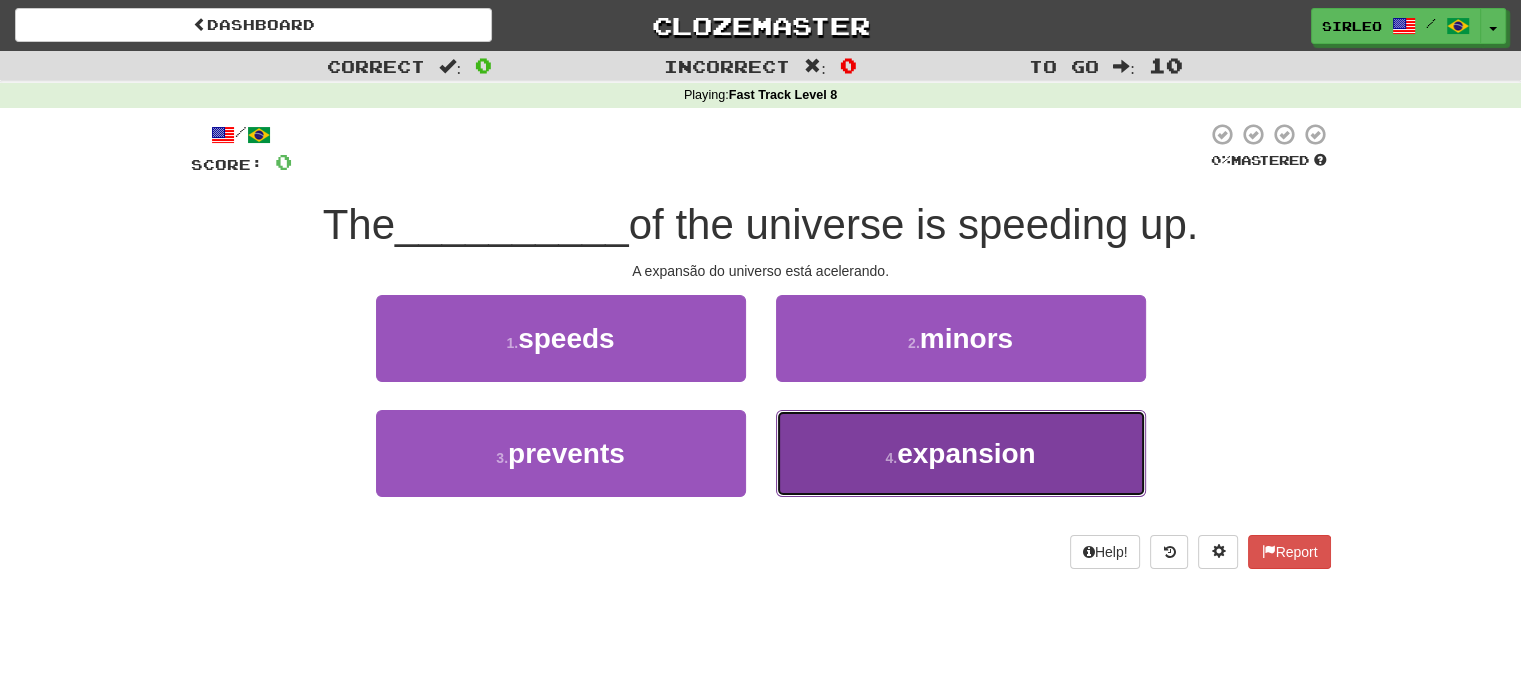 click on "4 .  expansion" at bounding box center (961, 453) 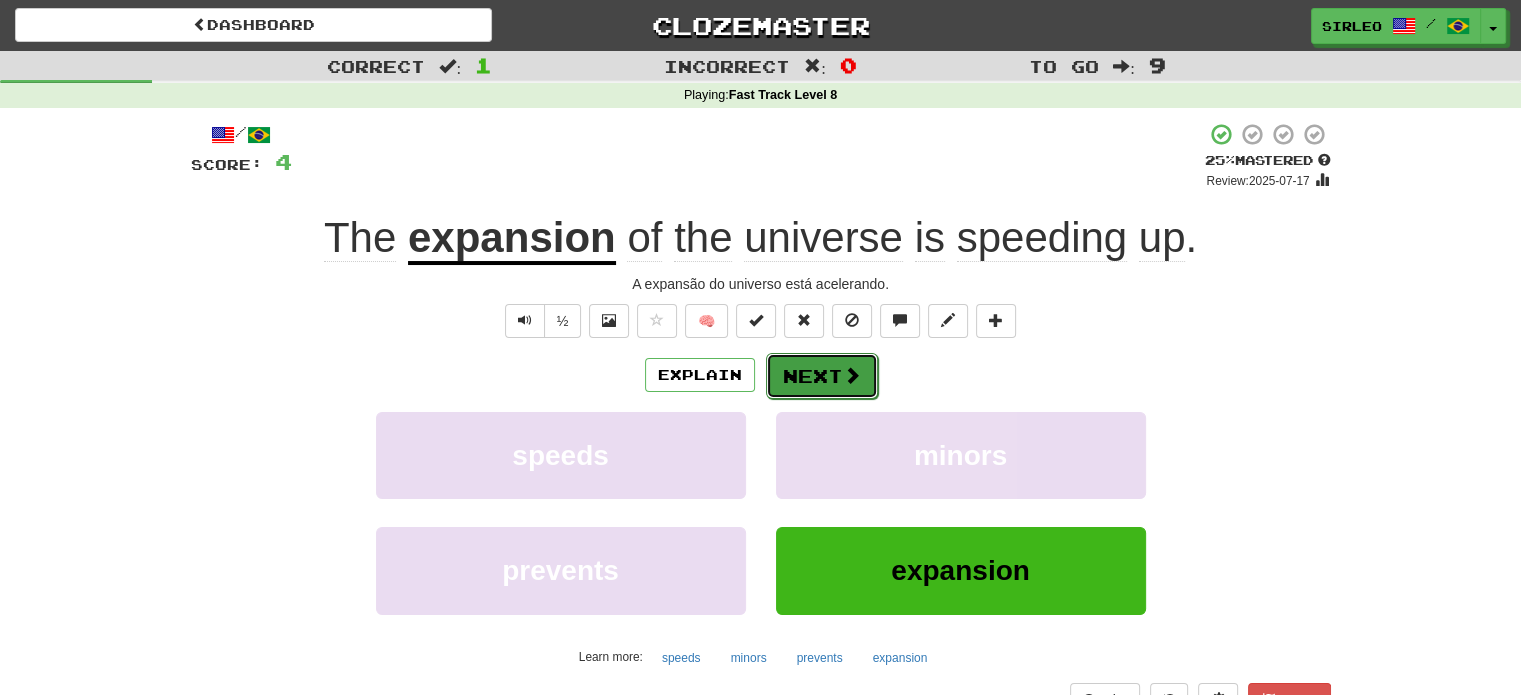click on "Next" at bounding box center [822, 376] 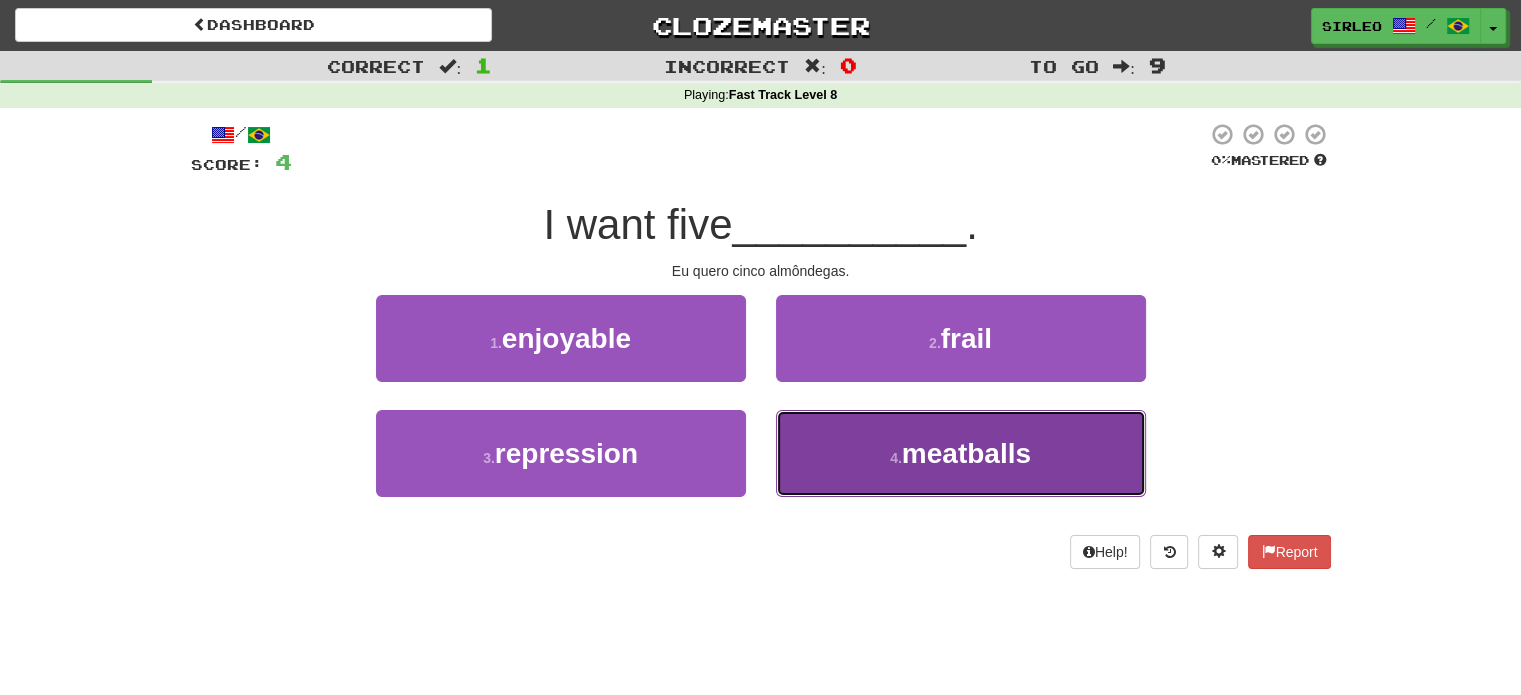 click on "4 .  meatballs" at bounding box center (961, 453) 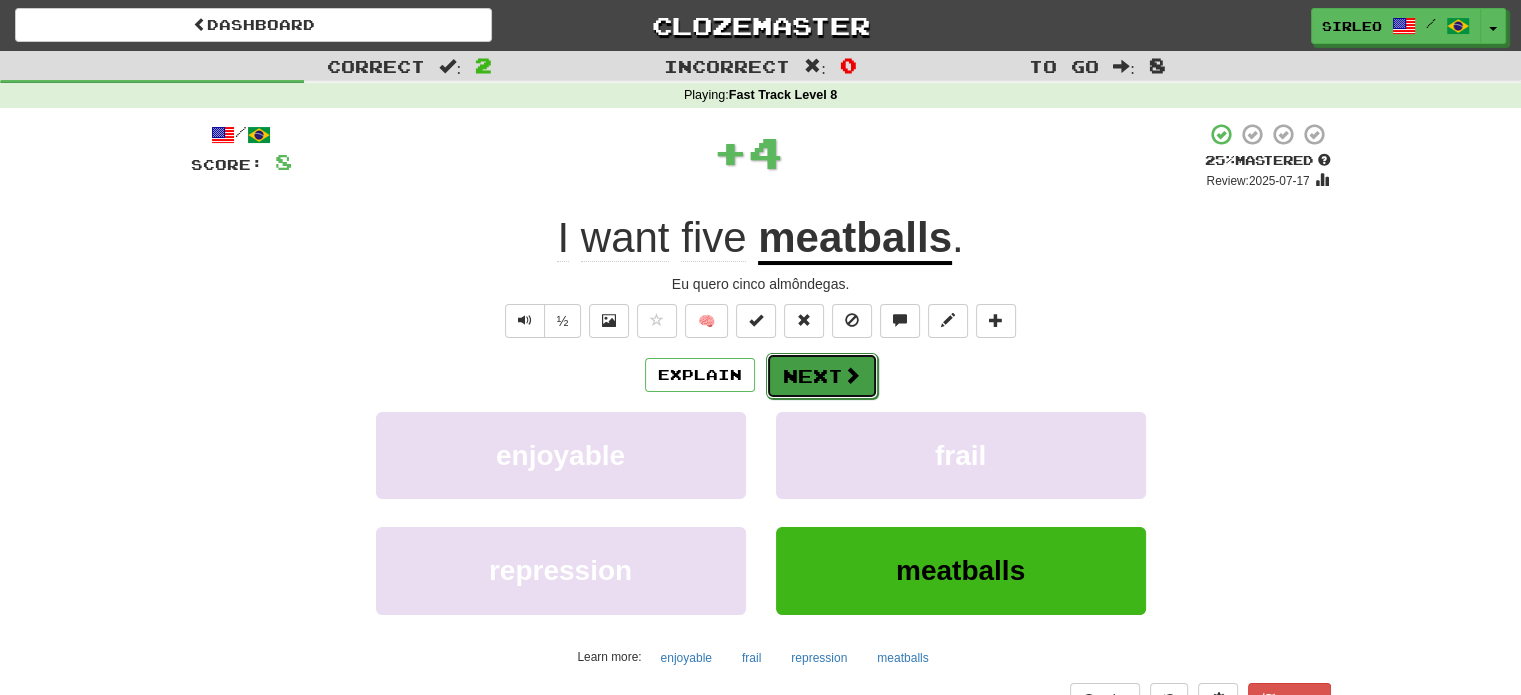click on "Next" at bounding box center (822, 376) 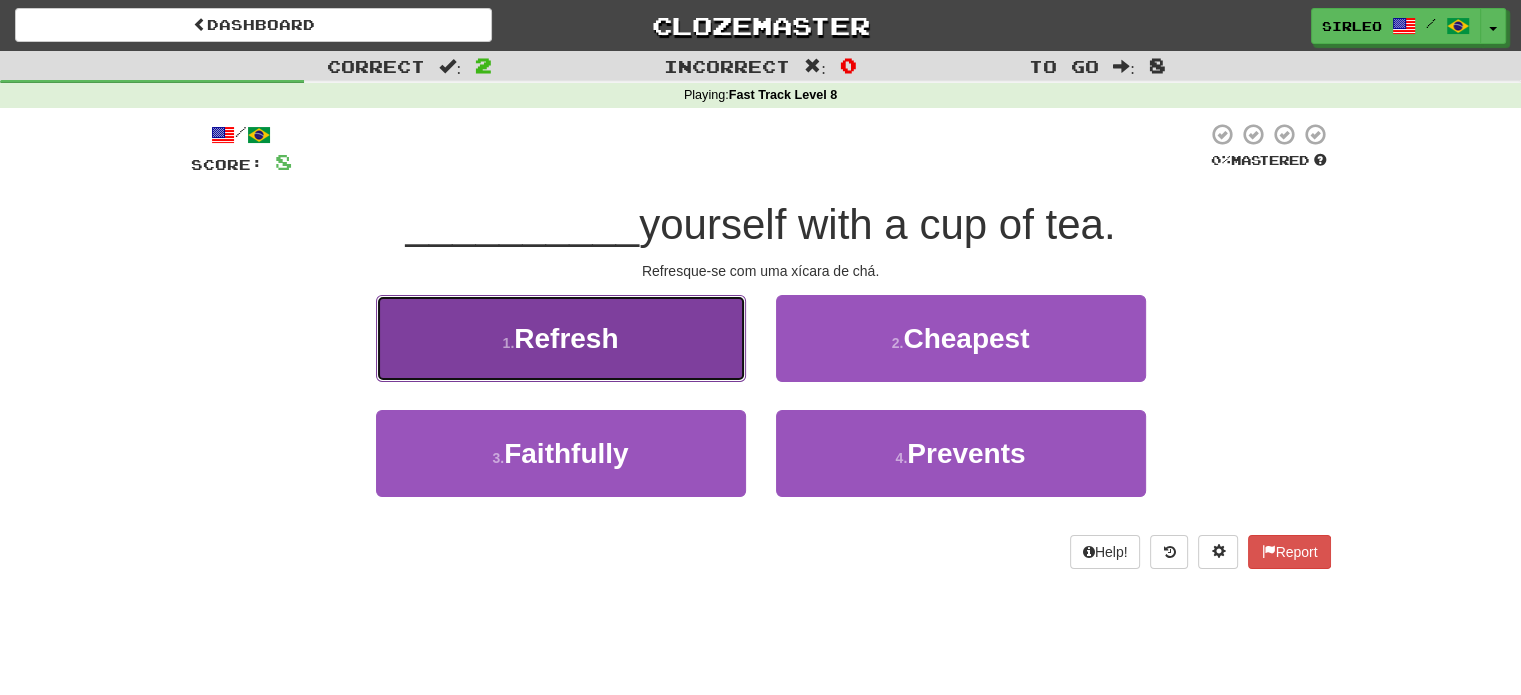 click on "1 .  Refresh" at bounding box center (561, 338) 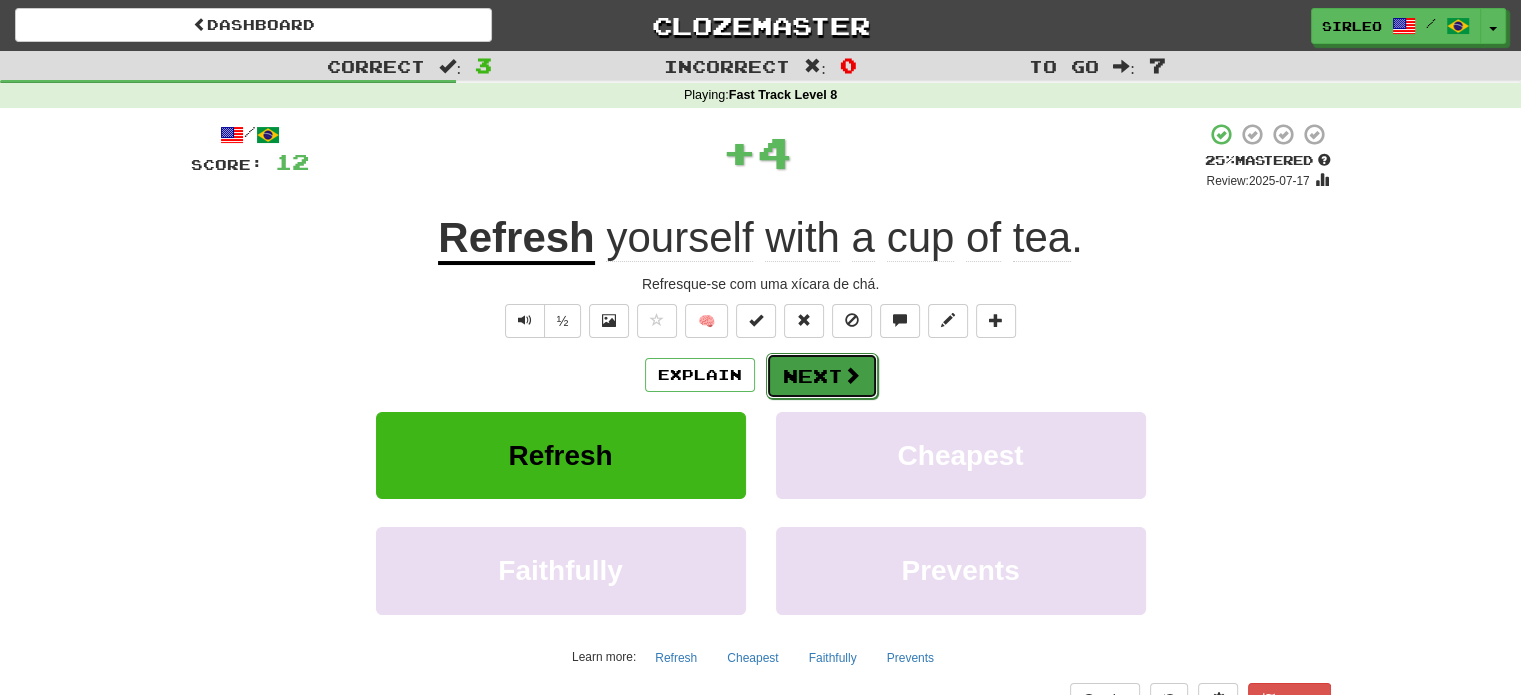 click on "Next" at bounding box center [822, 376] 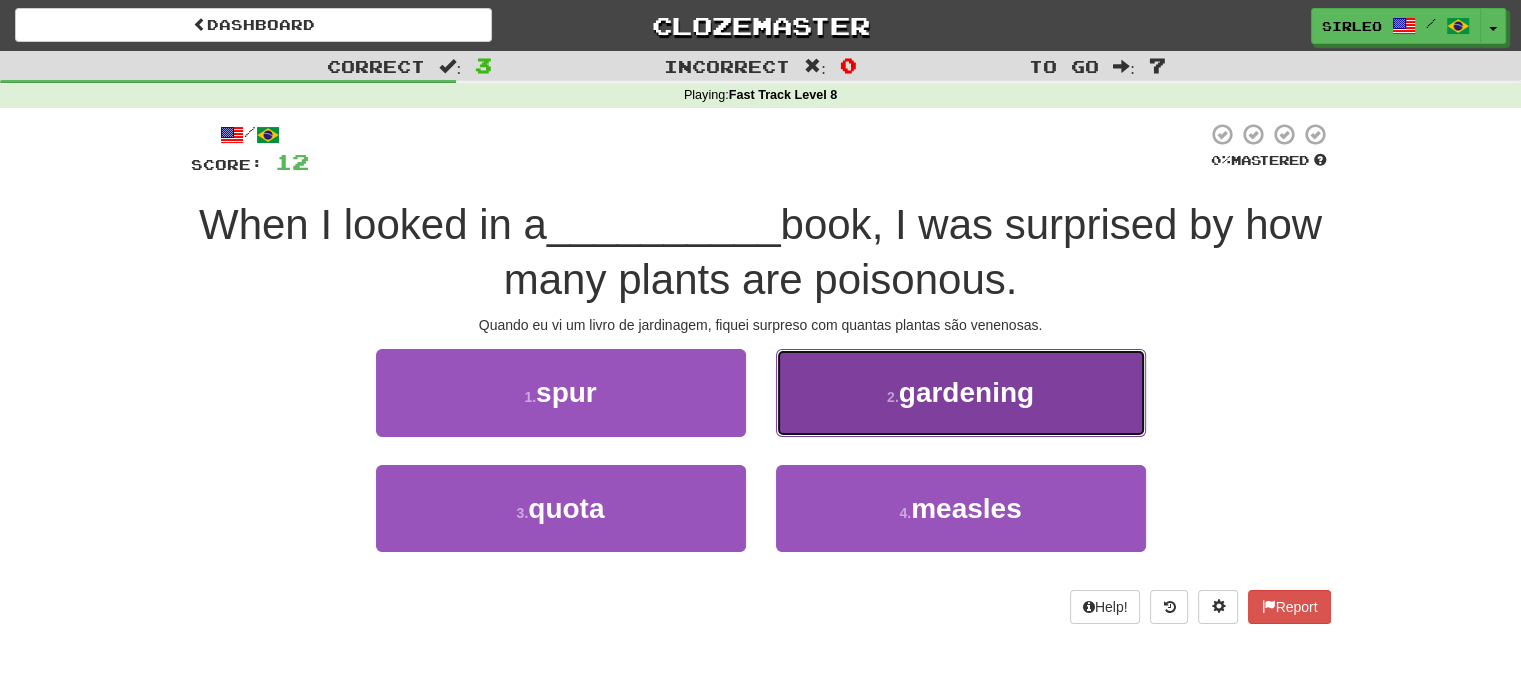 click on "2 .  gardening" at bounding box center (961, 392) 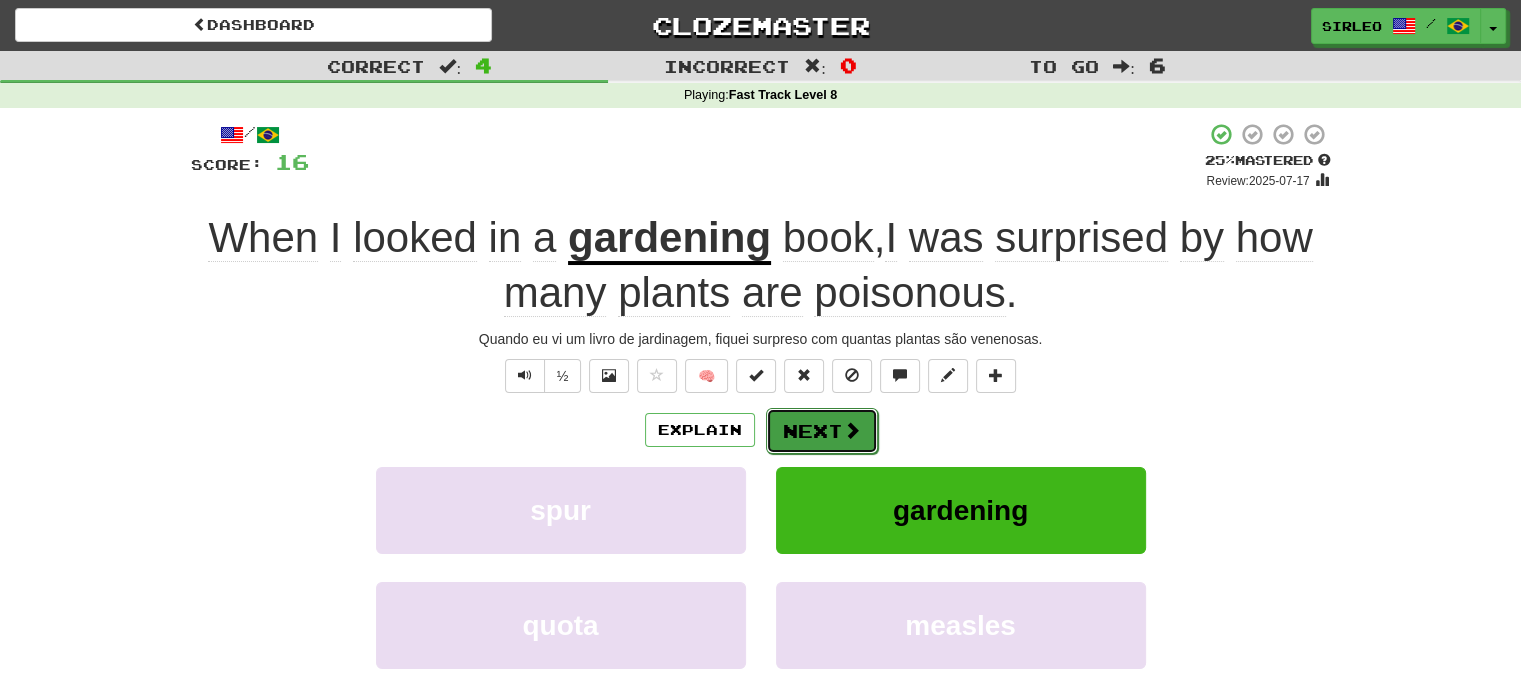 click at bounding box center (852, 430) 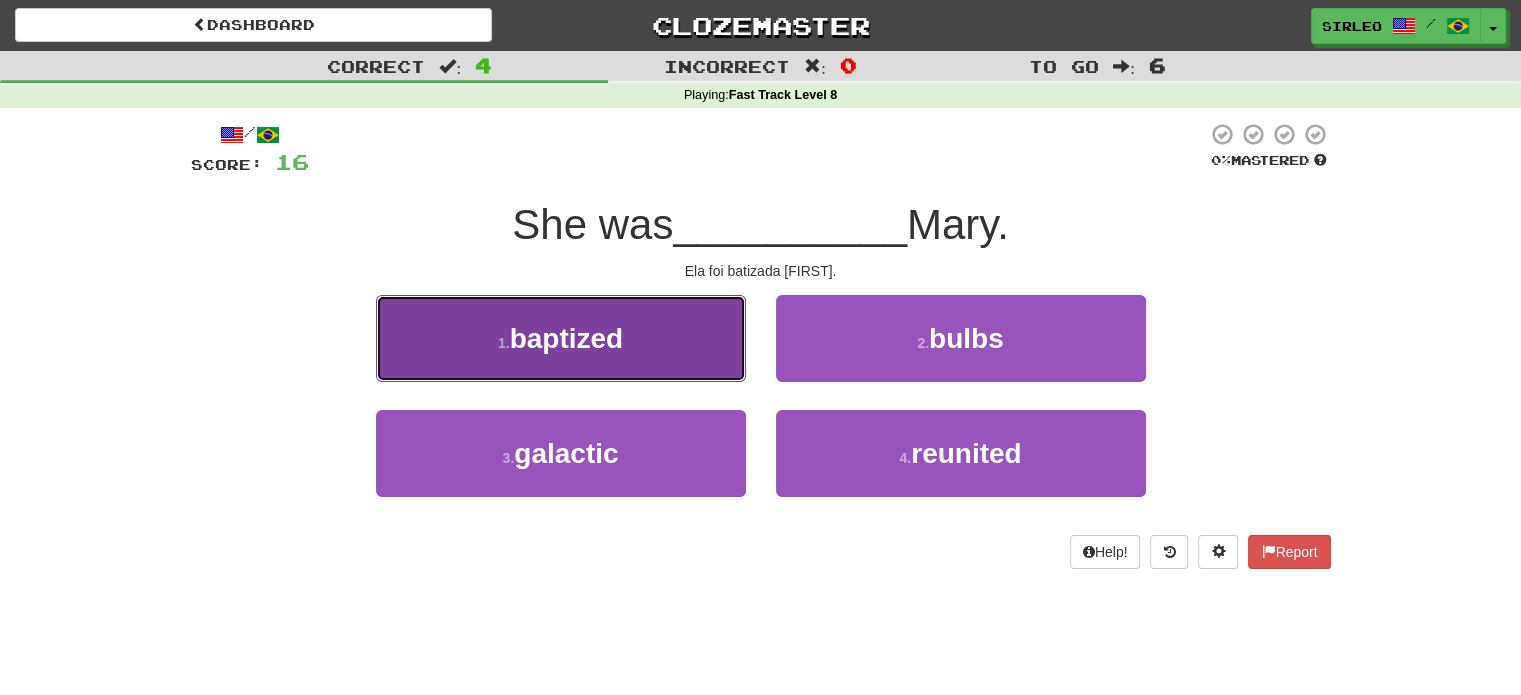 click on "1 .  baptized" at bounding box center (561, 338) 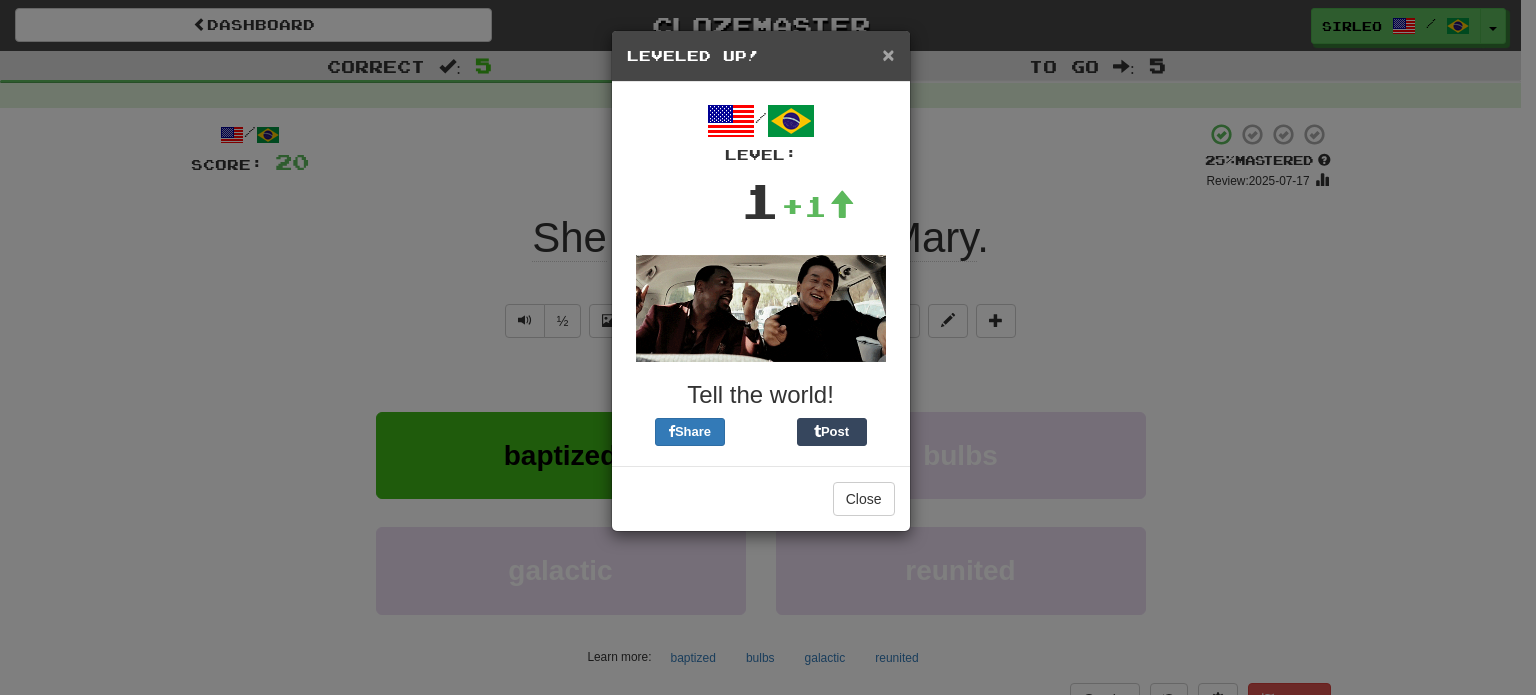 click on "×" at bounding box center [888, 54] 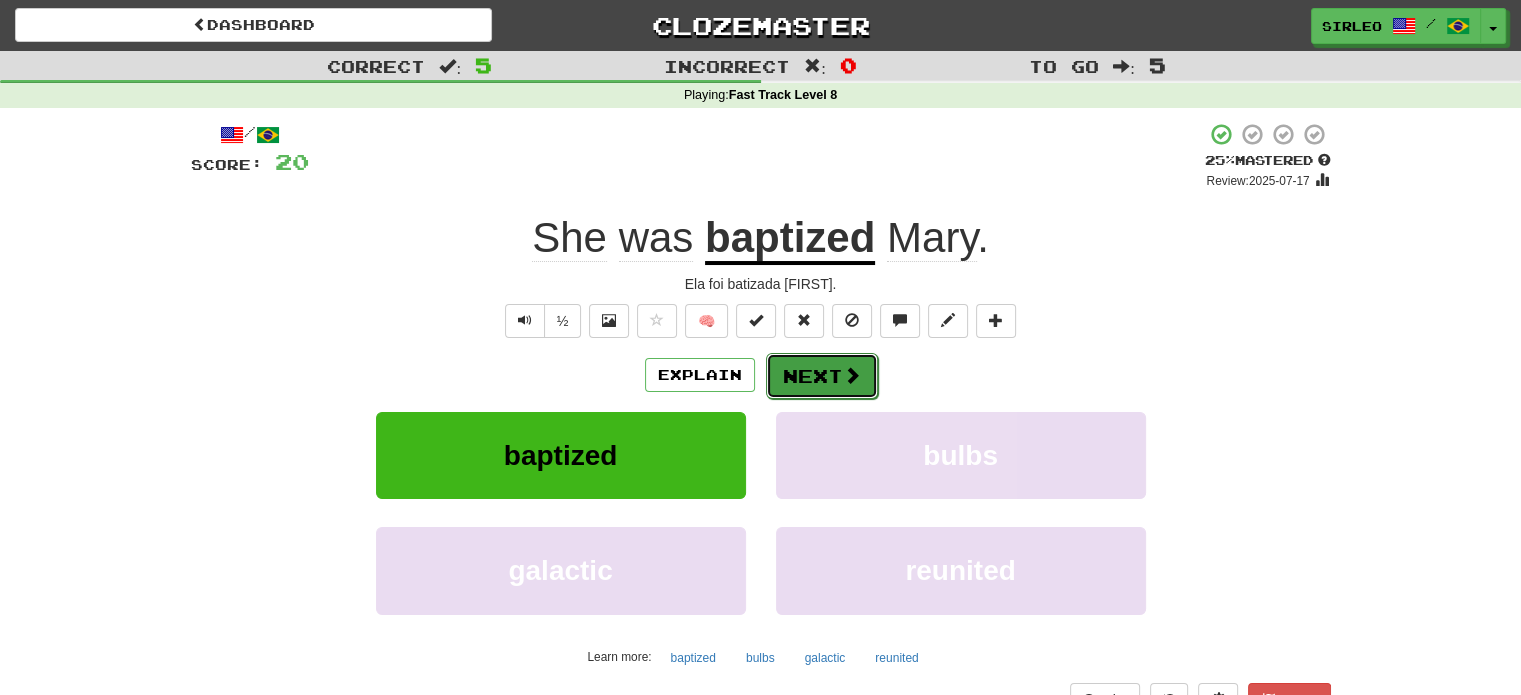 click on "Next" at bounding box center (822, 376) 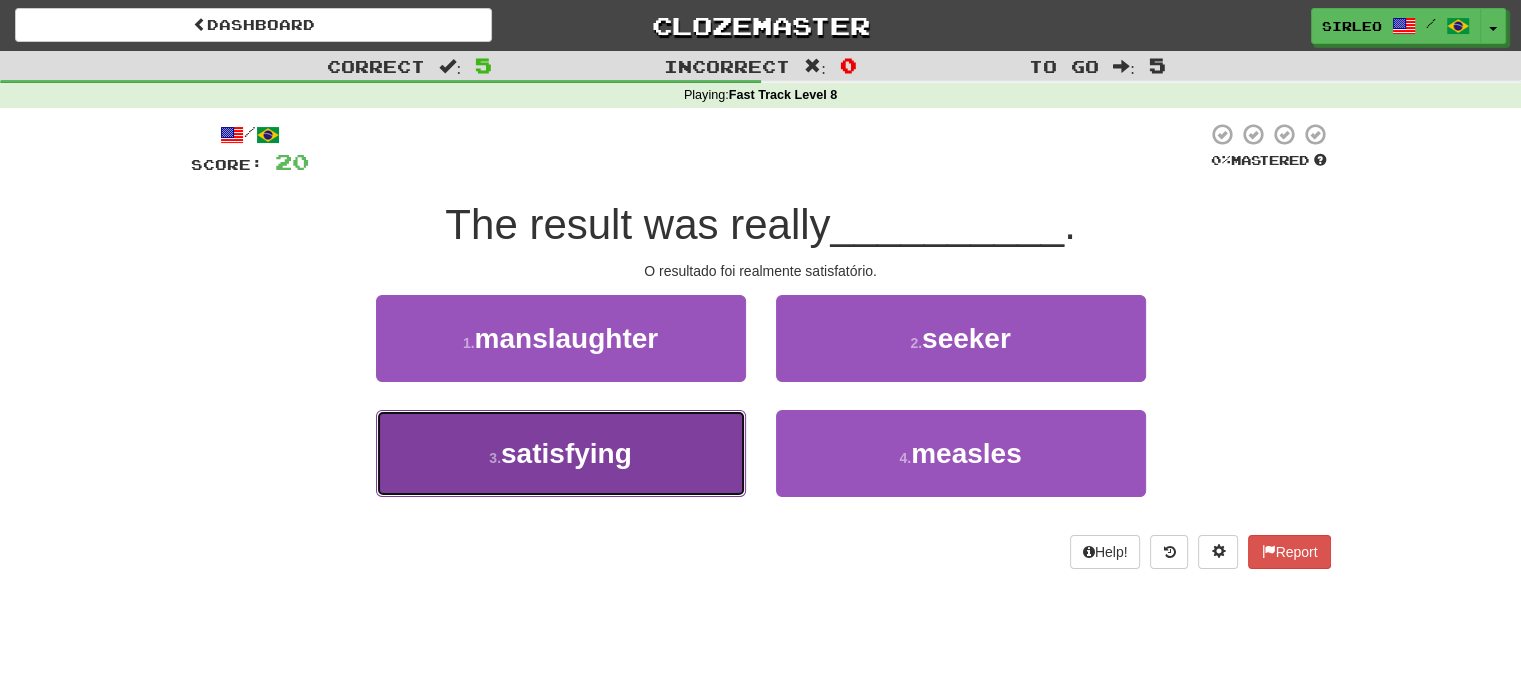 click on "3 .  satisfying" at bounding box center [561, 453] 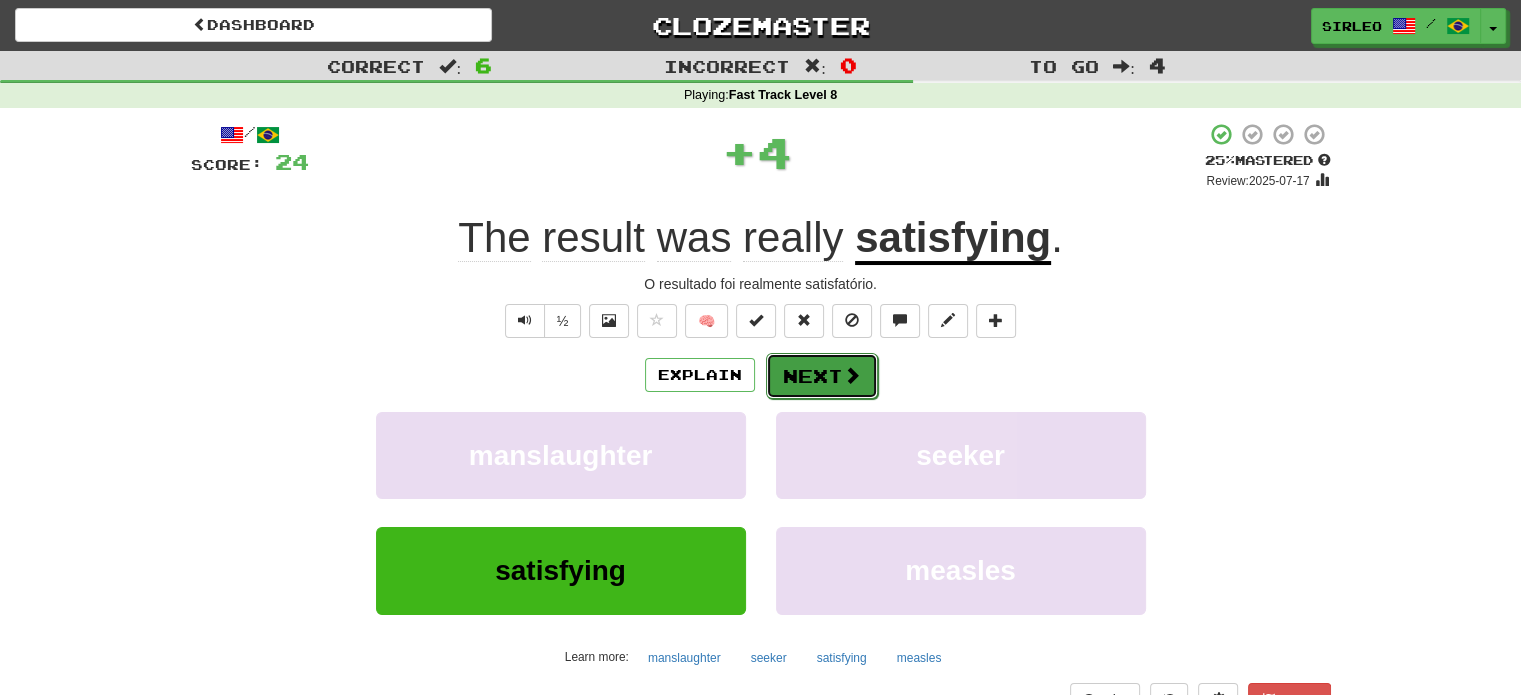 click on "Next" at bounding box center [822, 376] 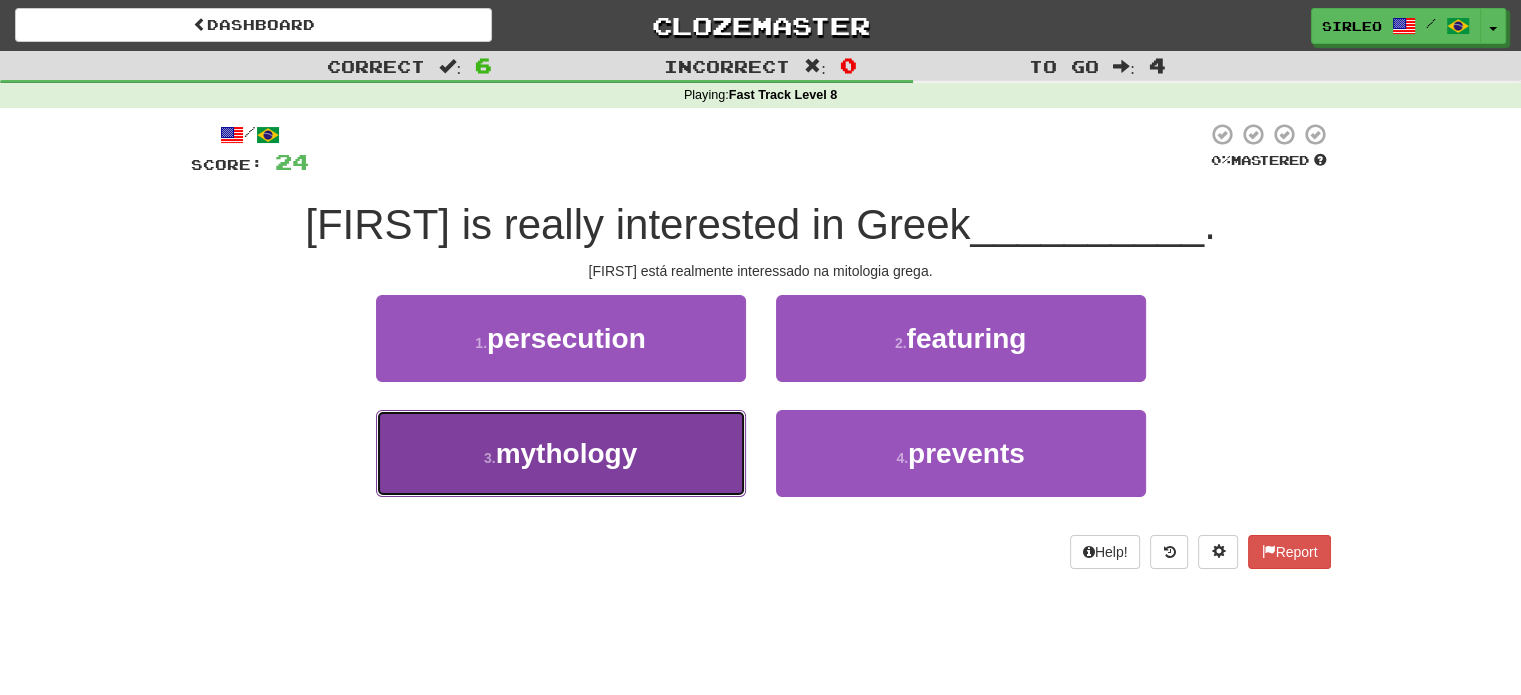click on "3 .  mythology" at bounding box center (561, 453) 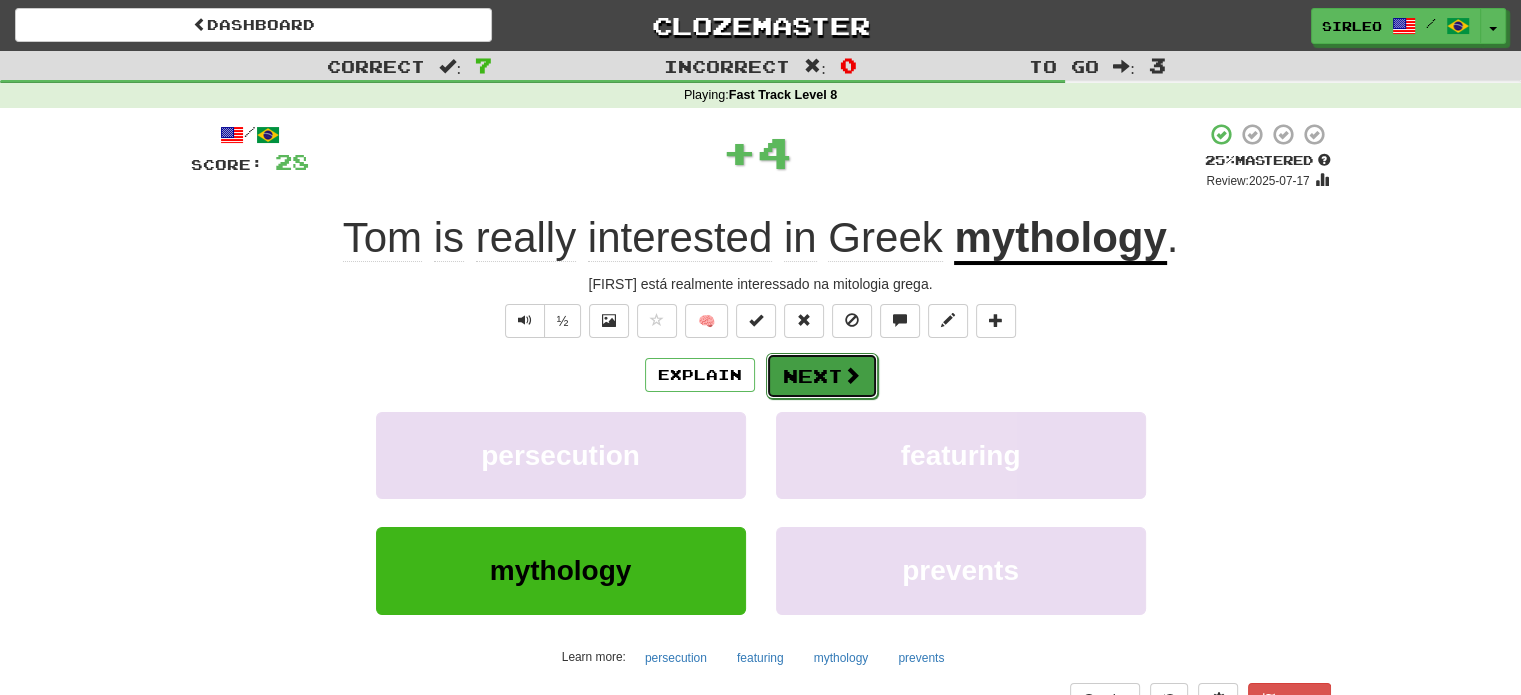 click at bounding box center [852, 375] 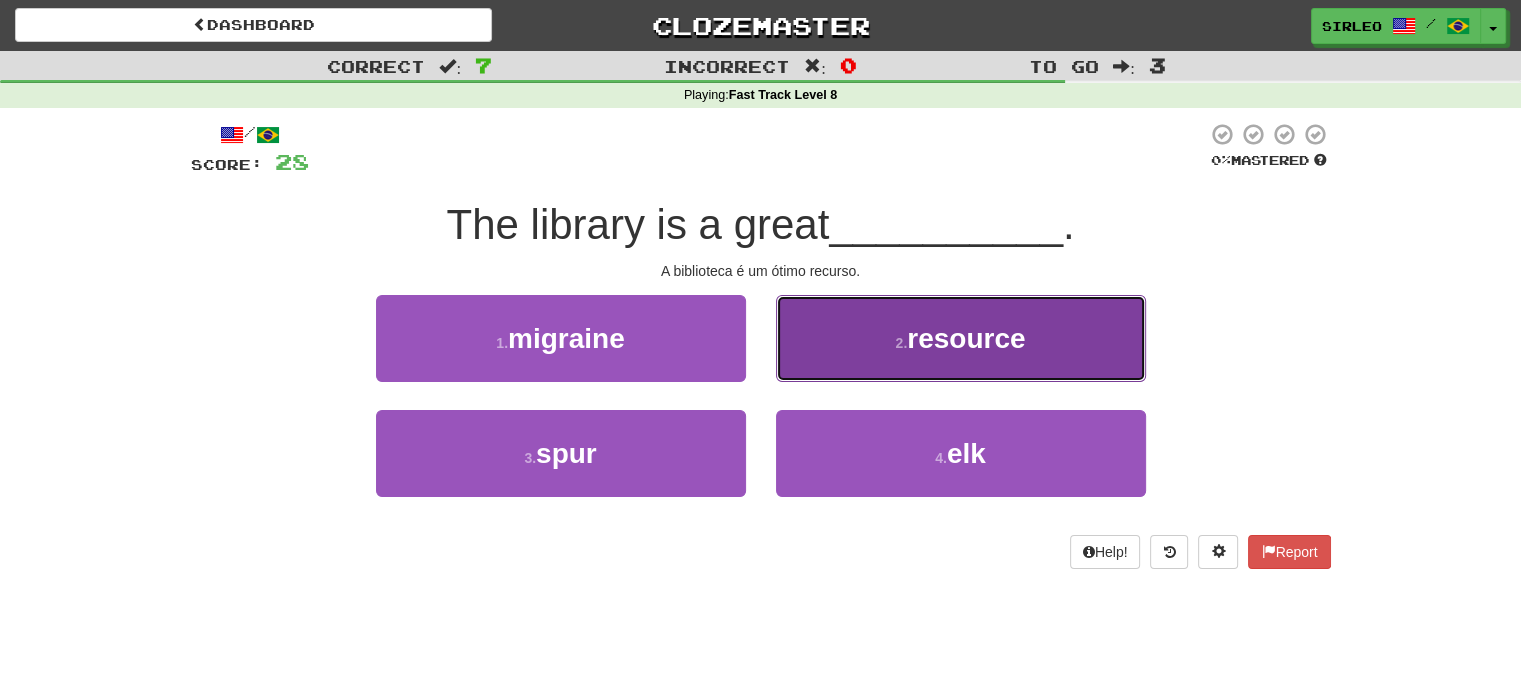 click on "resource" at bounding box center (966, 338) 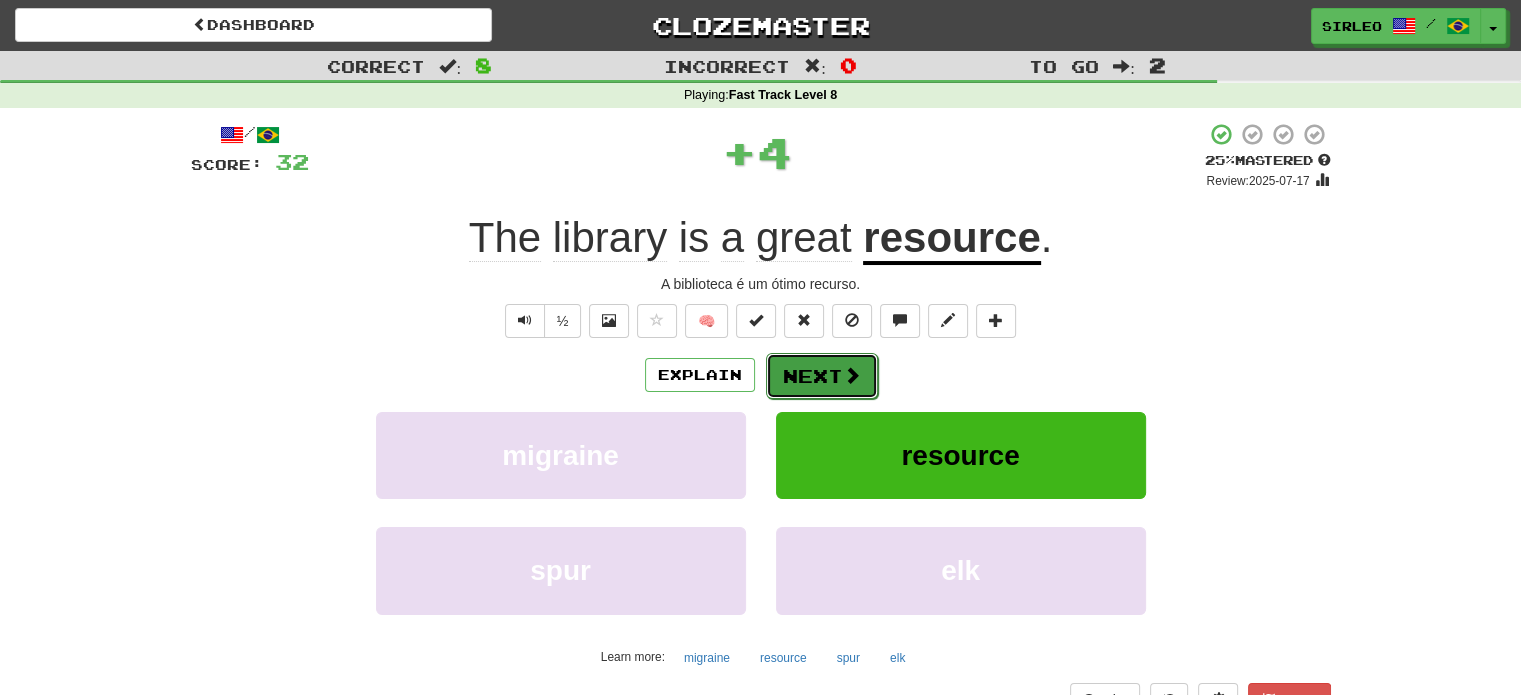 click on "Next" at bounding box center [822, 376] 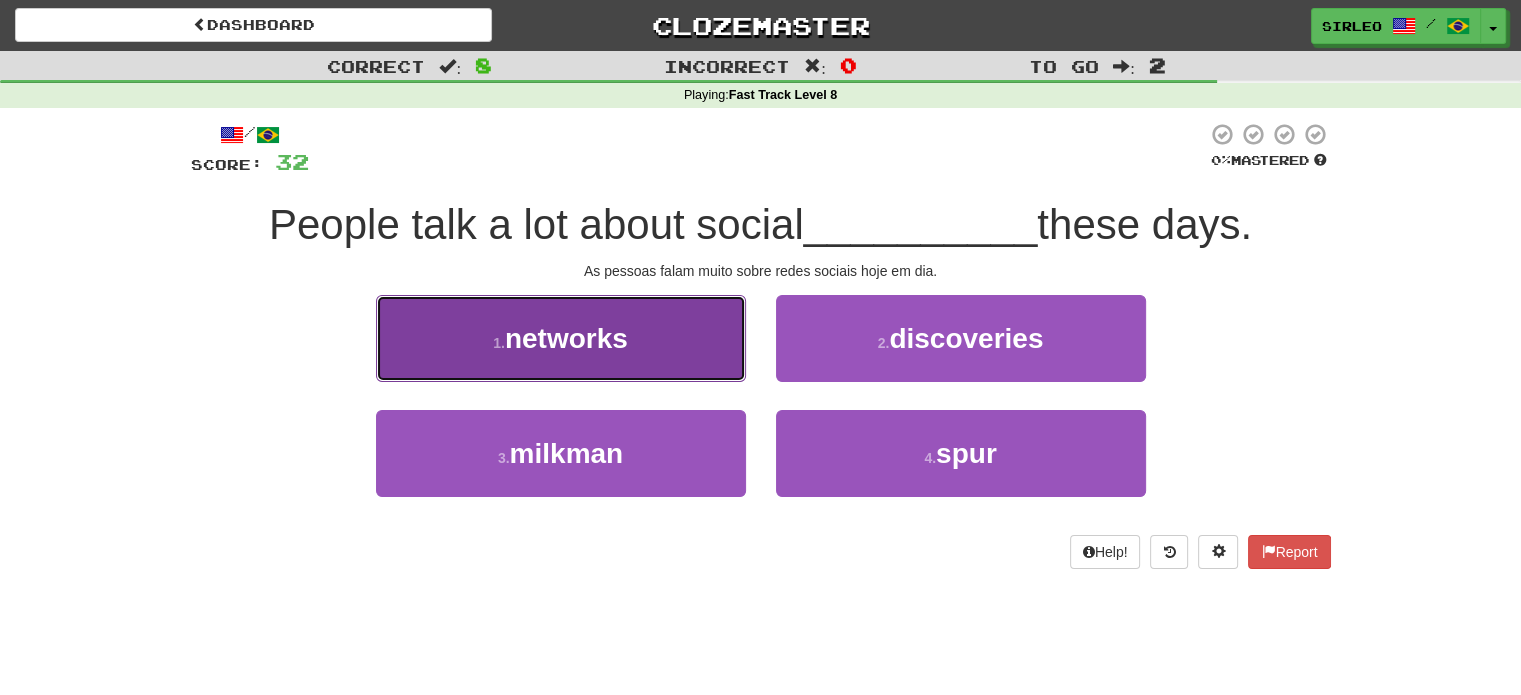 click on "1 .  networks" at bounding box center (561, 338) 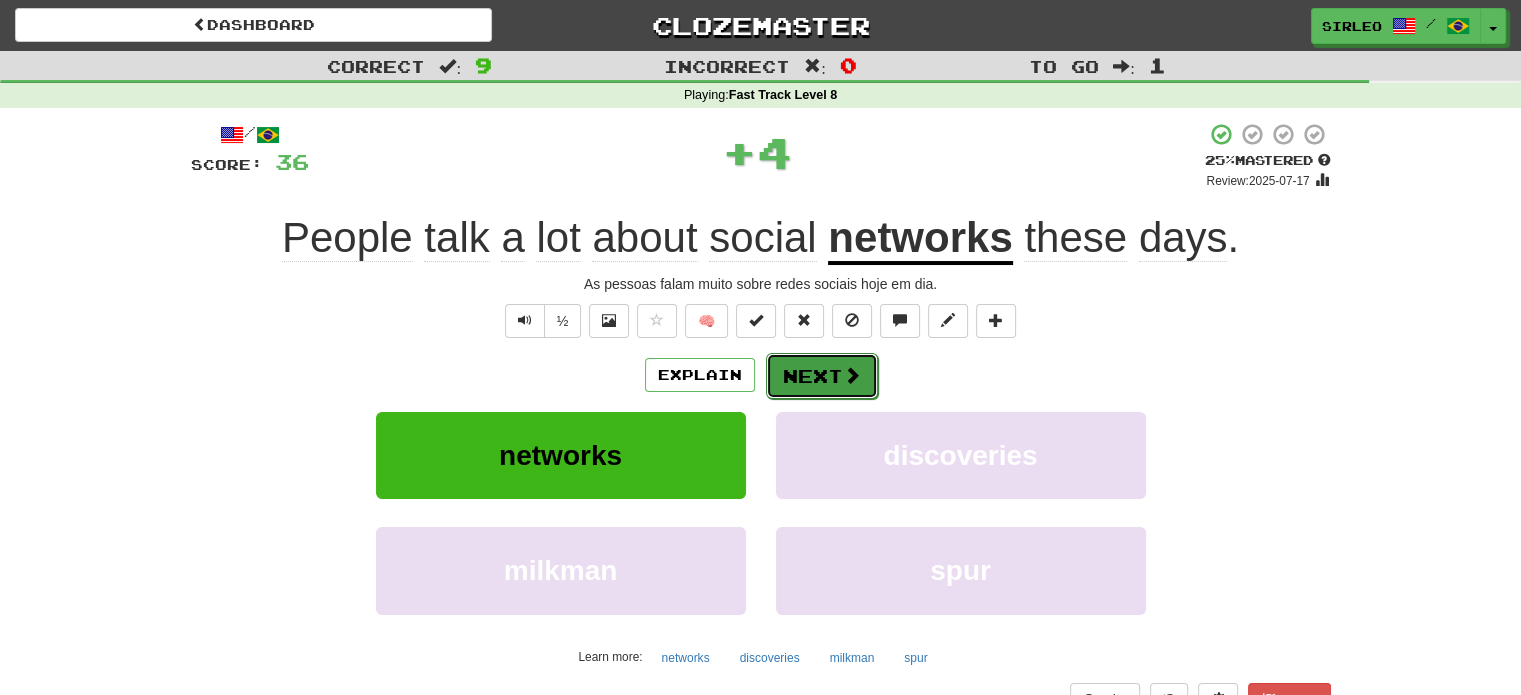 click on "Next" at bounding box center (822, 376) 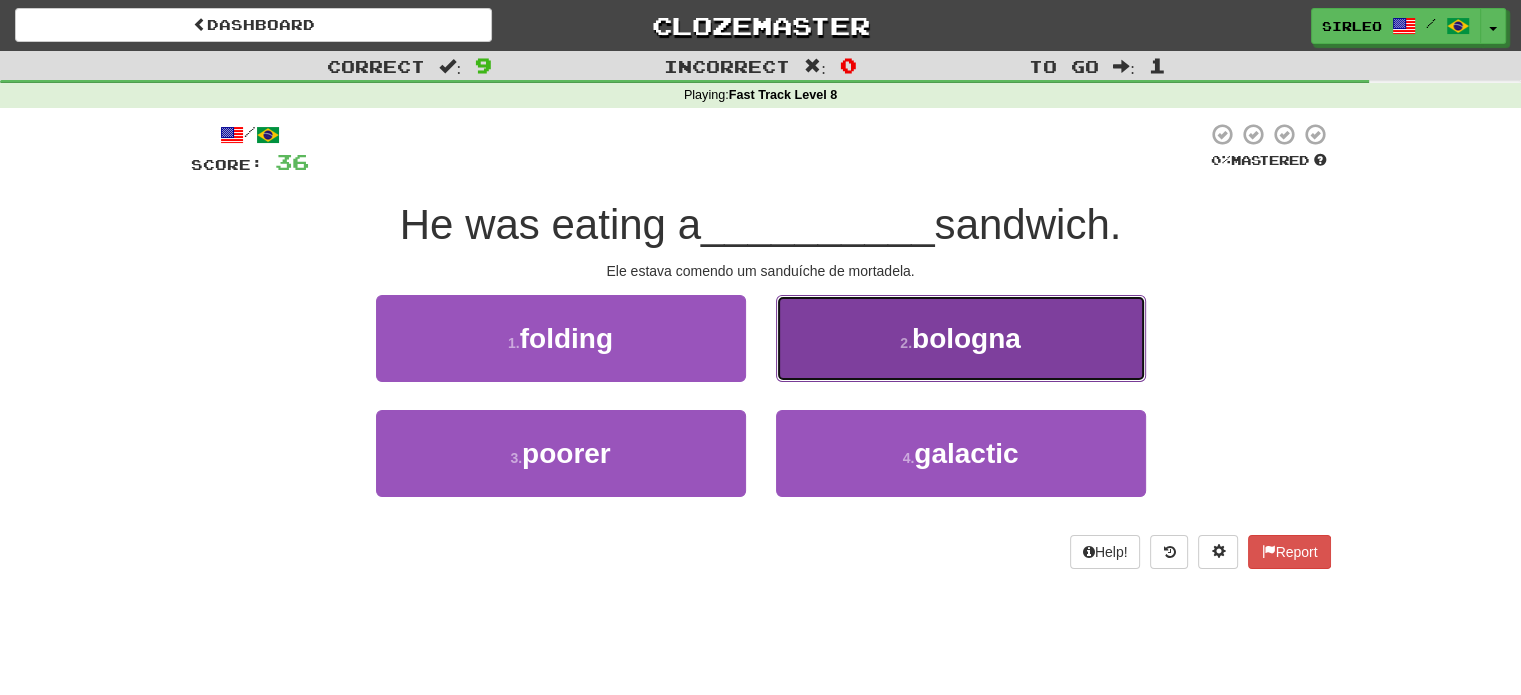 click on "bologna" at bounding box center [966, 338] 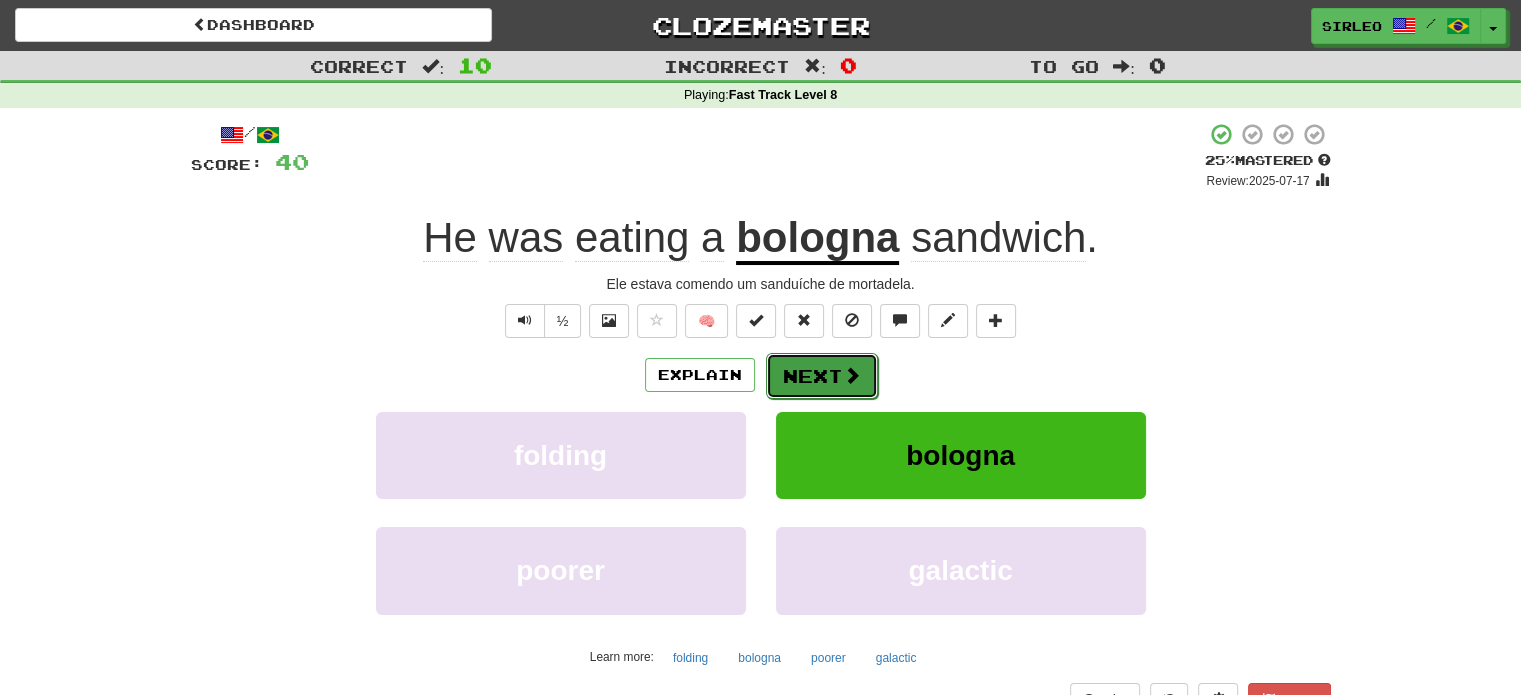 click on "Next" at bounding box center (822, 376) 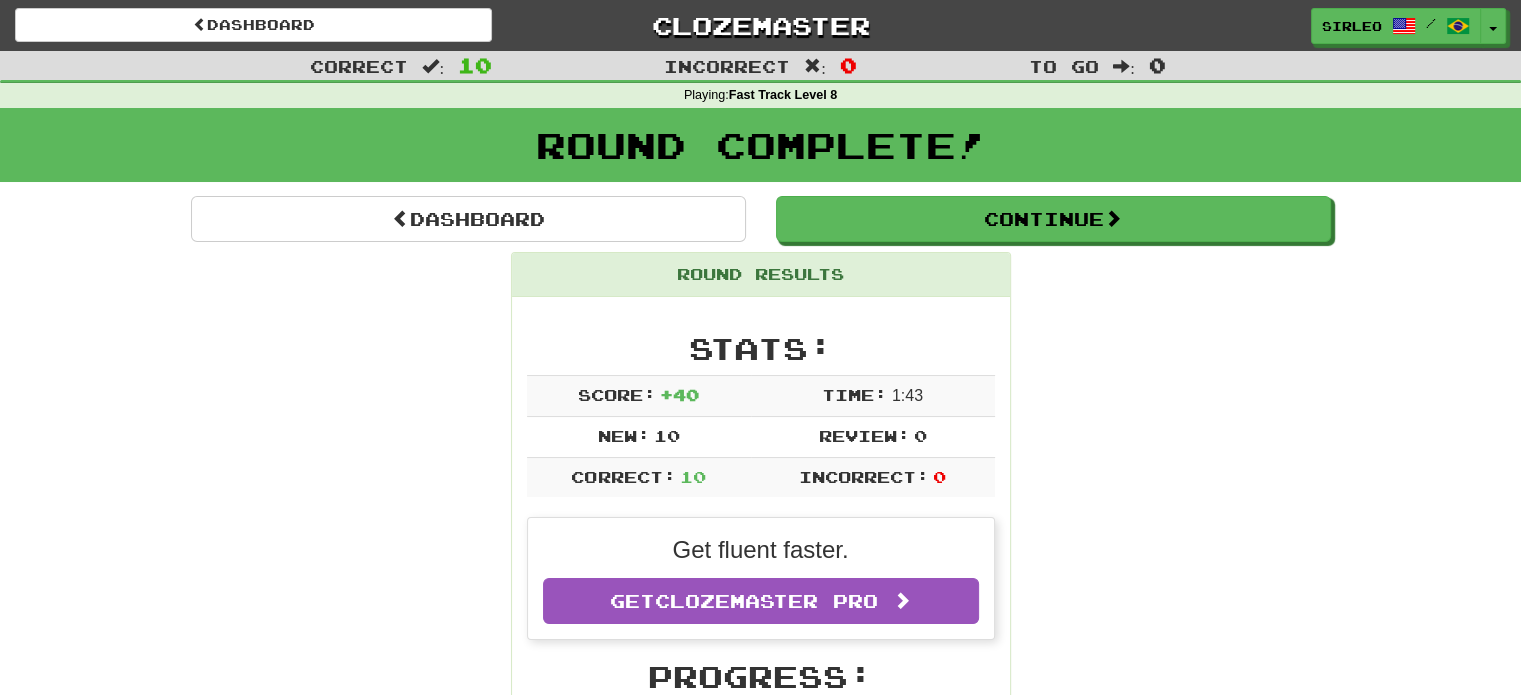 scroll, scrollTop: 0, scrollLeft: 0, axis: both 